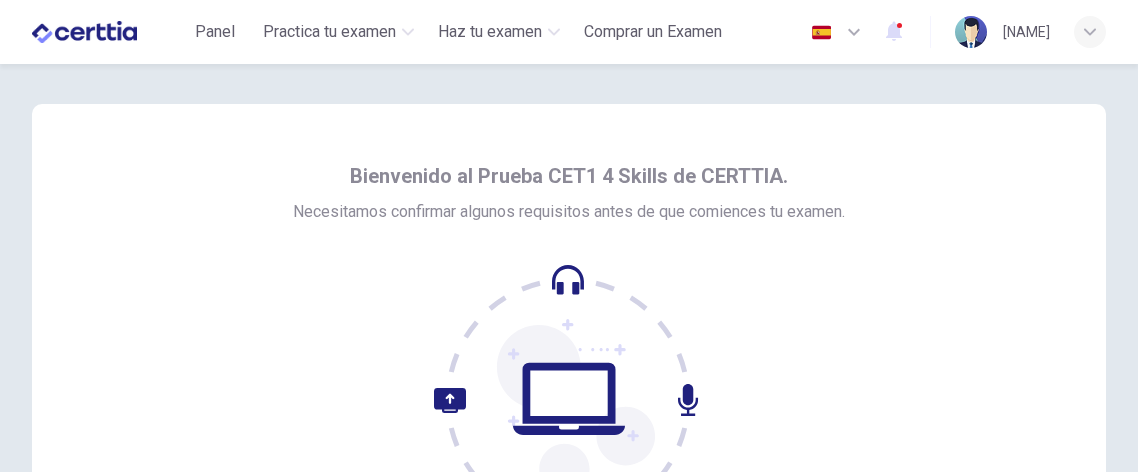 scroll, scrollTop: 0, scrollLeft: 0, axis: both 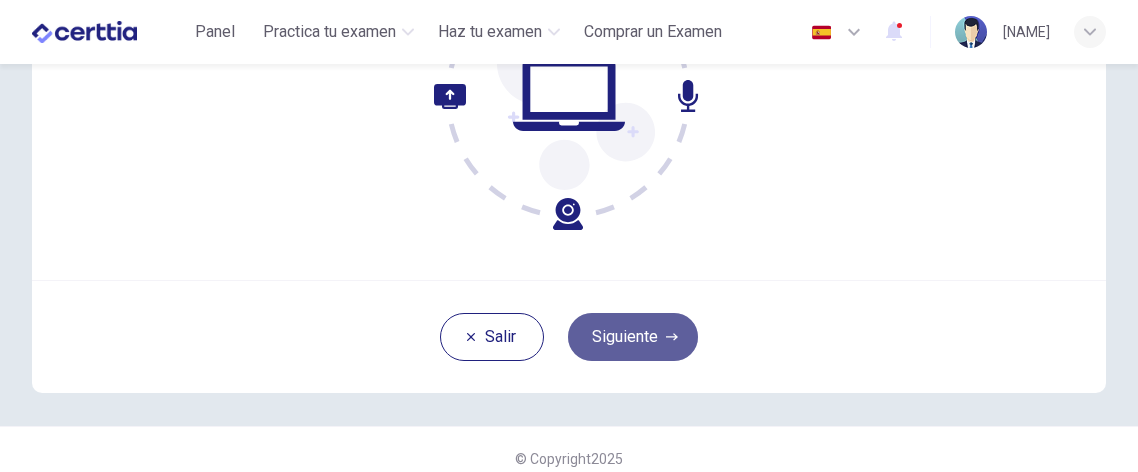 click on "Siguiente" at bounding box center (633, 337) 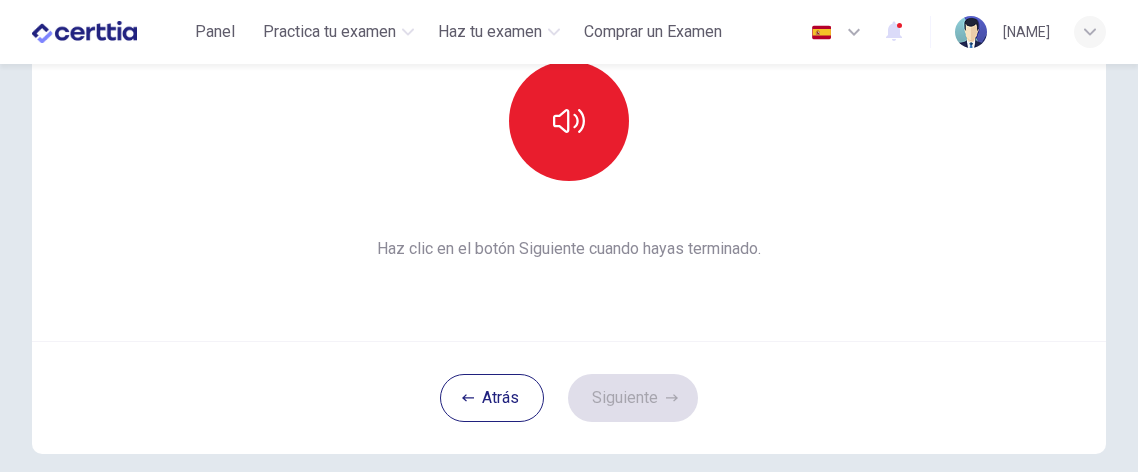 scroll, scrollTop: 242, scrollLeft: 0, axis: vertical 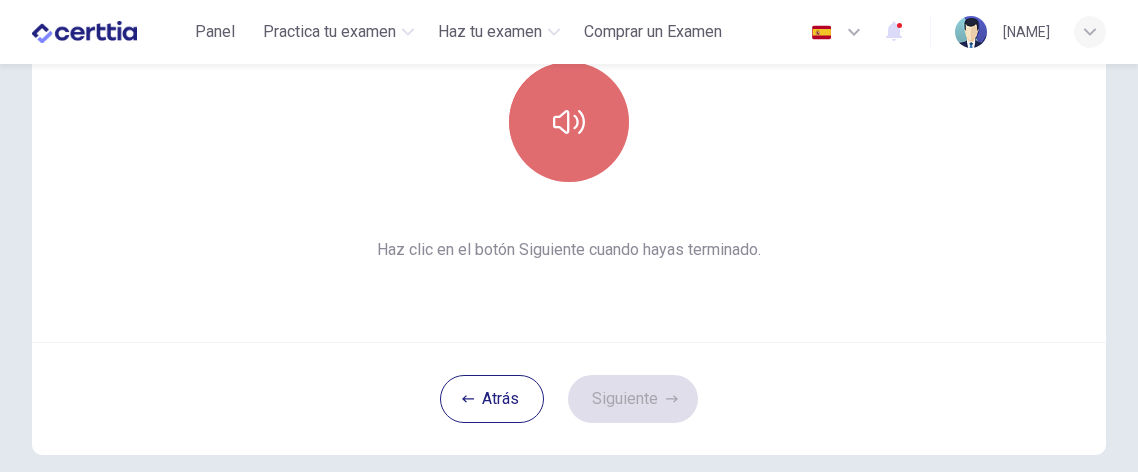 click at bounding box center (569, 122) 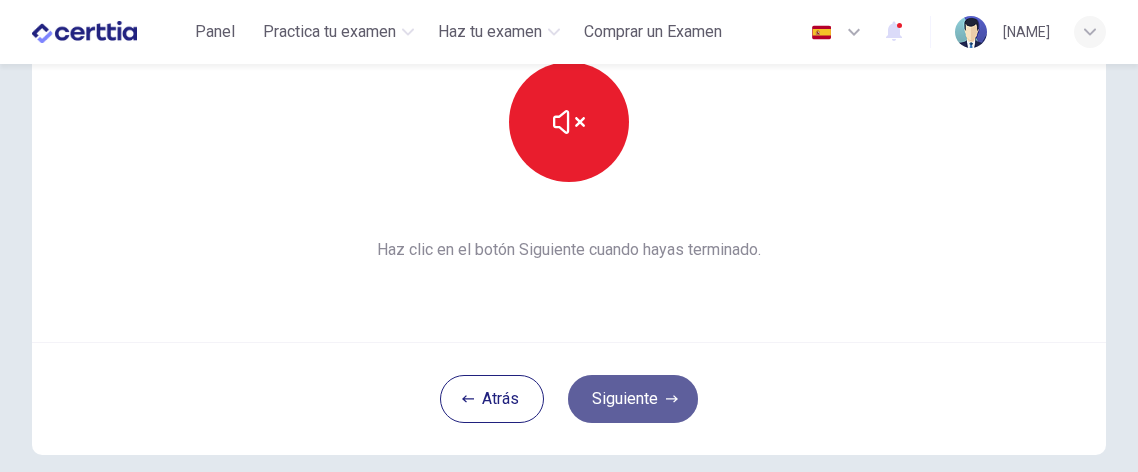 click on "Siguiente" at bounding box center (633, 399) 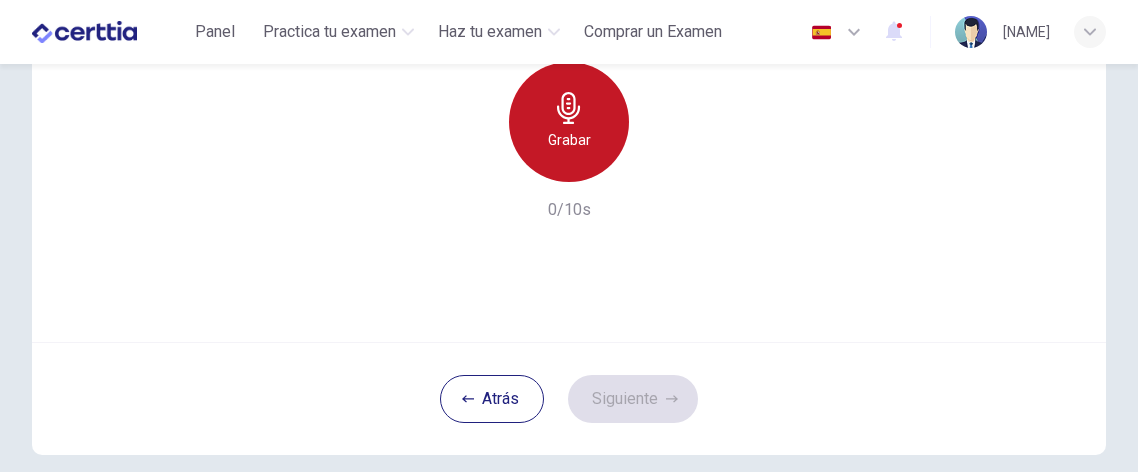 click on "Grabar" at bounding box center [569, 122] 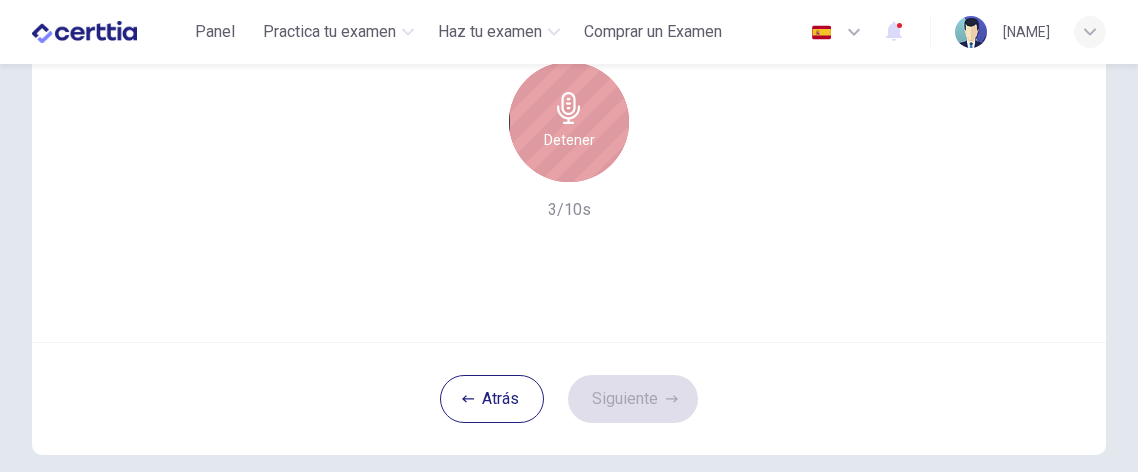 click on "Detener" at bounding box center [569, 140] 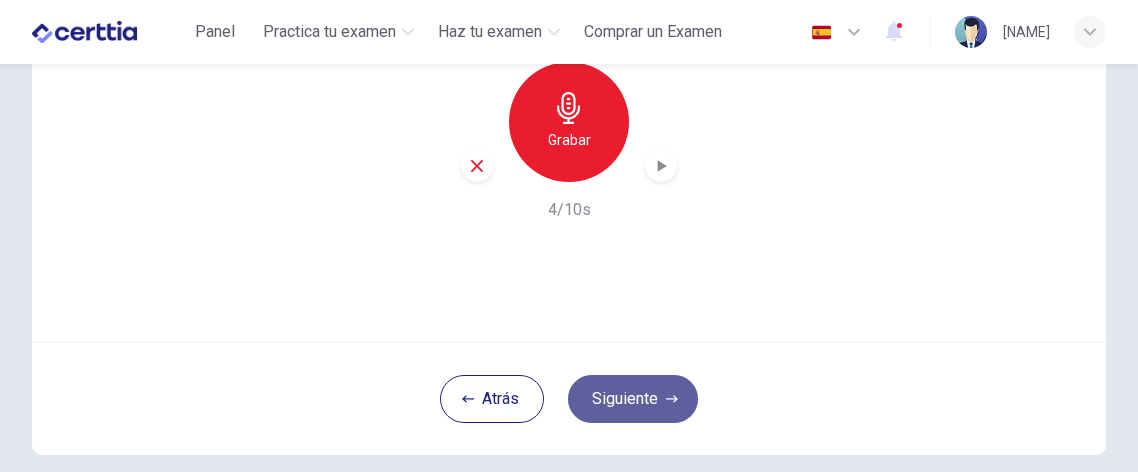 click 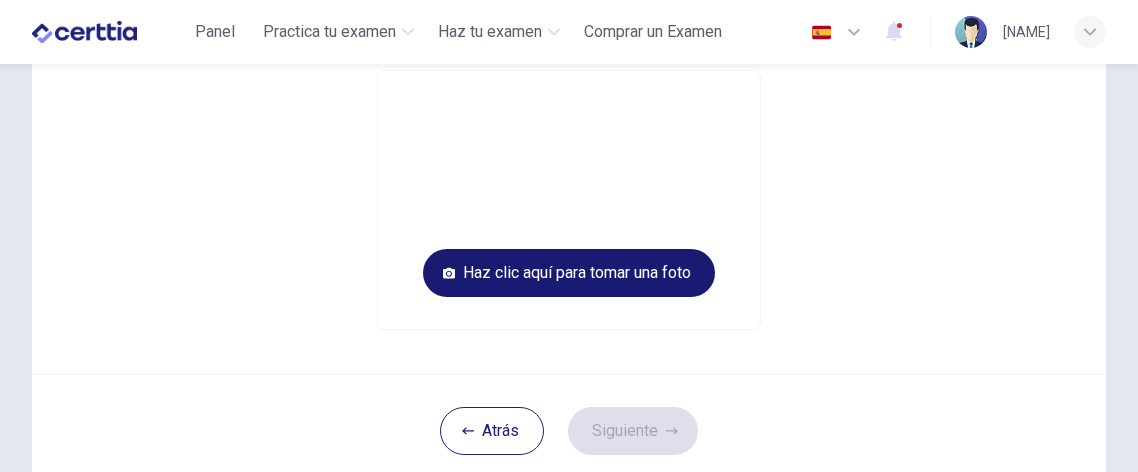 click on "Haz clic aquí para tomar una foto" at bounding box center [569, 273] 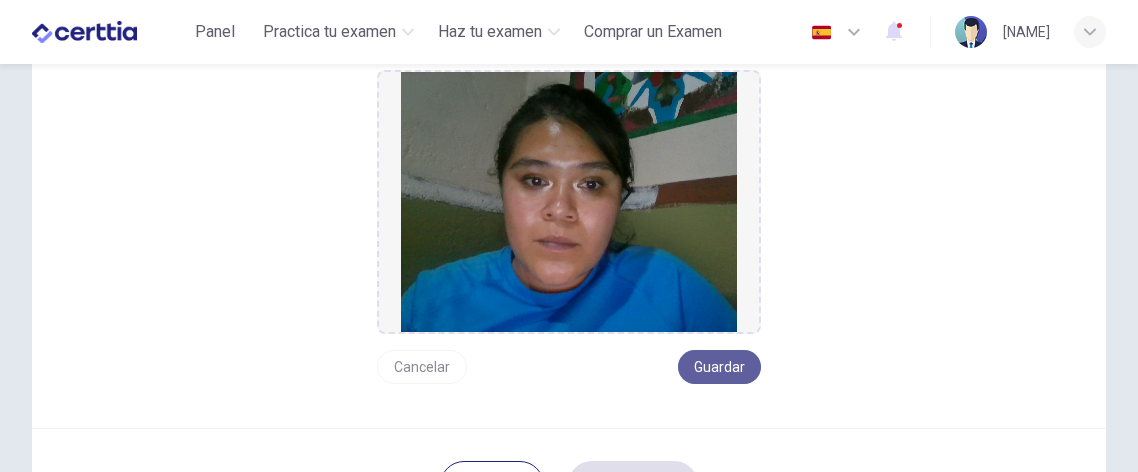 click on "Guardar" at bounding box center [719, 367] 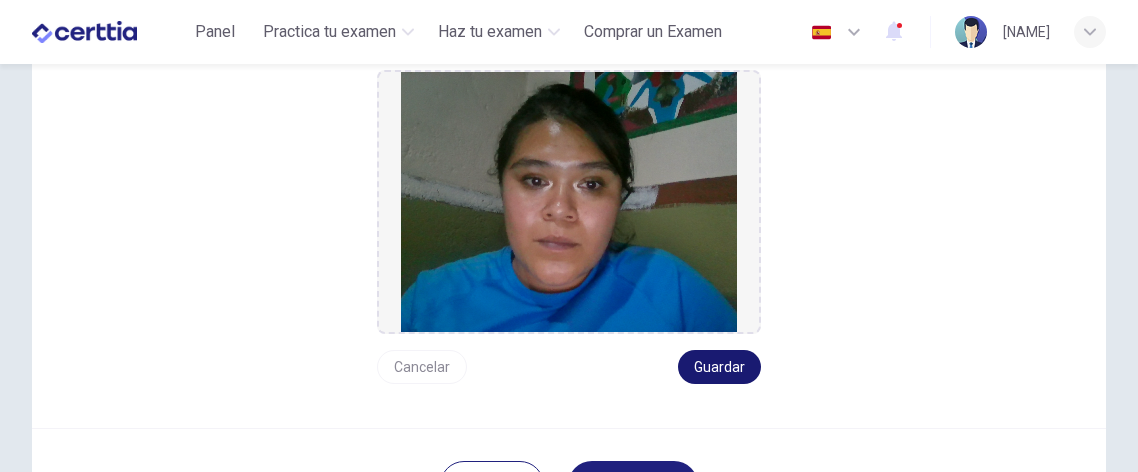 scroll, scrollTop: 363, scrollLeft: 0, axis: vertical 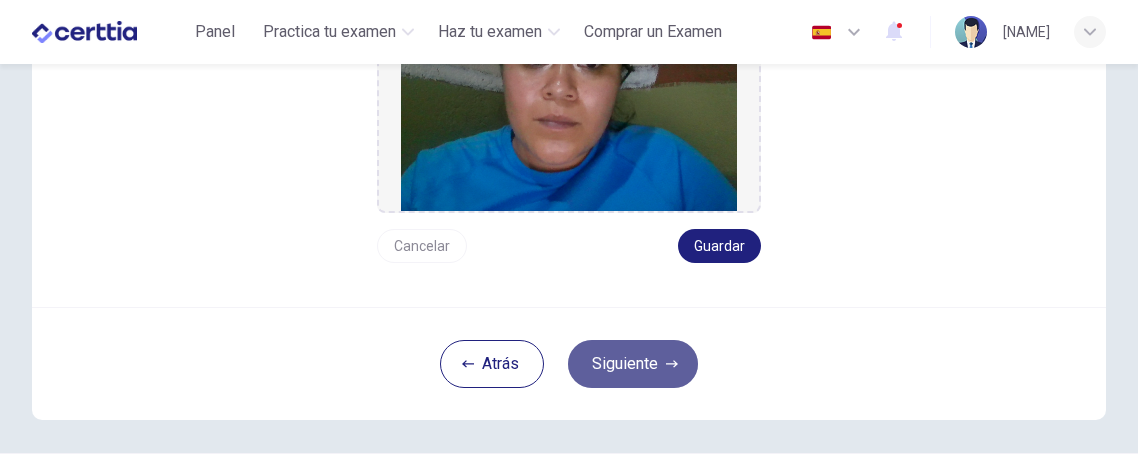 click on "Siguiente" at bounding box center (633, 364) 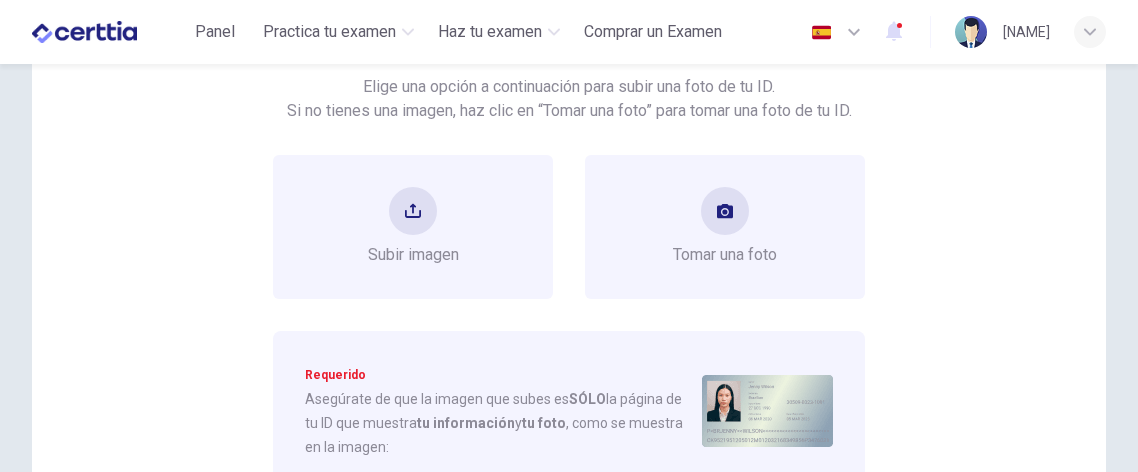 scroll, scrollTop: 156, scrollLeft: 0, axis: vertical 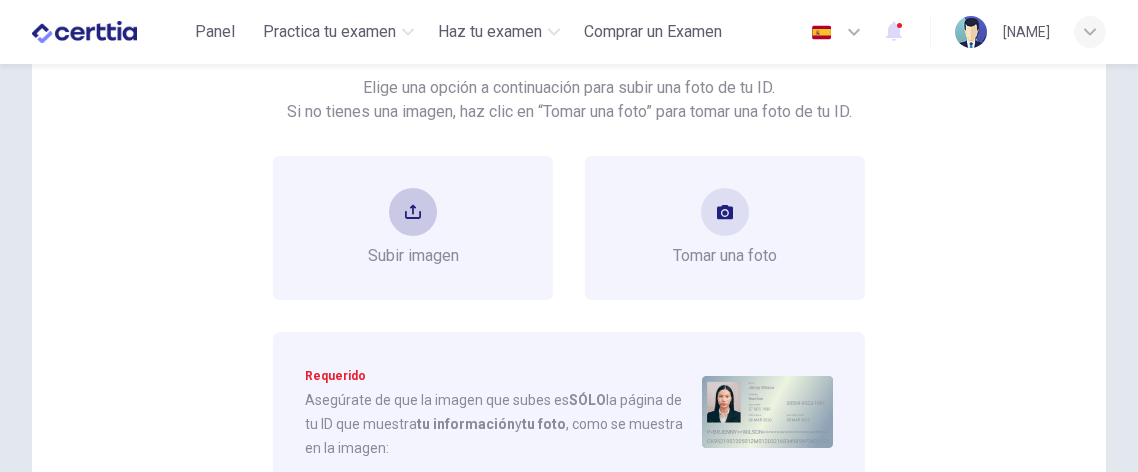 drag, startPoint x: 642, startPoint y: 363, endPoint x: 524, endPoint y: 220, distance: 185.39957 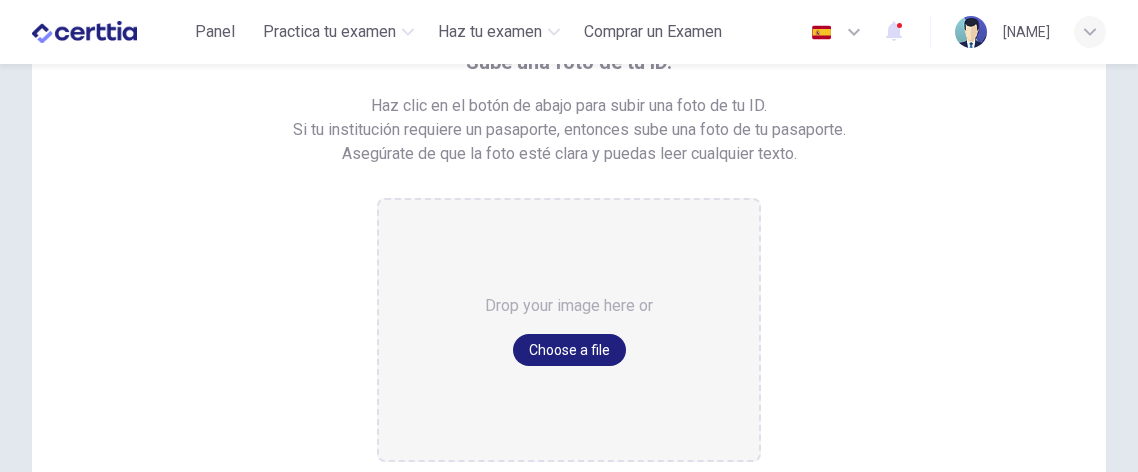 scroll, scrollTop: 374, scrollLeft: 0, axis: vertical 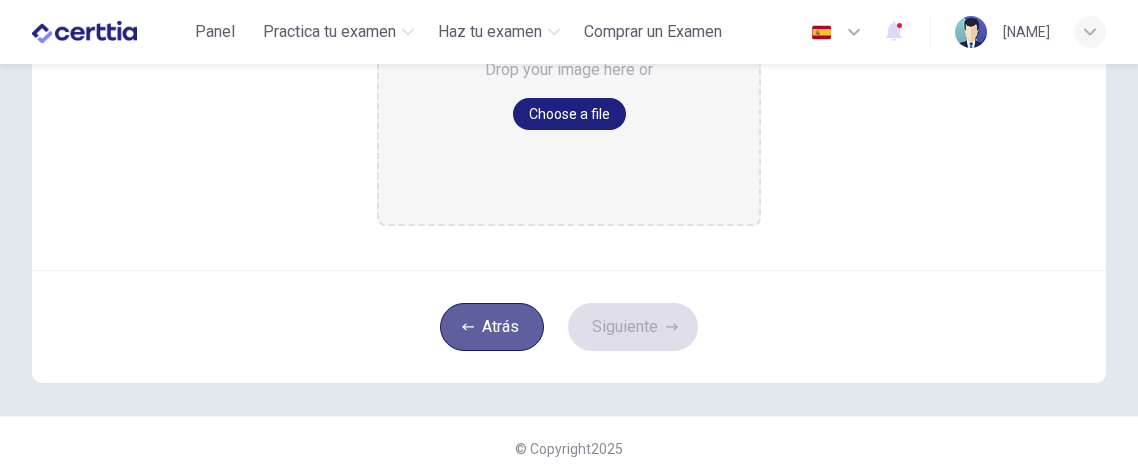click on "Atrás" at bounding box center [492, 327] 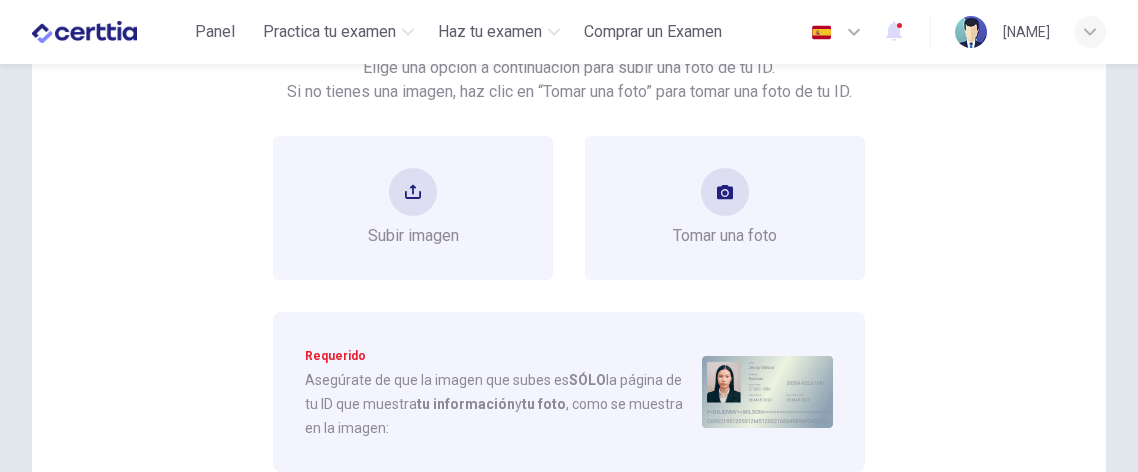scroll, scrollTop: 167, scrollLeft: 0, axis: vertical 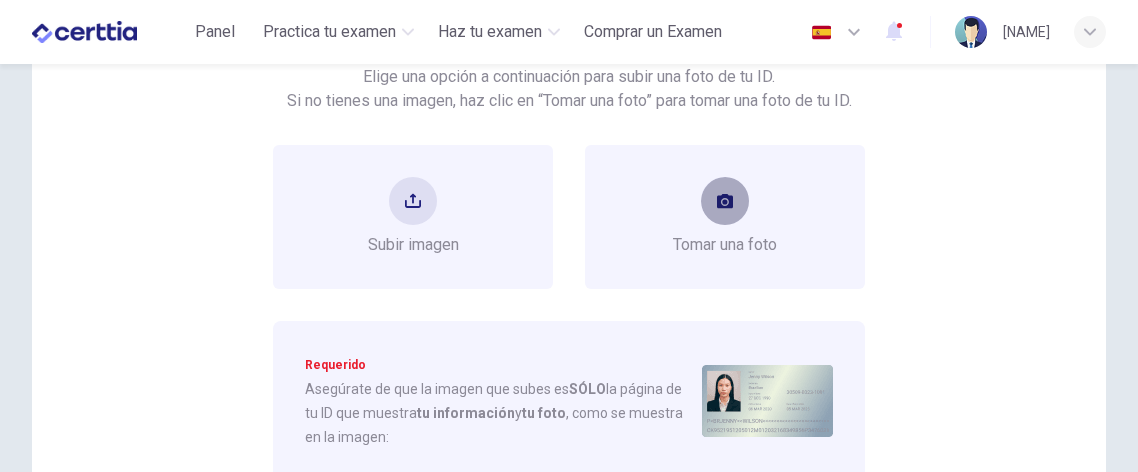 click at bounding box center (725, 201) 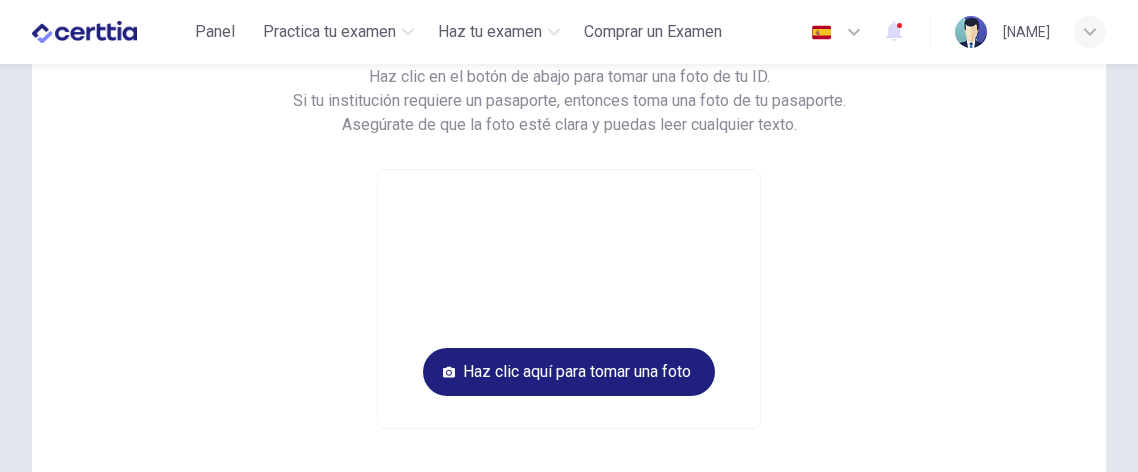 click on "Toma una foto de tu ID. Haz clic en el botón de abajo para tomar una foto de tu ID.   Si tu institución requiere un pasaporte, entonces toma una foto de tu pasaporte. Asegúrate de que la foto esté clara y puedas leer cualquier texto. Haz clic aquí para tomar una foto" at bounding box center (569, 223) 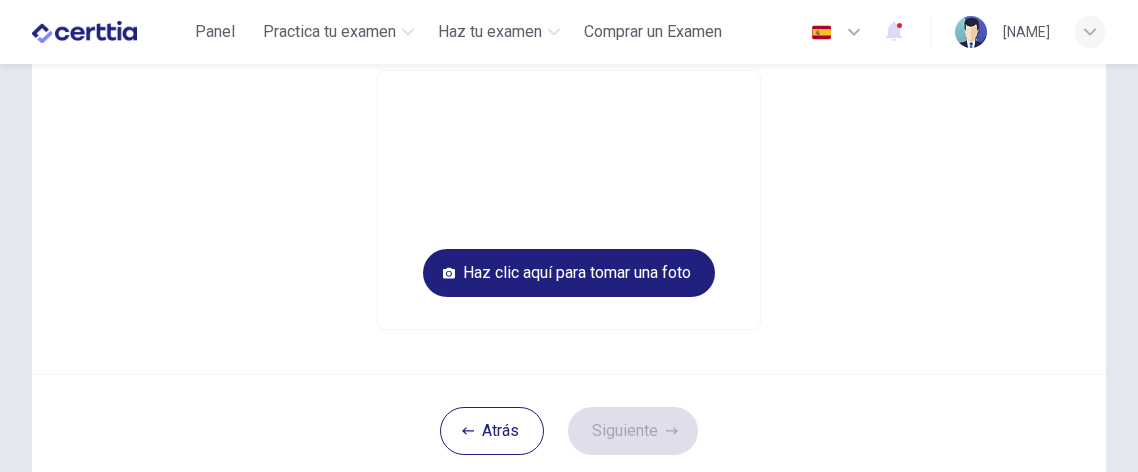 scroll, scrollTop: 269, scrollLeft: 0, axis: vertical 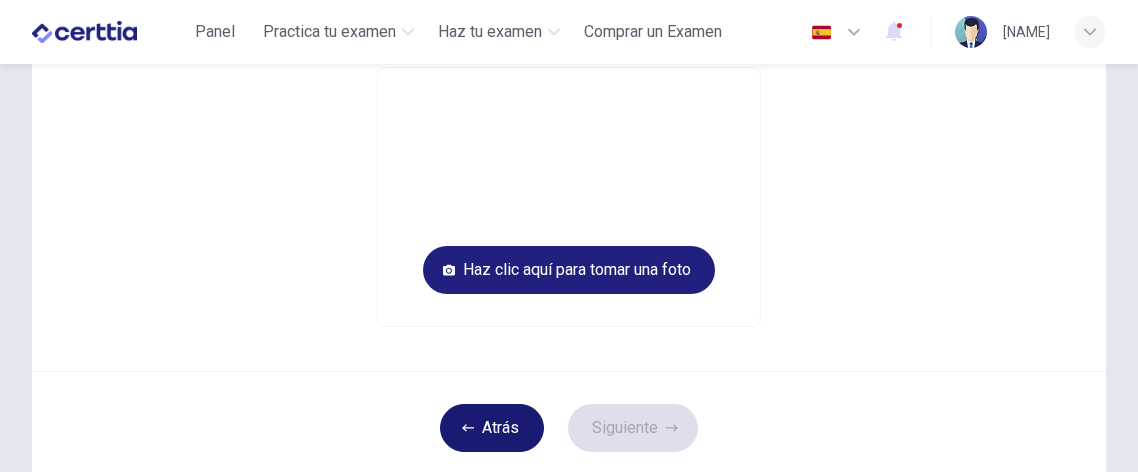 click on "Atrás" at bounding box center [492, 428] 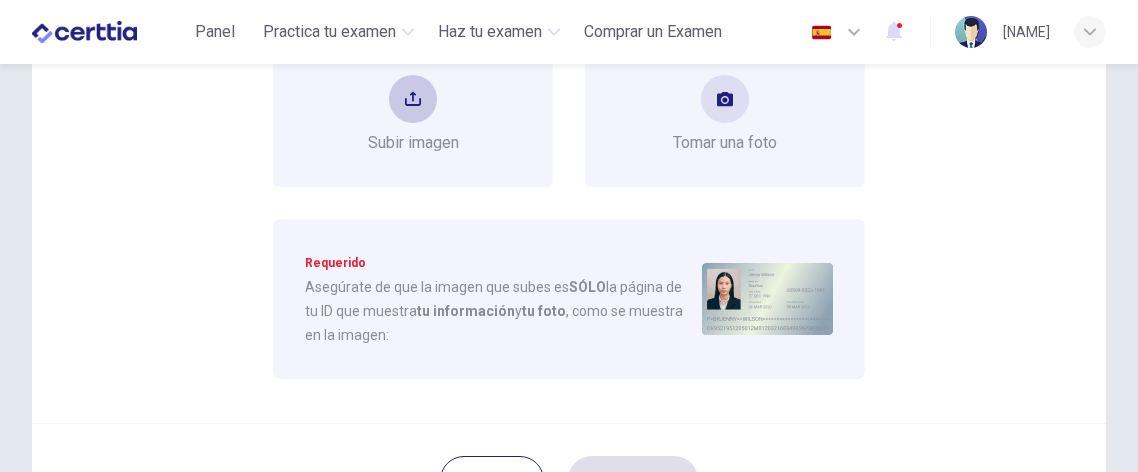 click on "Subir imagen" at bounding box center (413, 115) 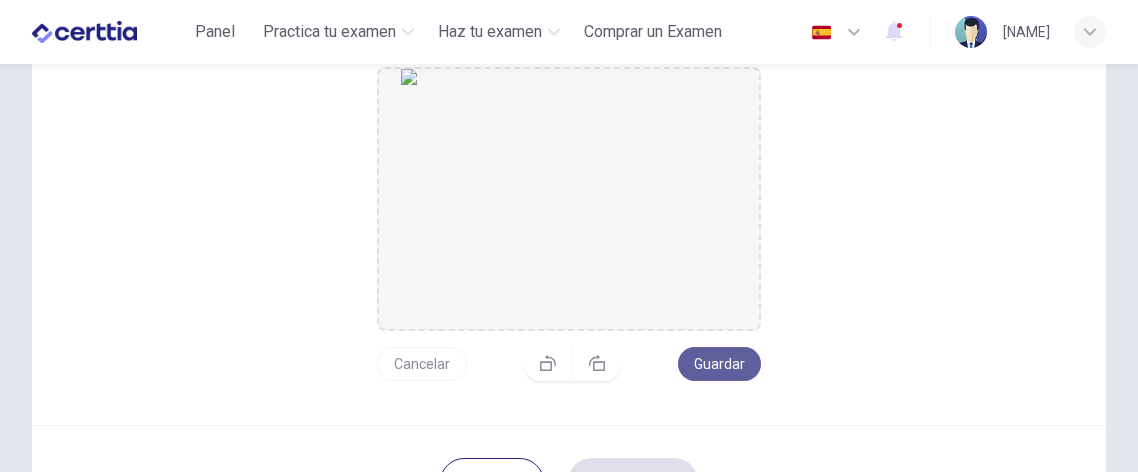 click on "Guardar" at bounding box center [719, 364] 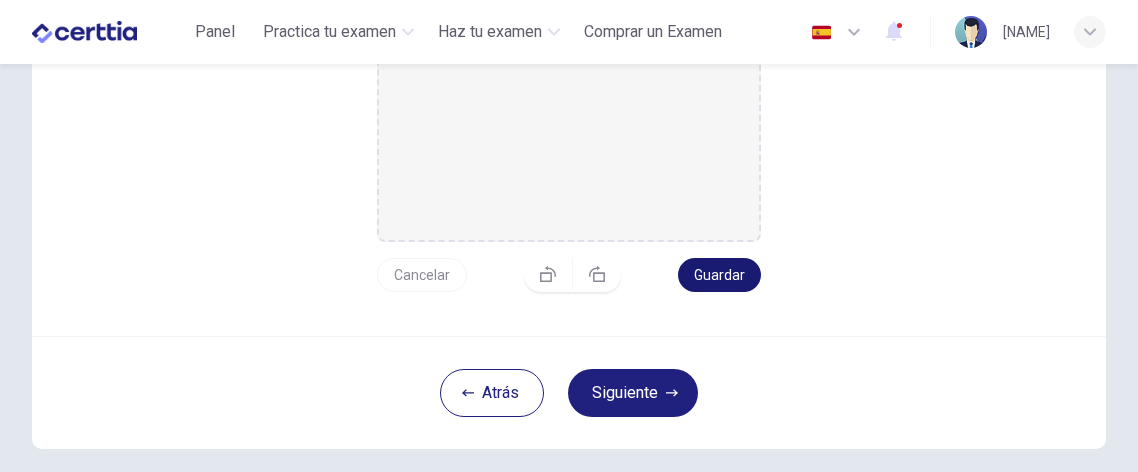 scroll, scrollTop: 359, scrollLeft: 0, axis: vertical 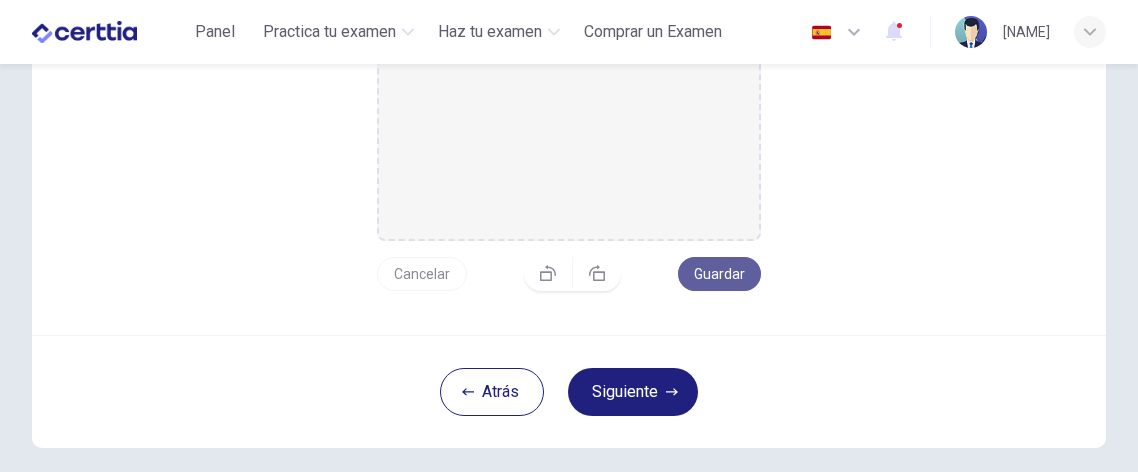 click on "Guardar" at bounding box center (719, 274) 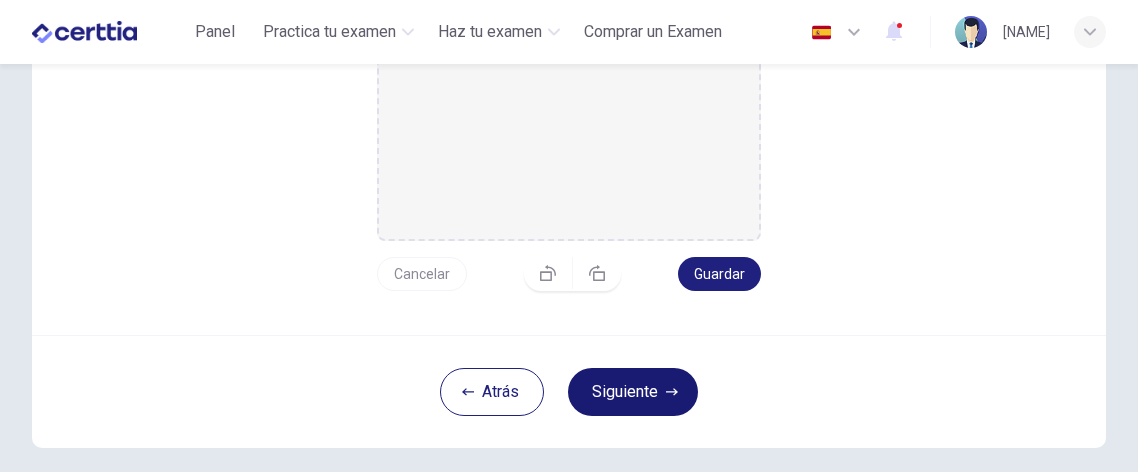 click on "Siguiente" at bounding box center (633, 392) 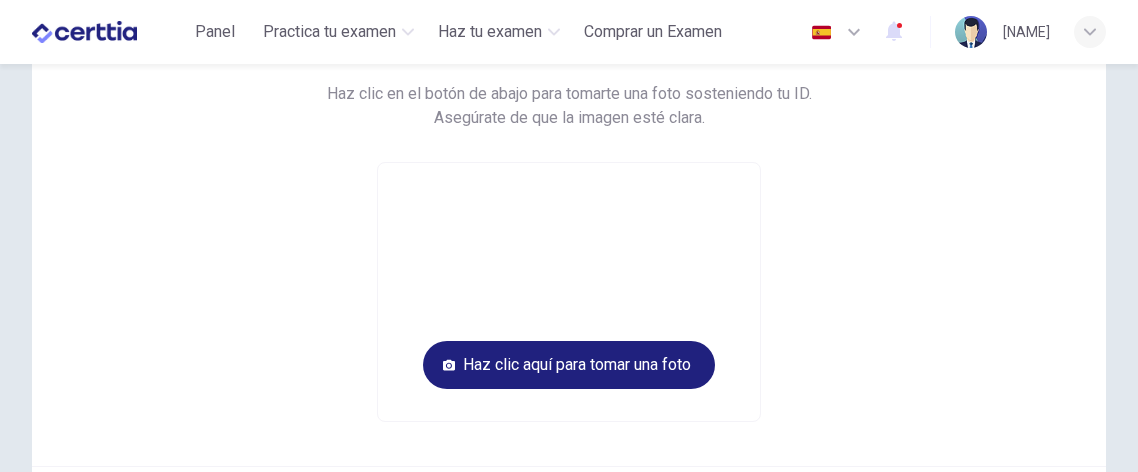 scroll, scrollTop: 150, scrollLeft: 0, axis: vertical 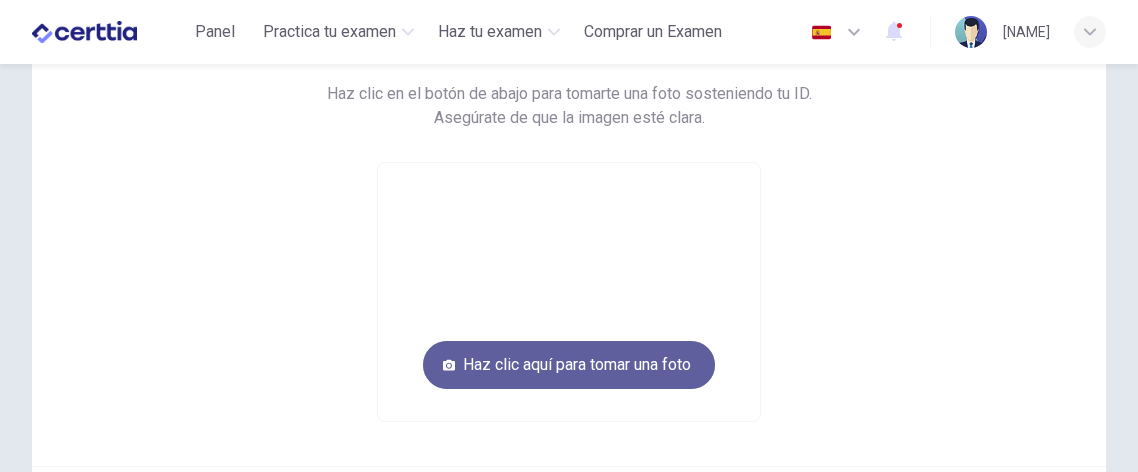 drag, startPoint x: 582, startPoint y: 372, endPoint x: 539, endPoint y: 361, distance: 44.38468 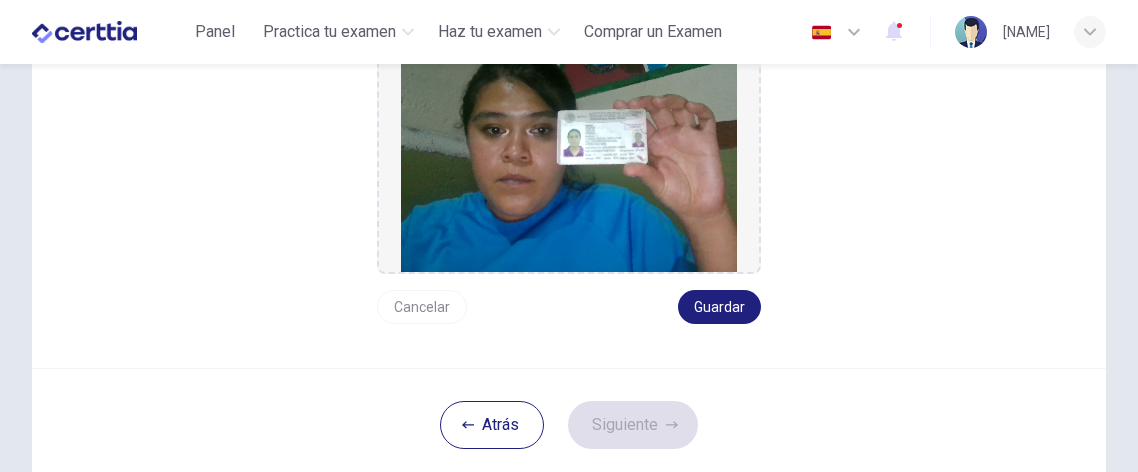 scroll, scrollTop: 302, scrollLeft: 0, axis: vertical 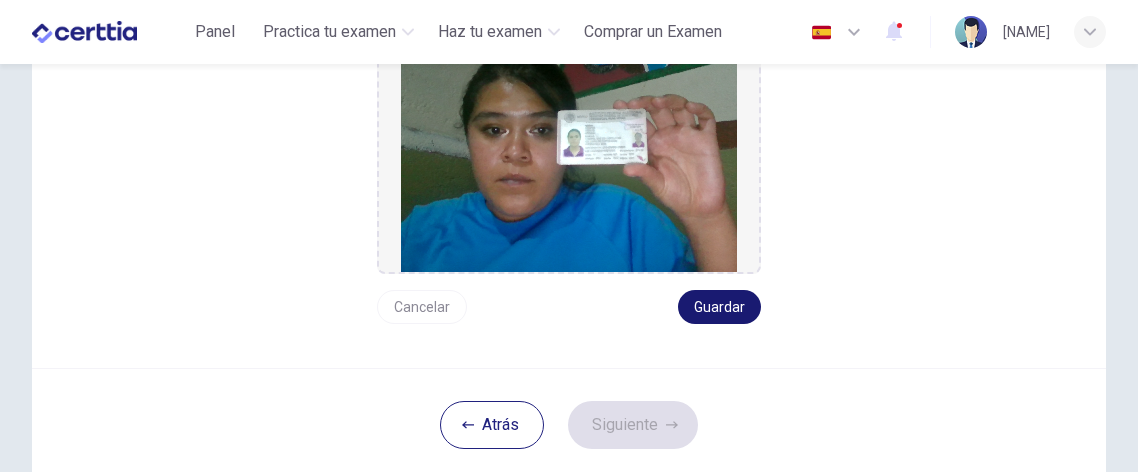 drag, startPoint x: 720, startPoint y: 331, endPoint x: 712, endPoint y: 307, distance: 25.298222 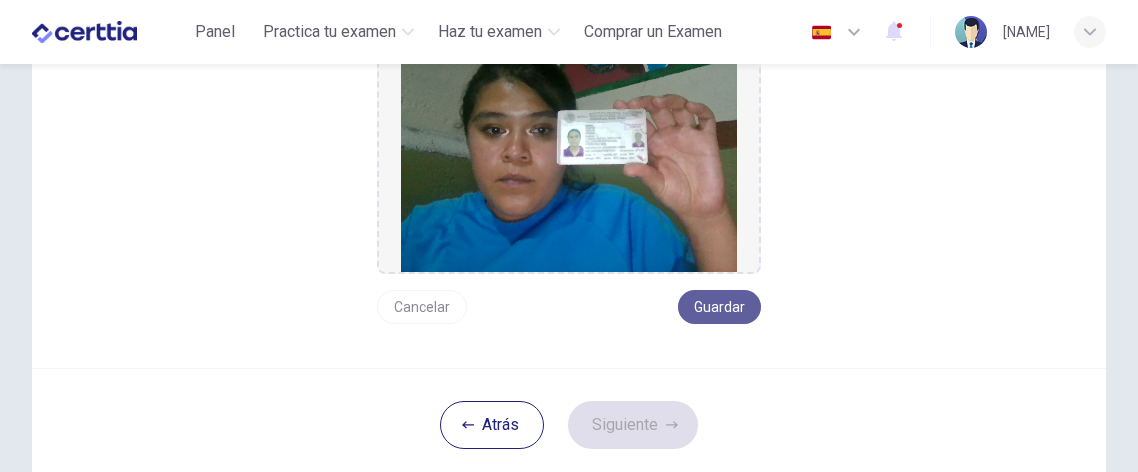click on "Guardar" at bounding box center (719, 307) 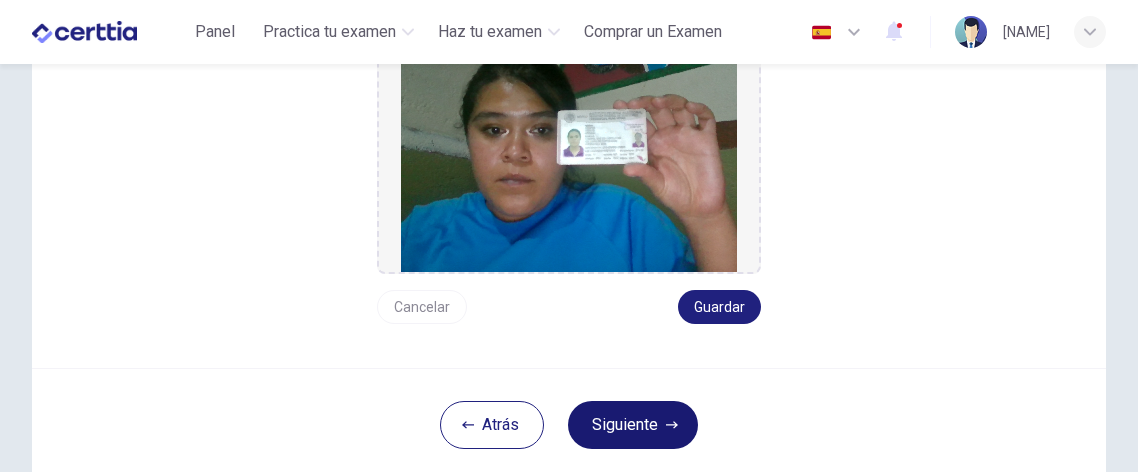 click on "Siguiente" at bounding box center (633, 425) 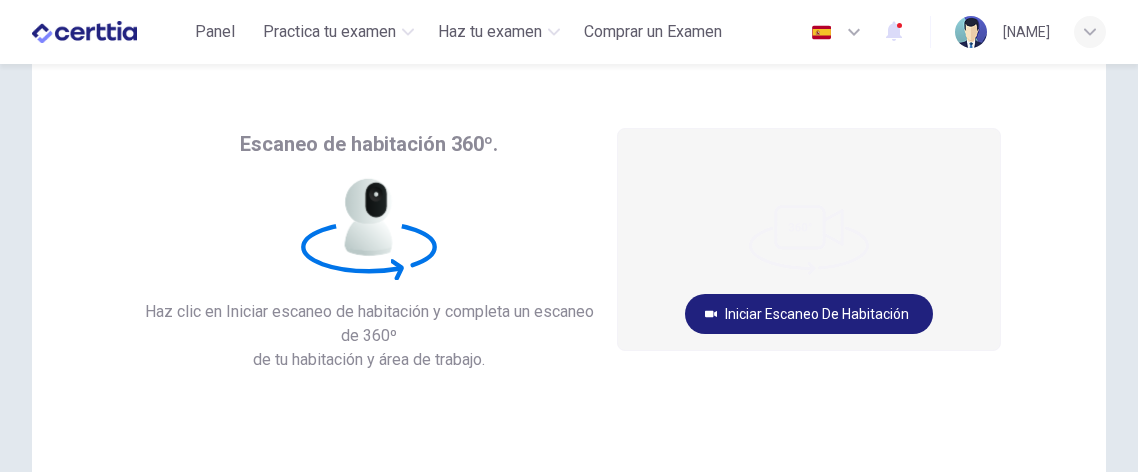scroll, scrollTop: 52, scrollLeft: 0, axis: vertical 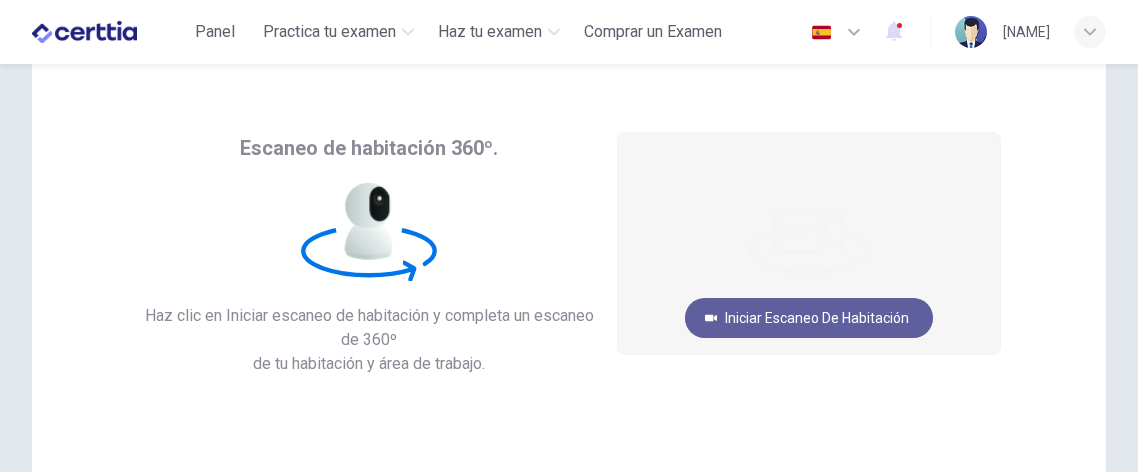 click on "Iniciar escaneo de habitación" at bounding box center (809, 318) 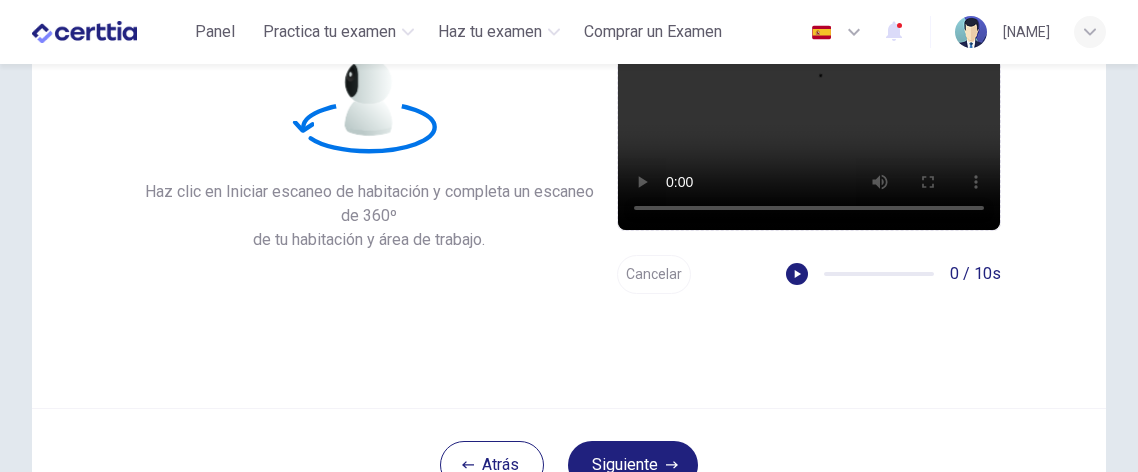 scroll, scrollTop: 174, scrollLeft: 0, axis: vertical 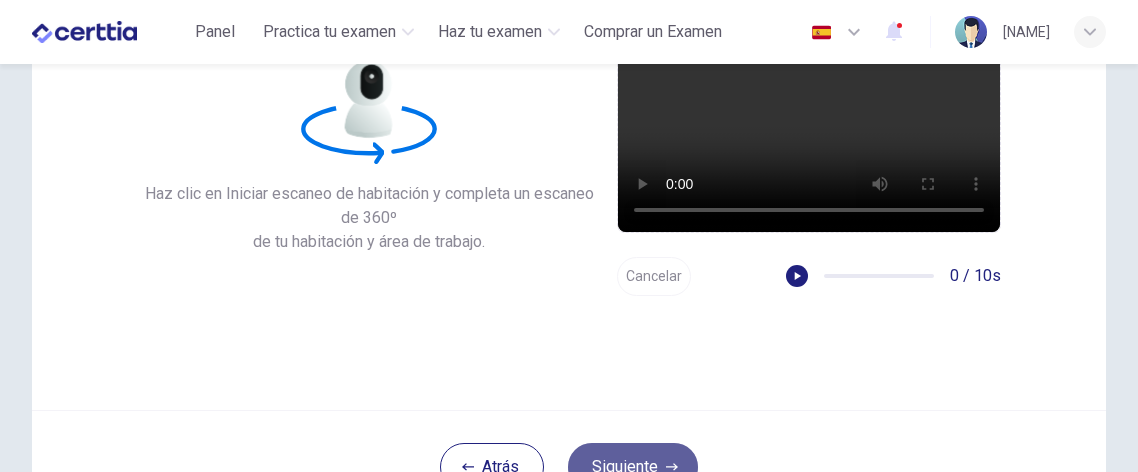 click on "Siguiente" at bounding box center (633, 467) 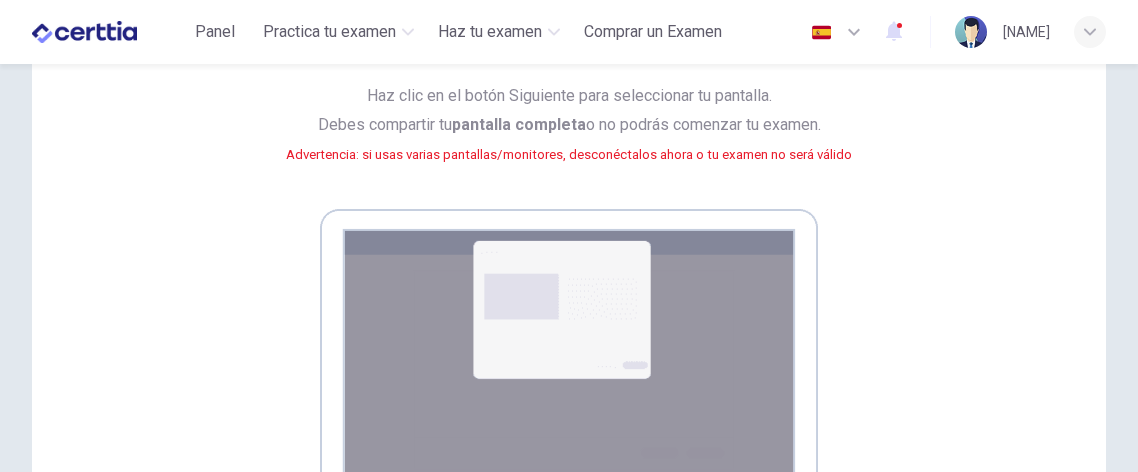 scroll, scrollTop: 184, scrollLeft: 0, axis: vertical 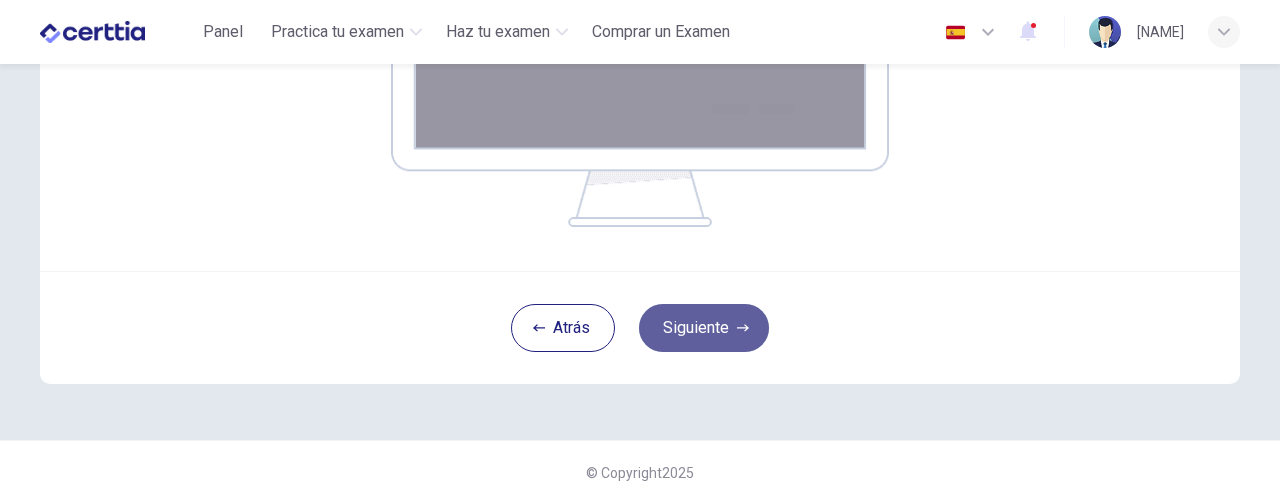 click on "Siguiente" at bounding box center (704, 328) 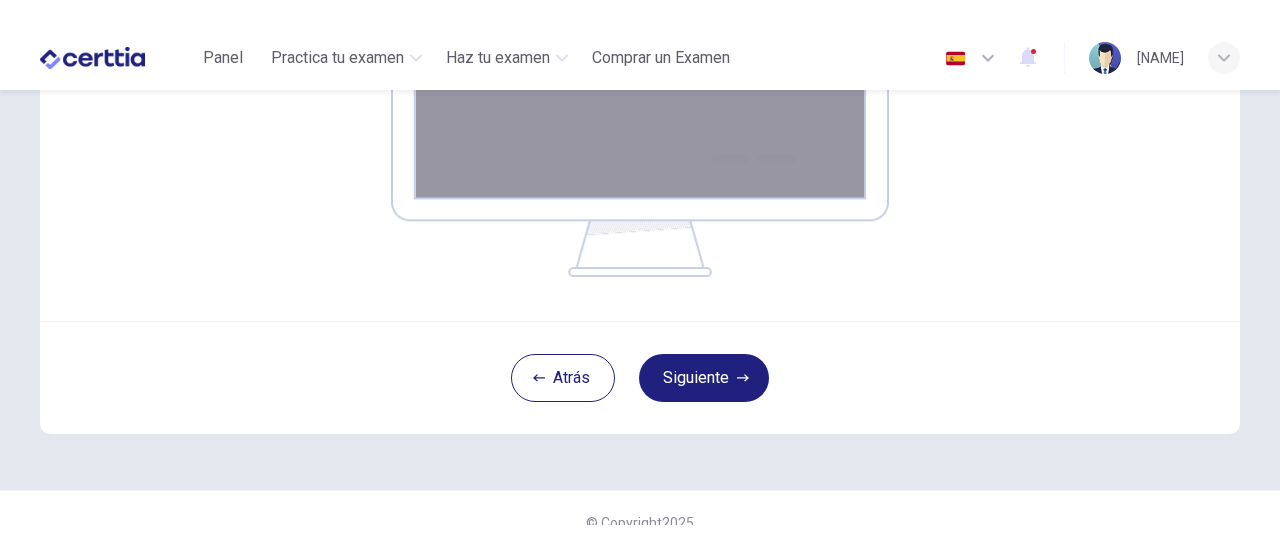 scroll, scrollTop: 510, scrollLeft: 0, axis: vertical 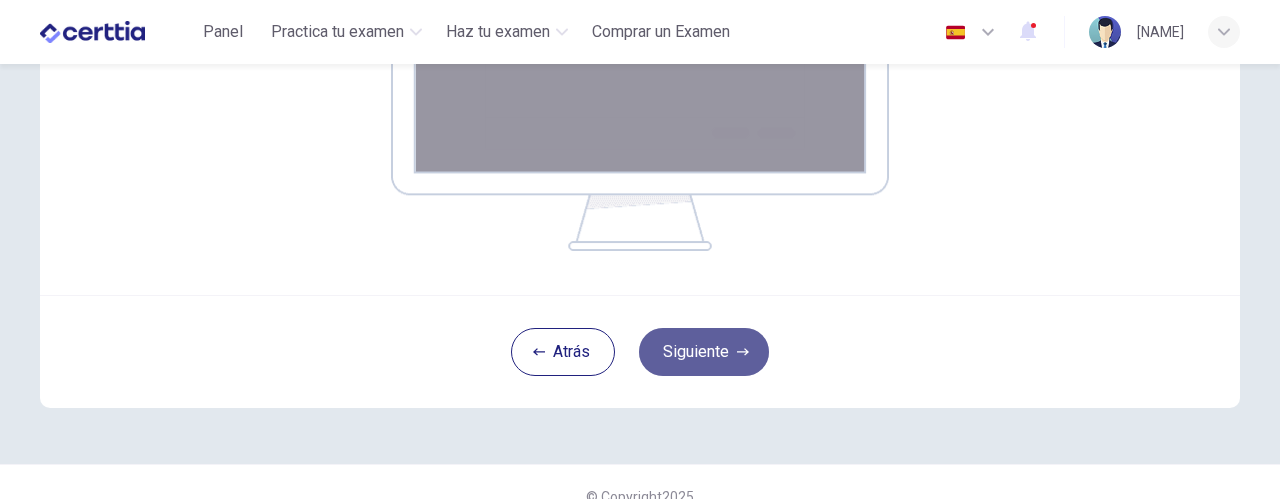 click on "Siguiente" at bounding box center (704, 352) 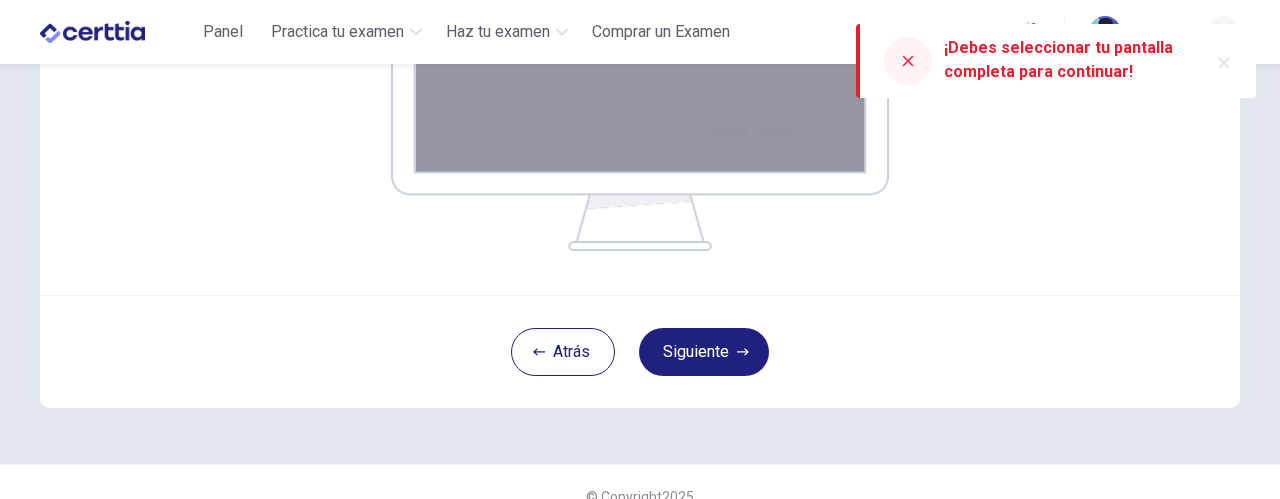 click at bounding box center [908, 61] 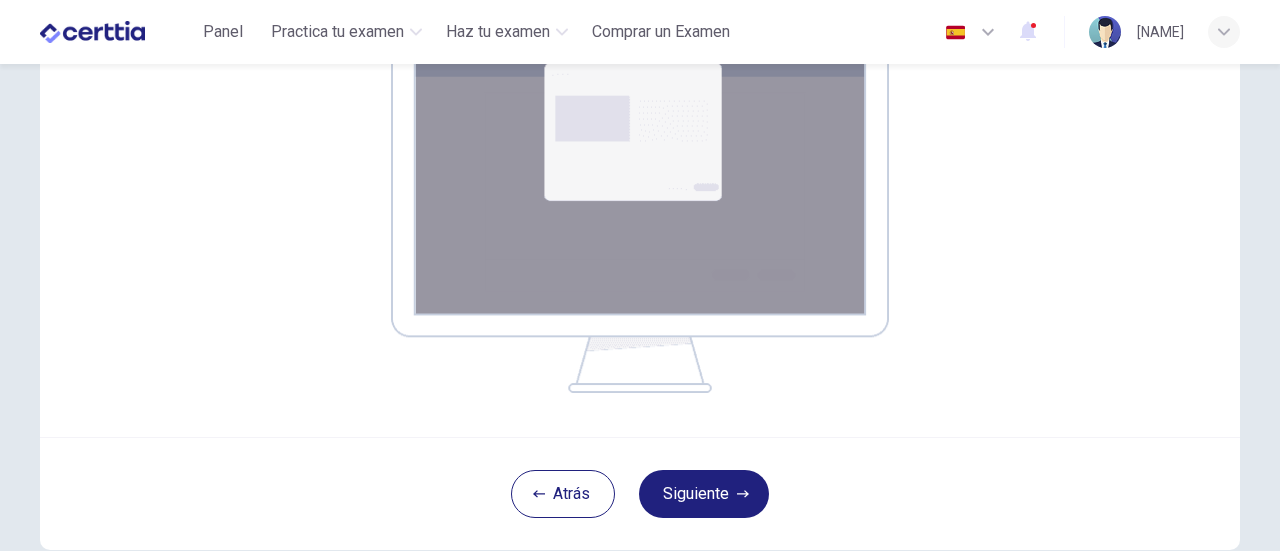 scroll, scrollTop: 367, scrollLeft: 0, axis: vertical 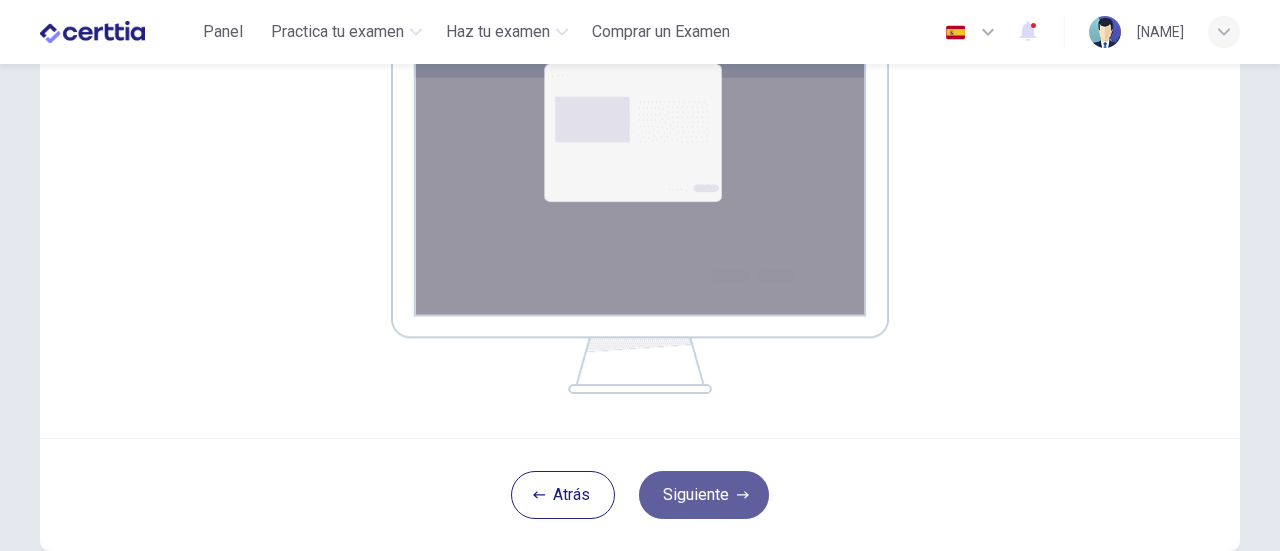 click on "Siguiente" at bounding box center (704, 495) 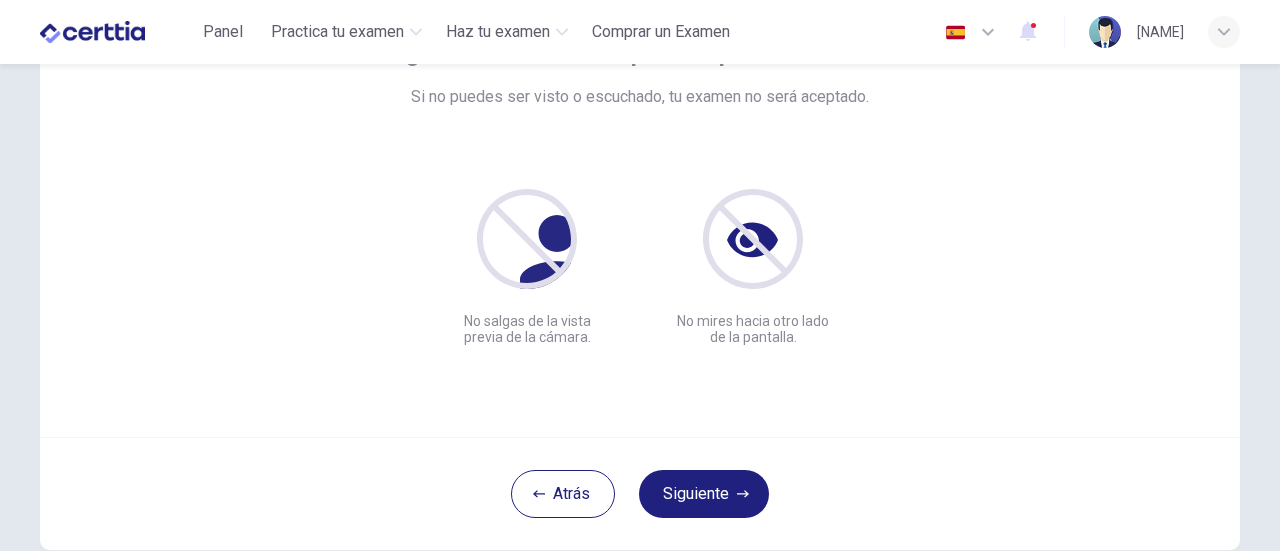scroll, scrollTop: 275, scrollLeft: 0, axis: vertical 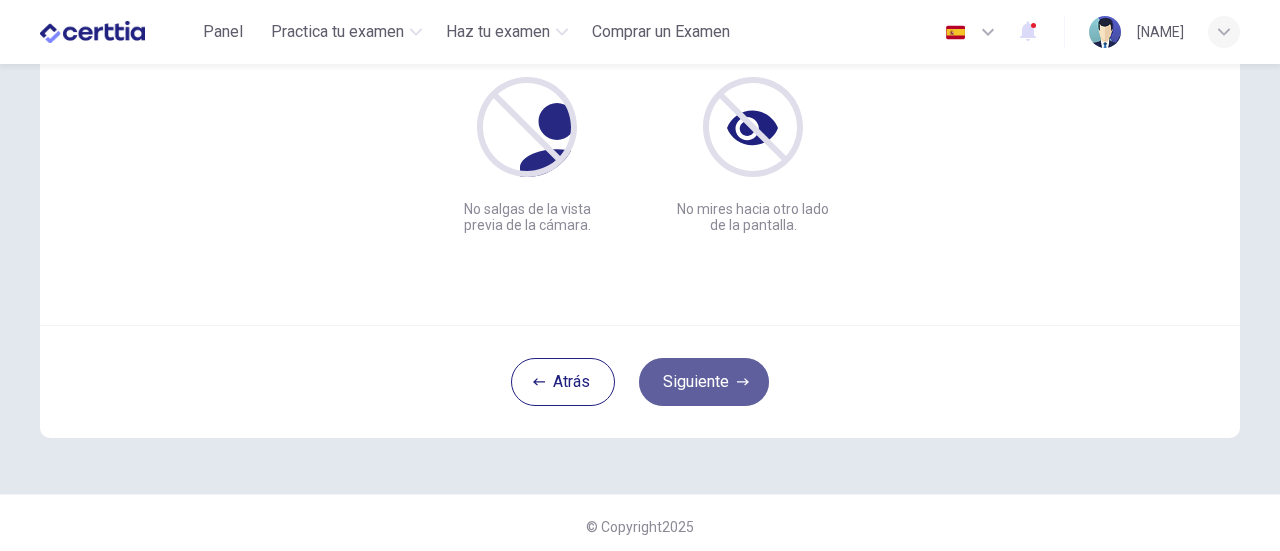 click on "Siguiente" at bounding box center [704, 382] 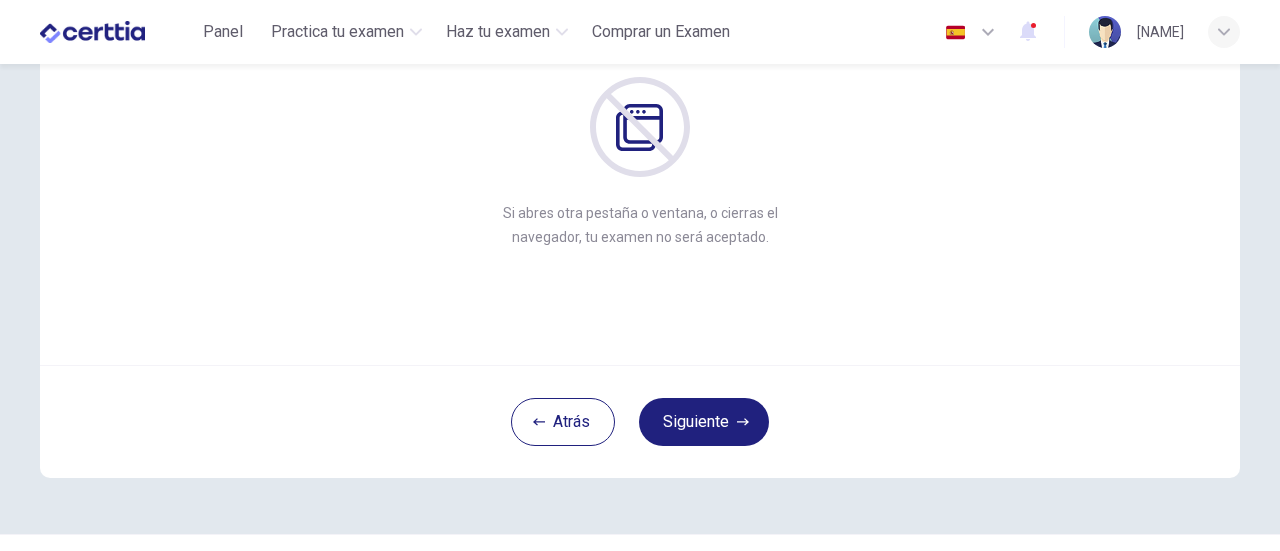 scroll, scrollTop: 281, scrollLeft: 0, axis: vertical 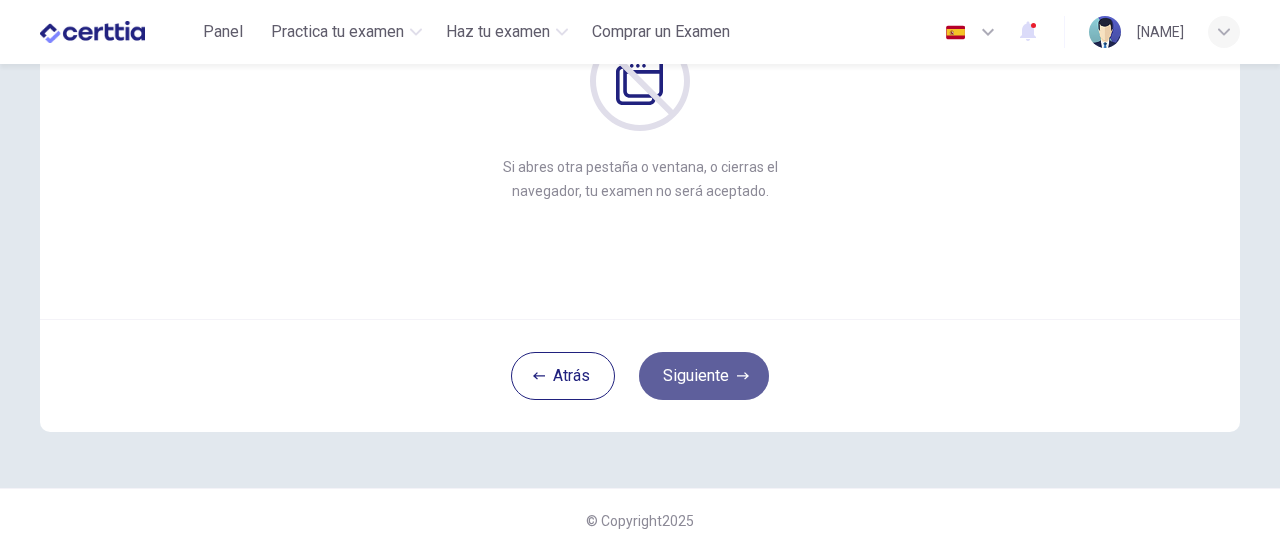click on "Siguiente" at bounding box center (704, 376) 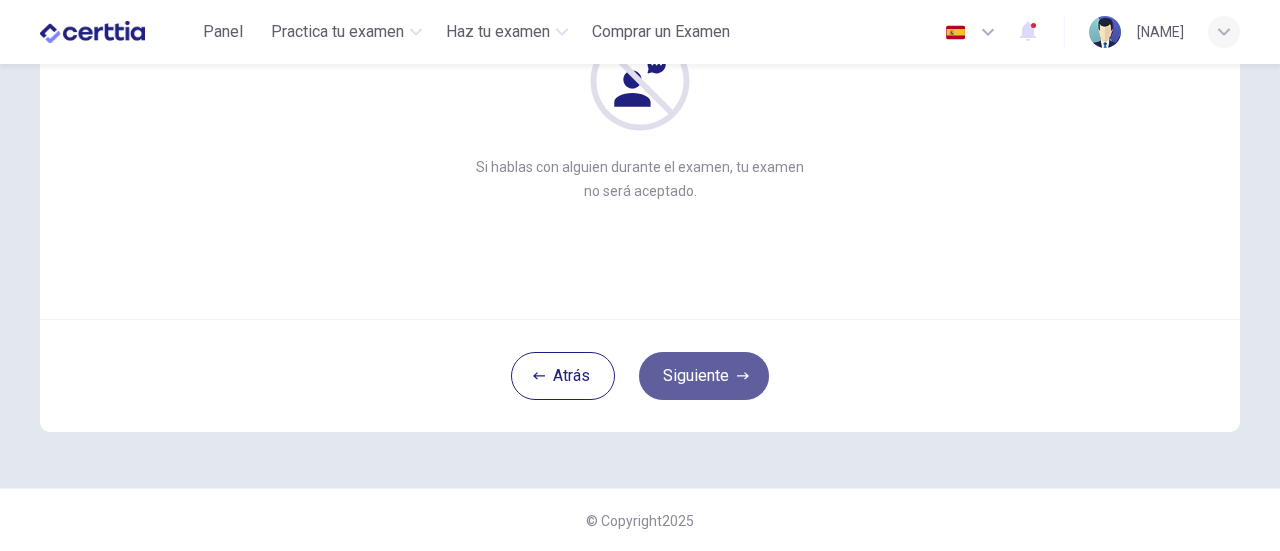 click on "Siguiente" at bounding box center (704, 376) 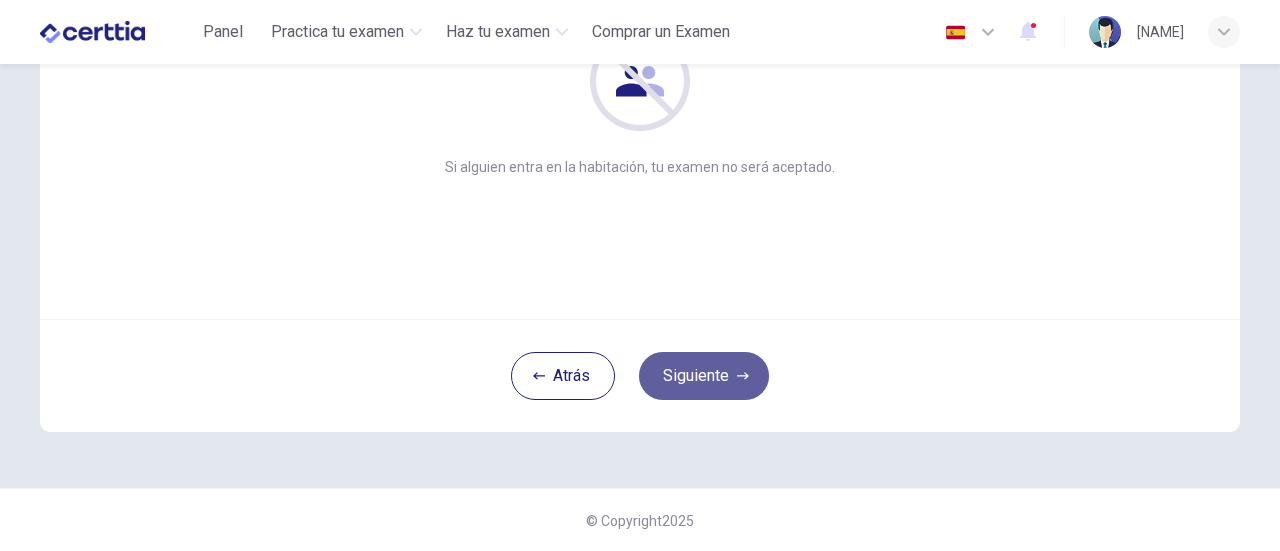 click on "Siguiente" at bounding box center [704, 376] 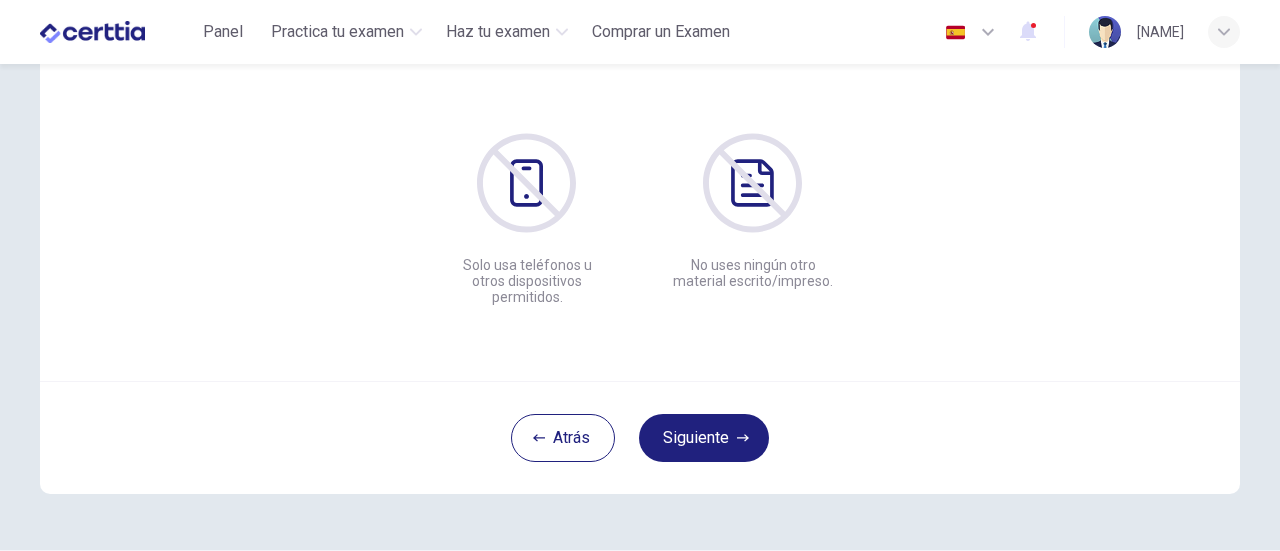 scroll, scrollTop: 221, scrollLeft: 0, axis: vertical 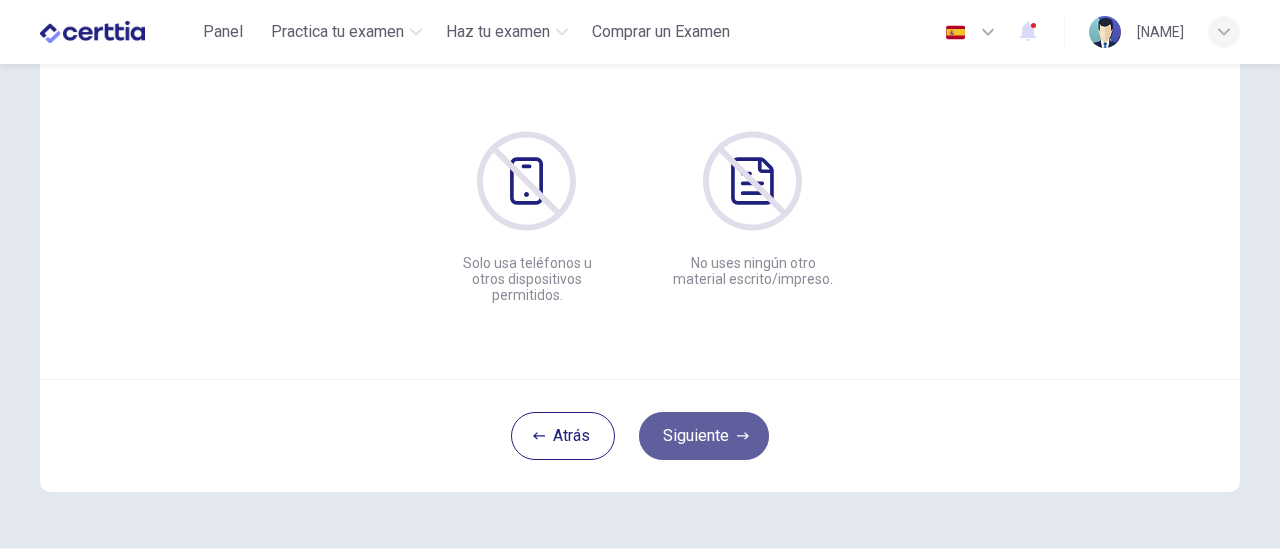 click on "Siguiente" at bounding box center [704, 436] 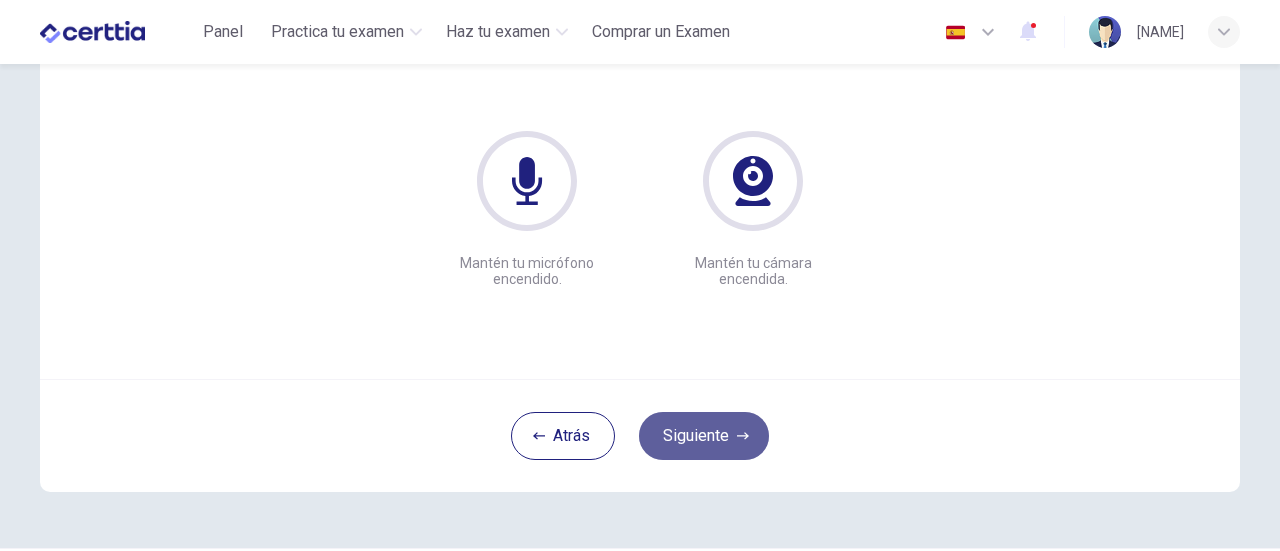 click on "Siguiente" at bounding box center [704, 436] 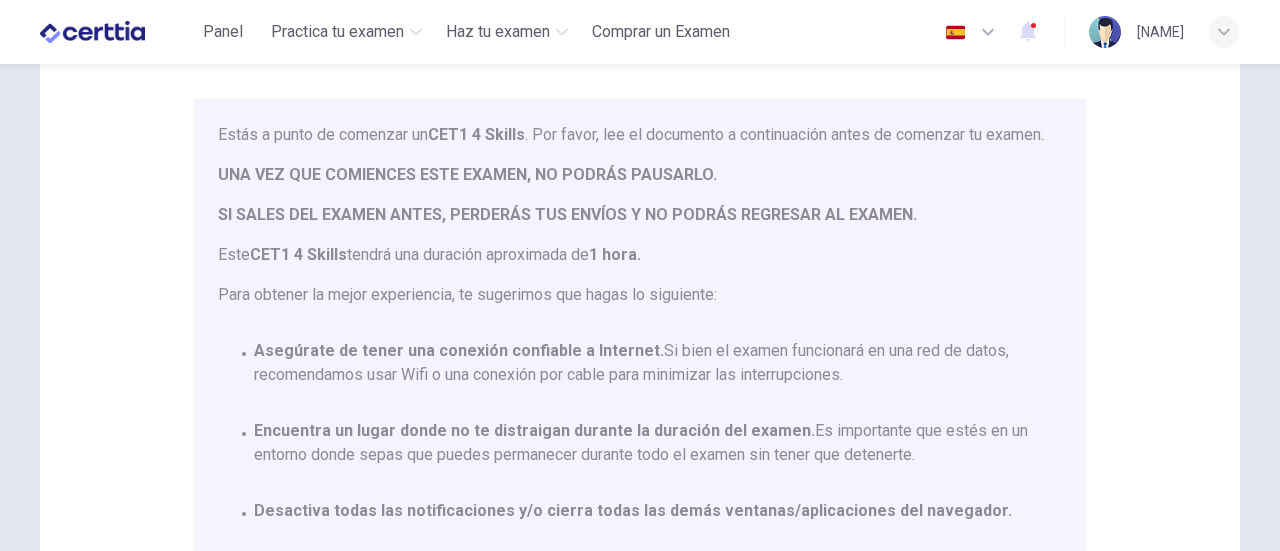 scroll, scrollTop: 158, scrollLeft: 0, axis: vertical 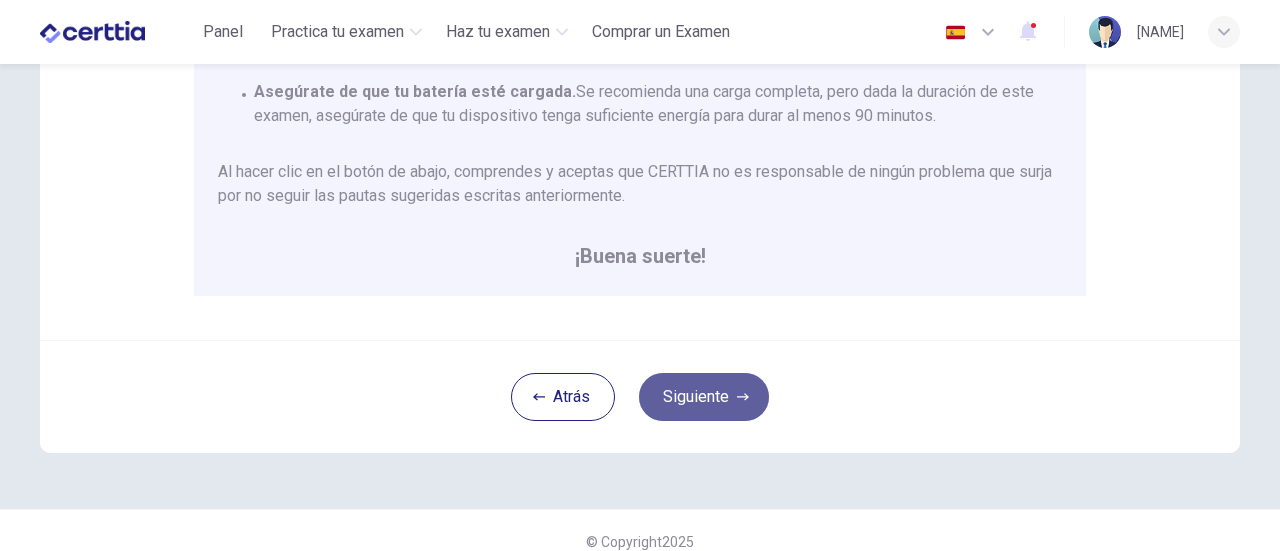 click on "Siguiente" at bounding box center [704, 397] 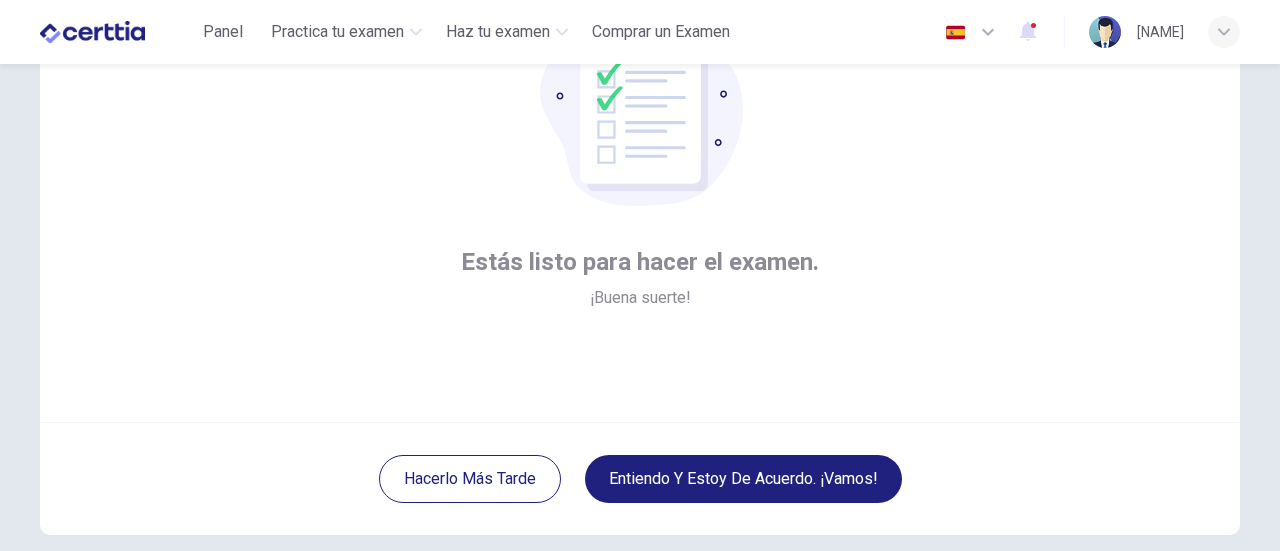 scroll, scrollTop: 281, scrollLeft: 0, axis: vertical 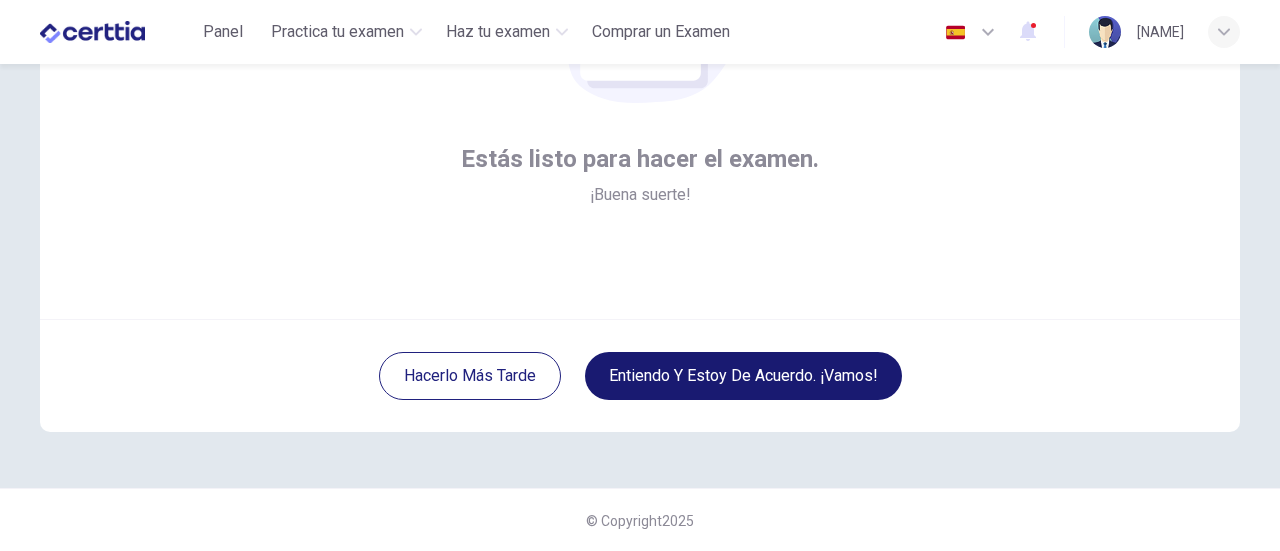 click on "Entiendo y estoy de acuerdo. ¡Vamos!" at bounding box center (743, 376) 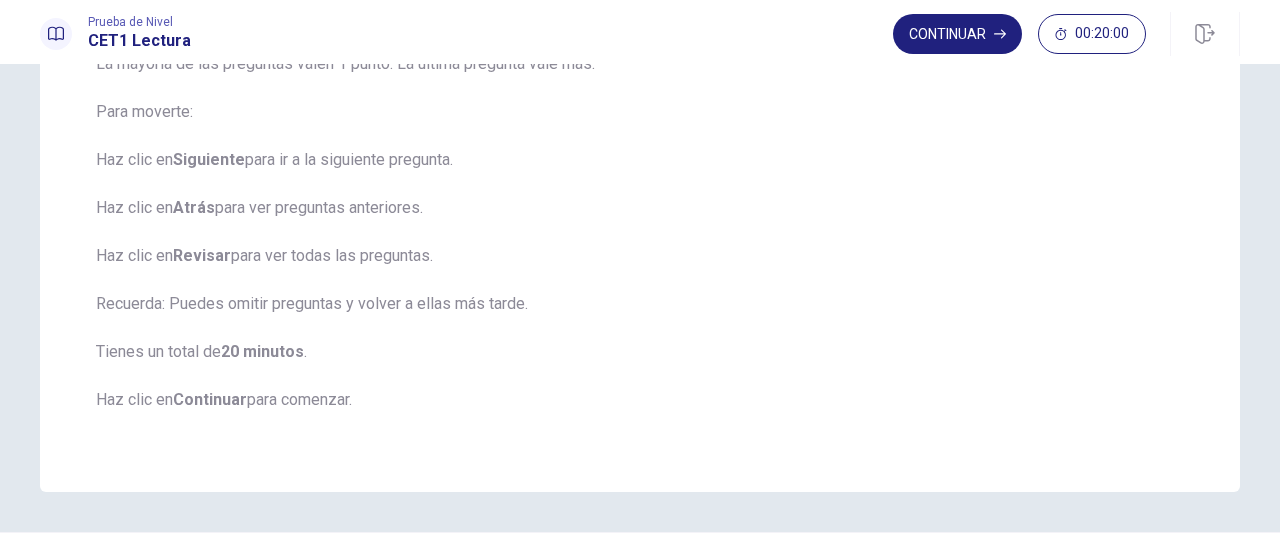 scroll, scrollTop: 282, scrollLeft: 0, axis: vertical 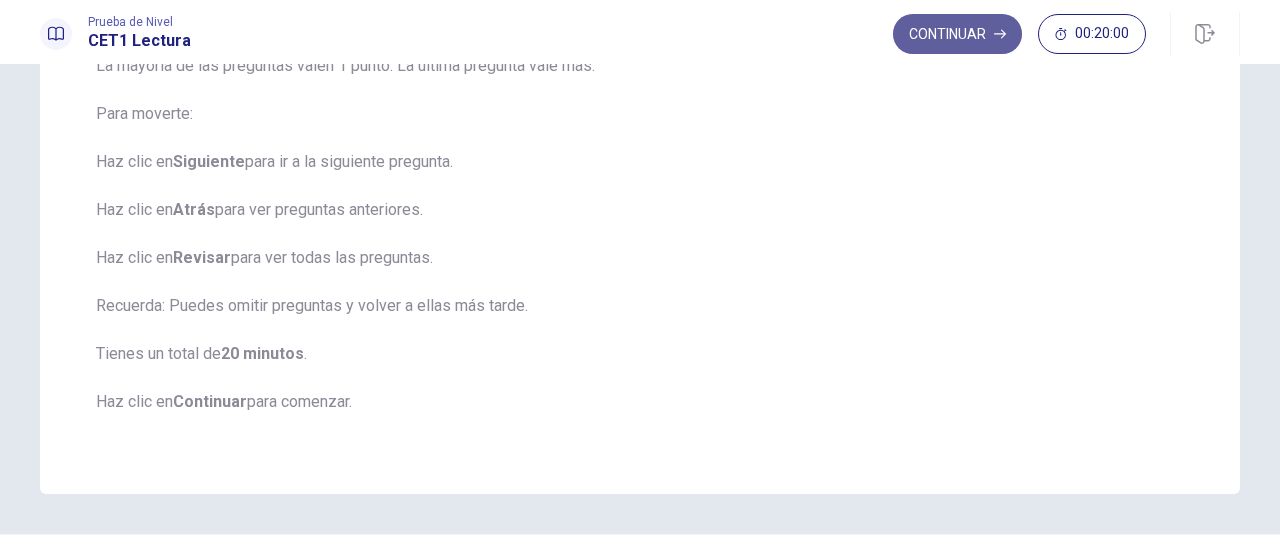 click on "Continuar" at bounding box center (957, 34) 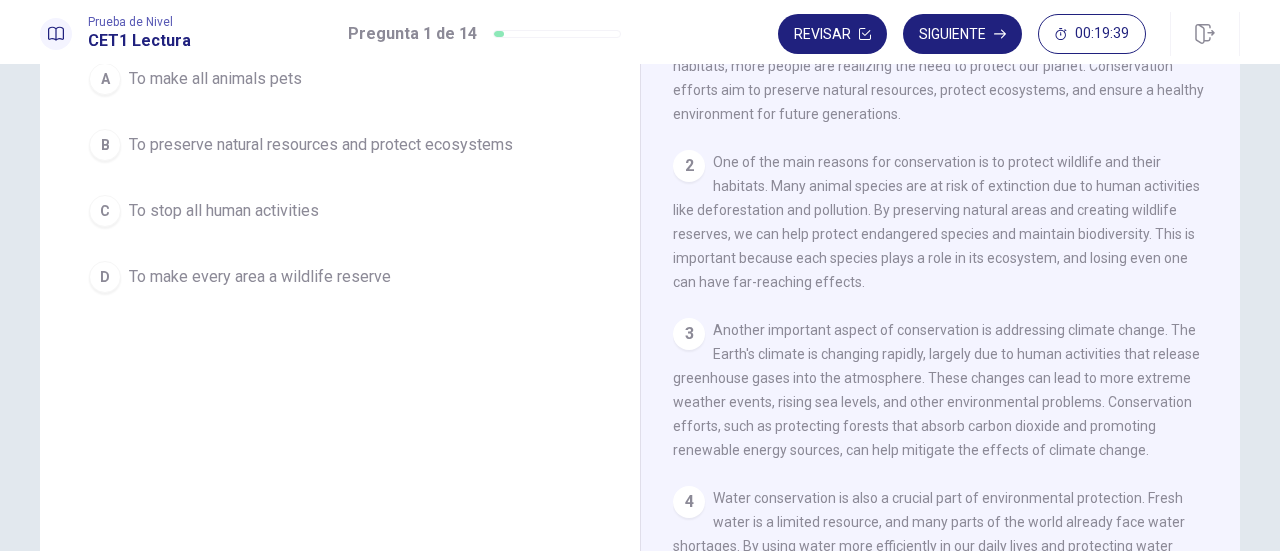 scroll, scrollTop: 221, scrollLeft: 0, axis: vertical 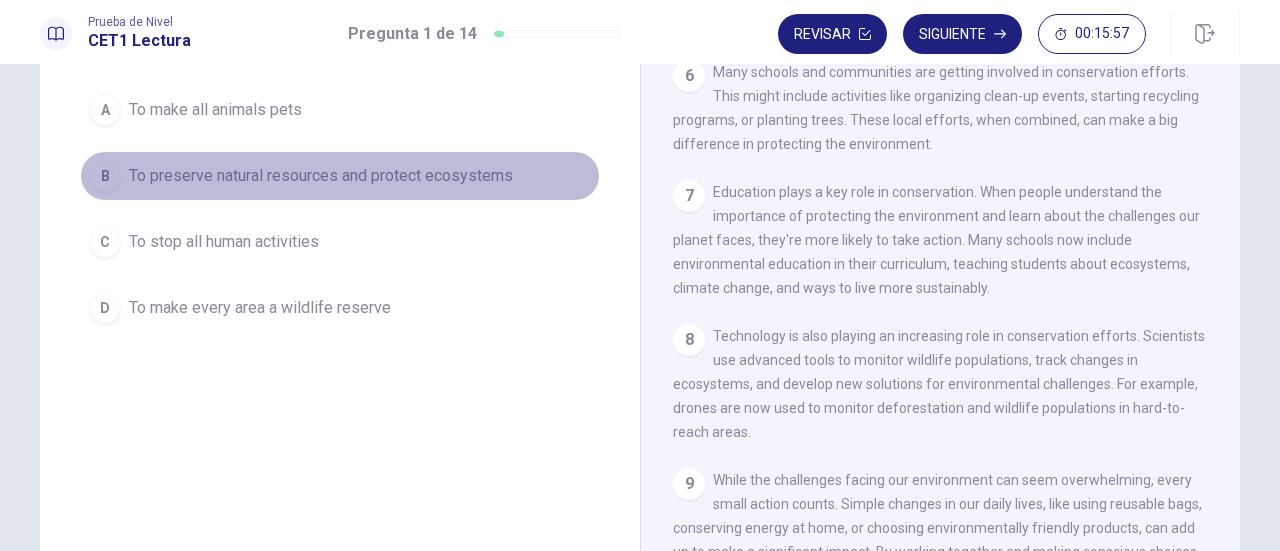 click on "B" at bounding box center (105, 176) 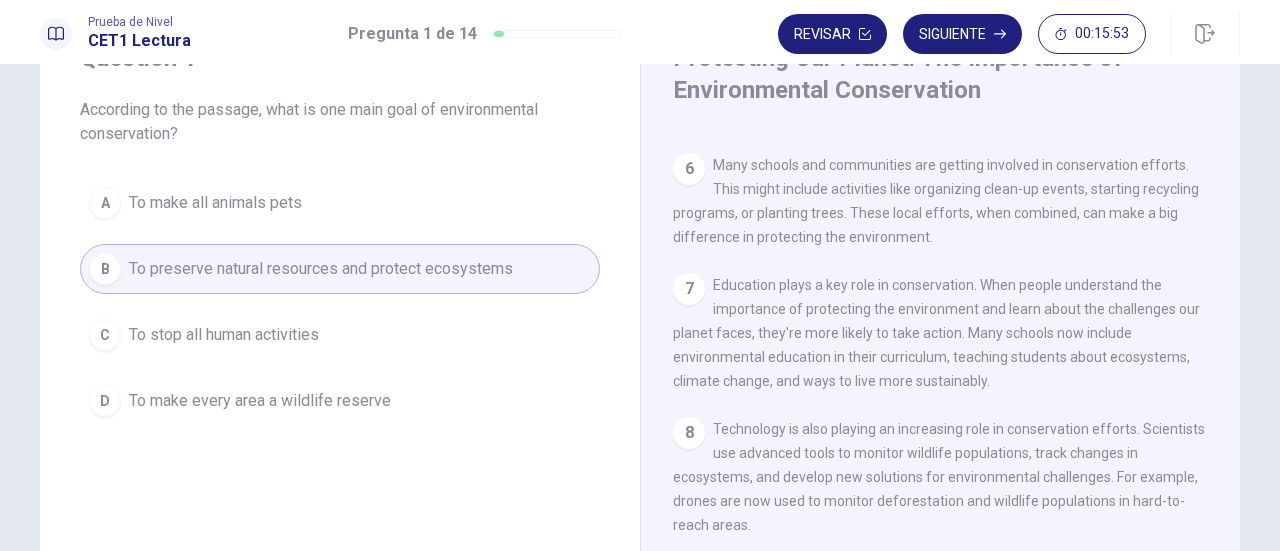 scroll, scrollTop: 0, scrollLeft: 0, axis: both 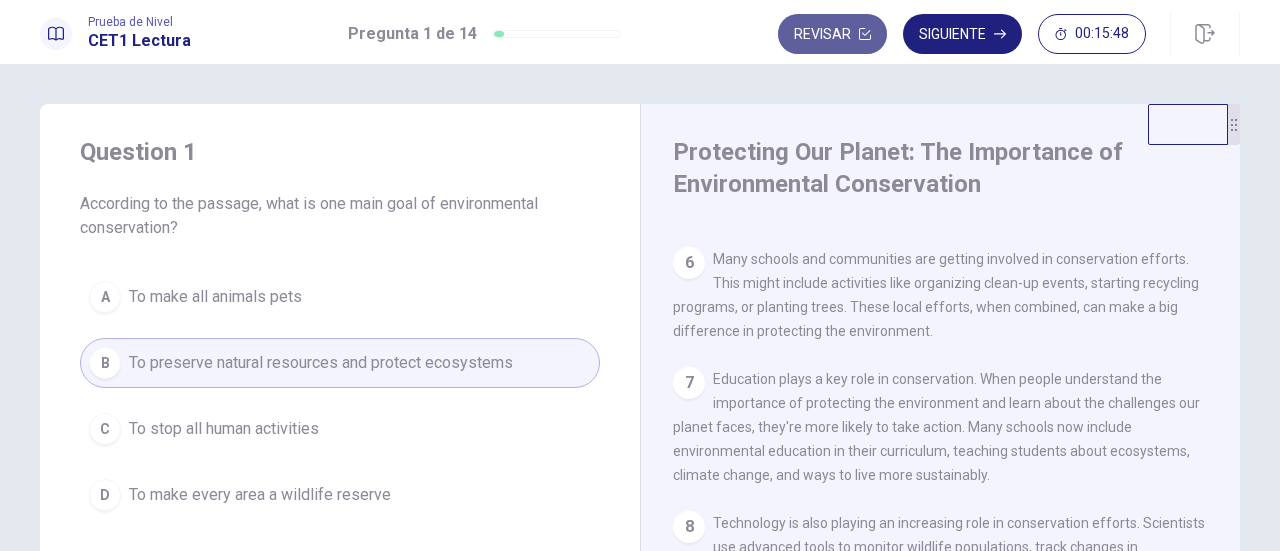 click on "Revisar" at bounding box center [832, 34] 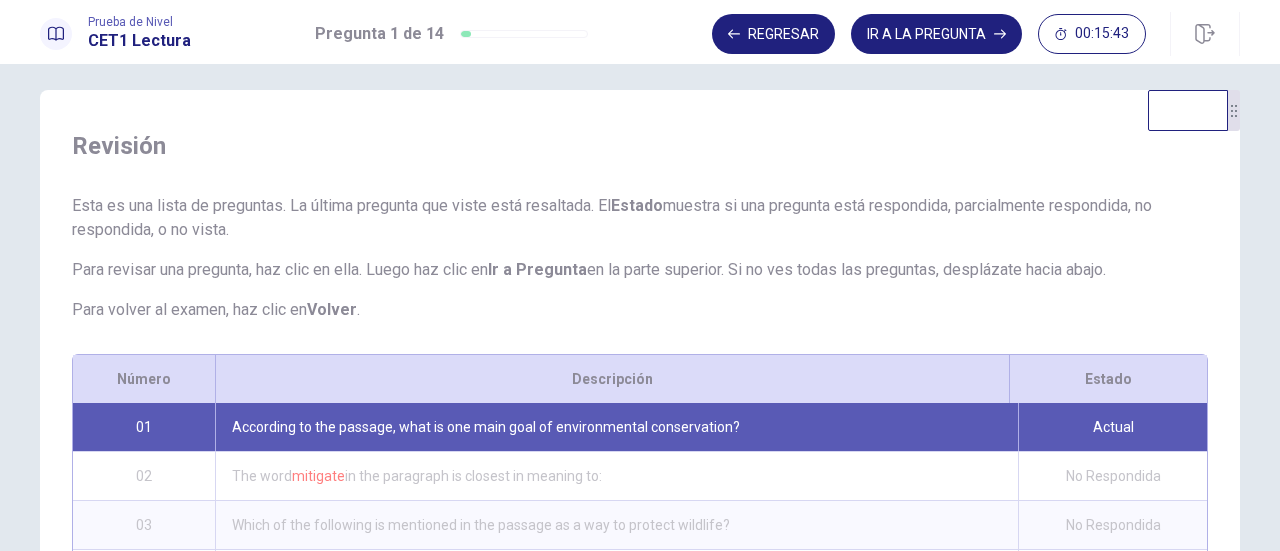 scroll, scrollTop: 4, scrollLeft: 0, axis: vertical 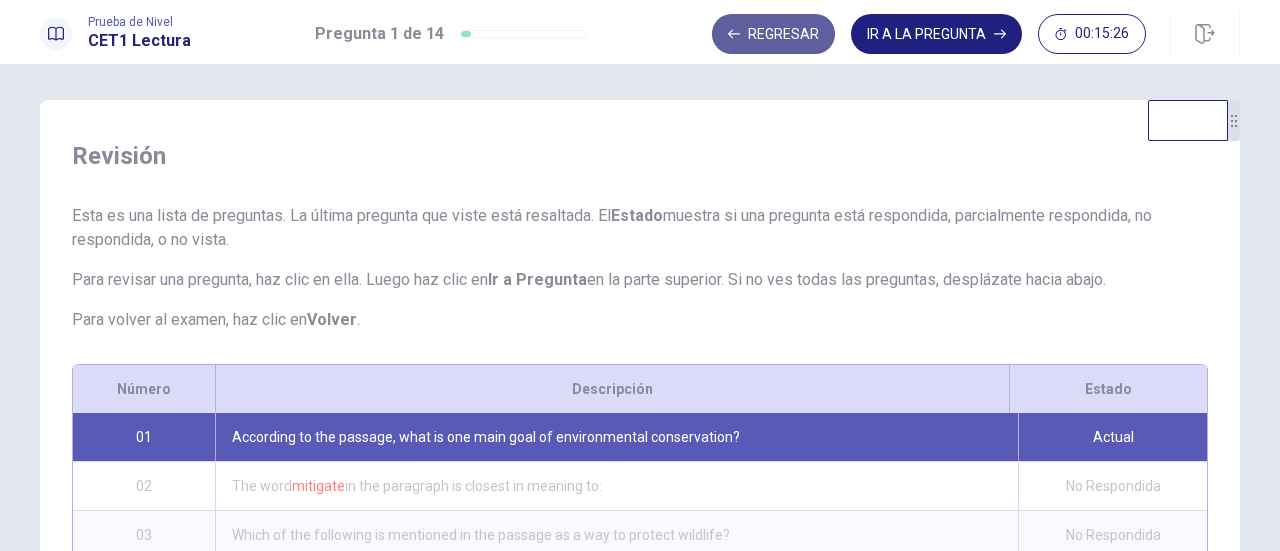 click on "Regresar" at bounding box center (773, 34) 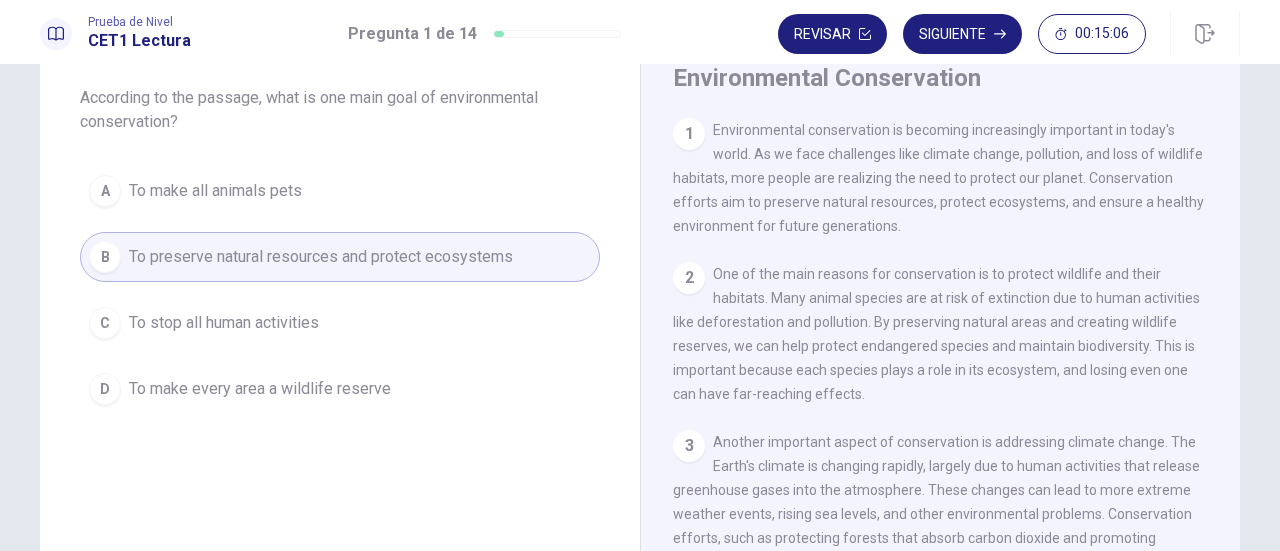scroll, scrollTop: 103, scrollLeft: 0, axis: vertical 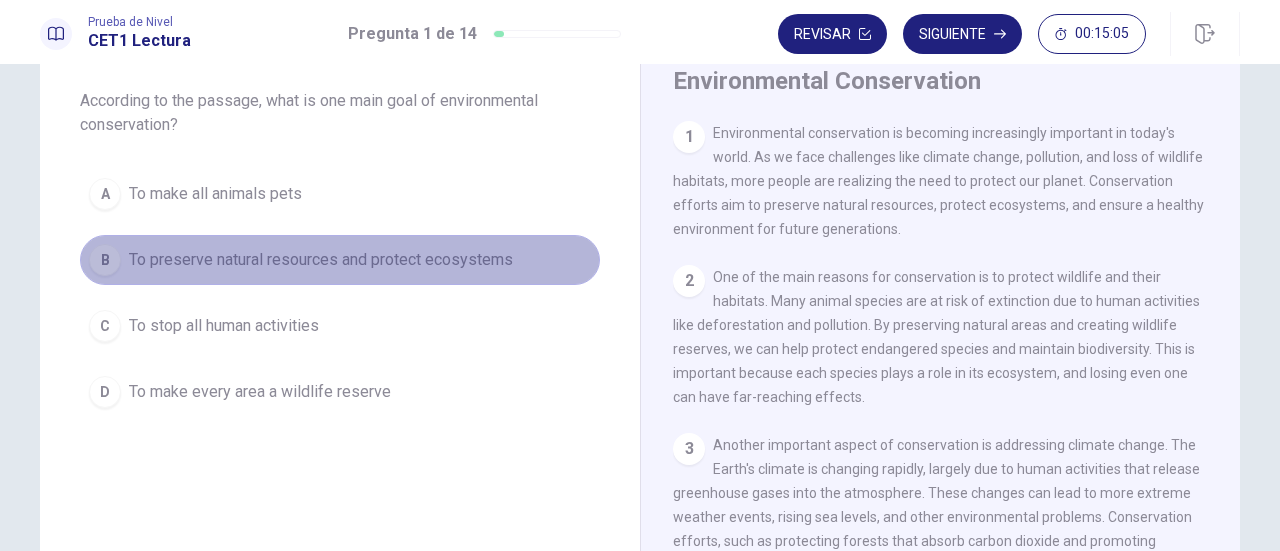 click on "To preserve natural resources and protect ecosystems" at bounding box center [321, 260] 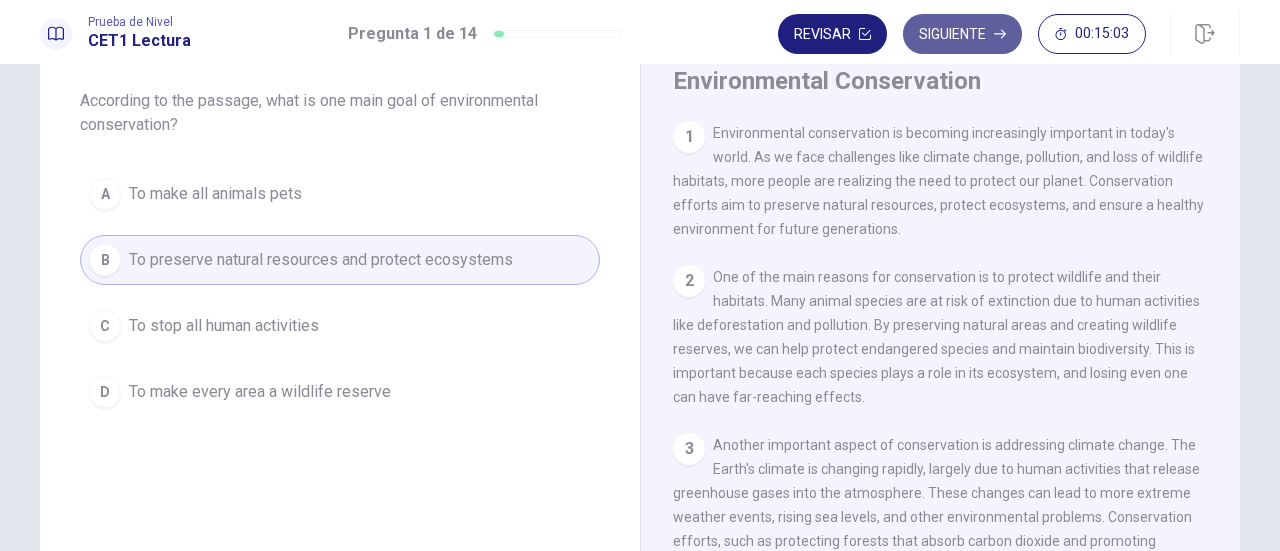 click on "Siguiente" at bounding box center [962, 34] 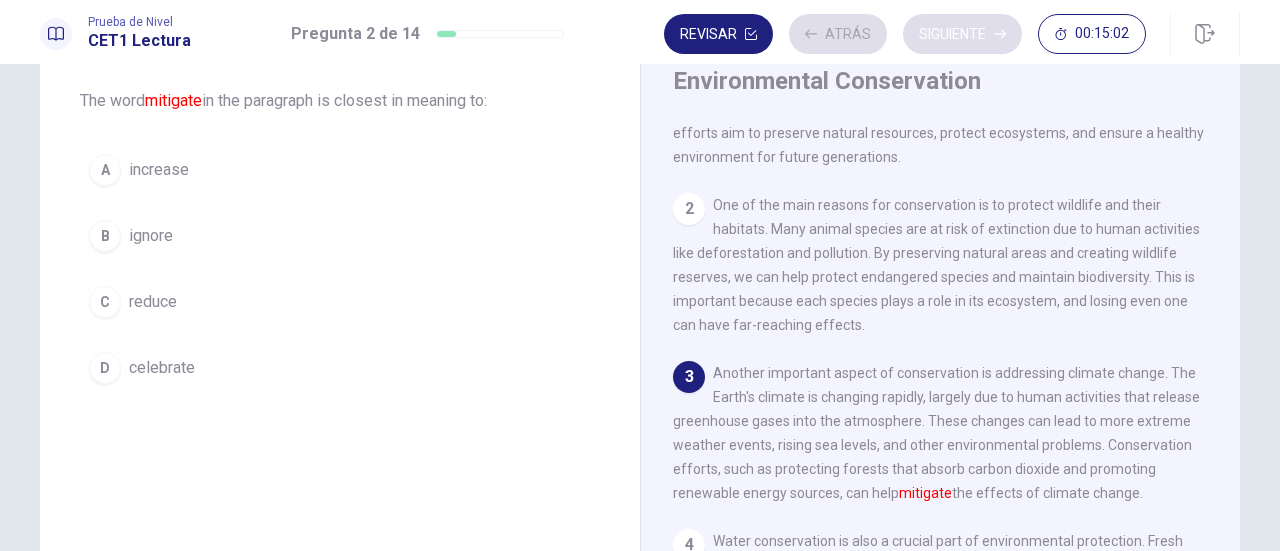 scroll, scrollTop: 92, scrollLeft: 0, axis: vertical 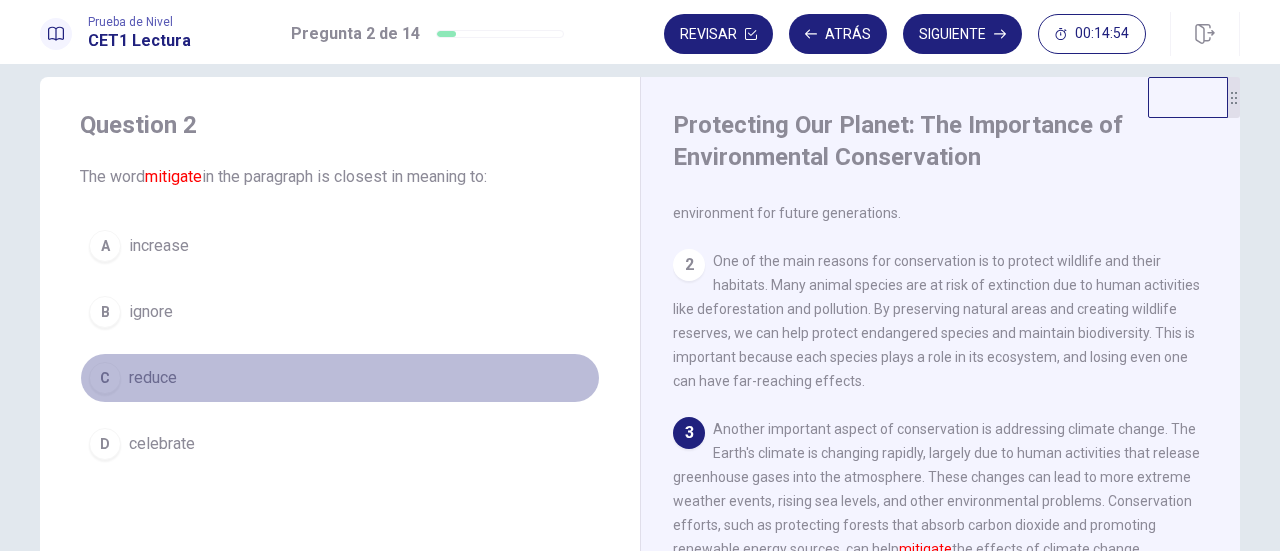 click on "C reduce" at bounding box center (340, 378) 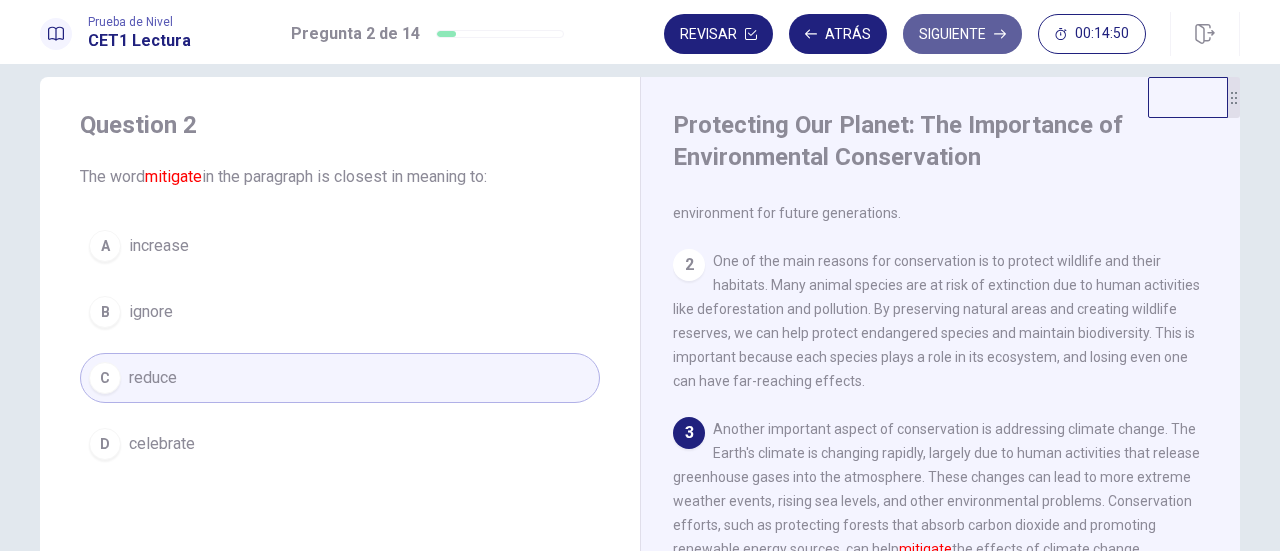 click on "Siguiente" at bounding box center (962, 34) 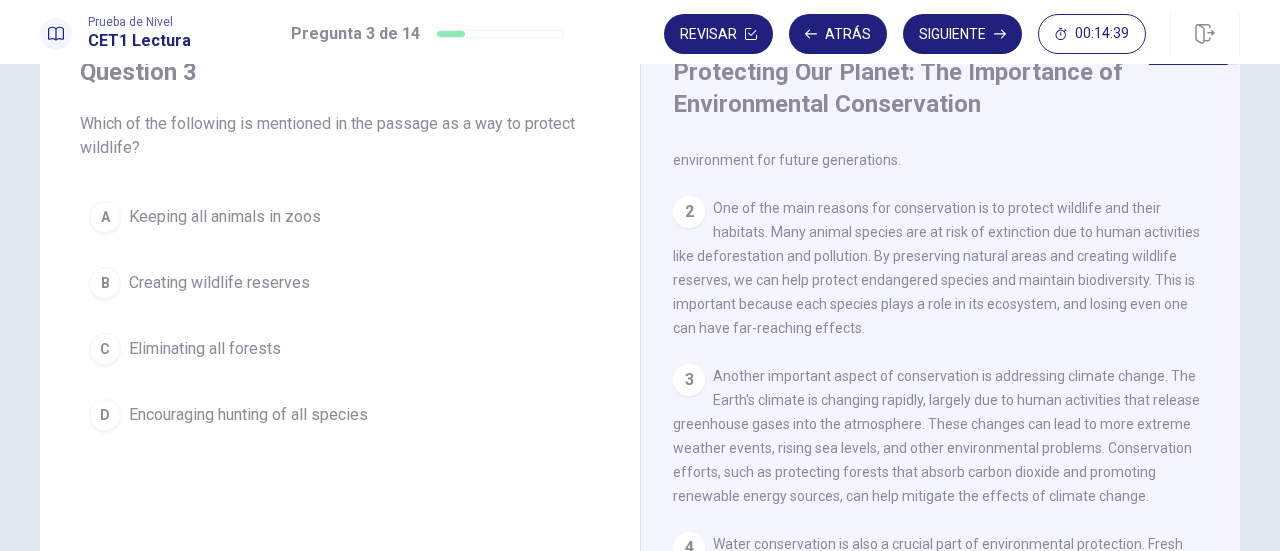scroll, scrollTop: 83, scrollLeft: 0, axis: vertical 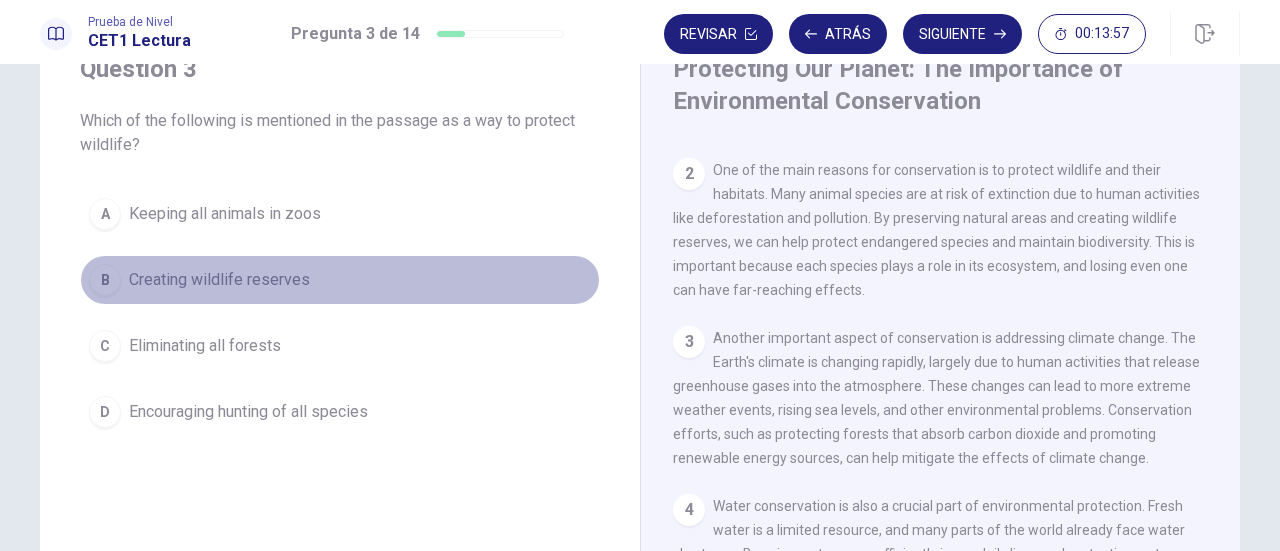 click on "Creating wildlife reserves" at bounding box center [219, 280] 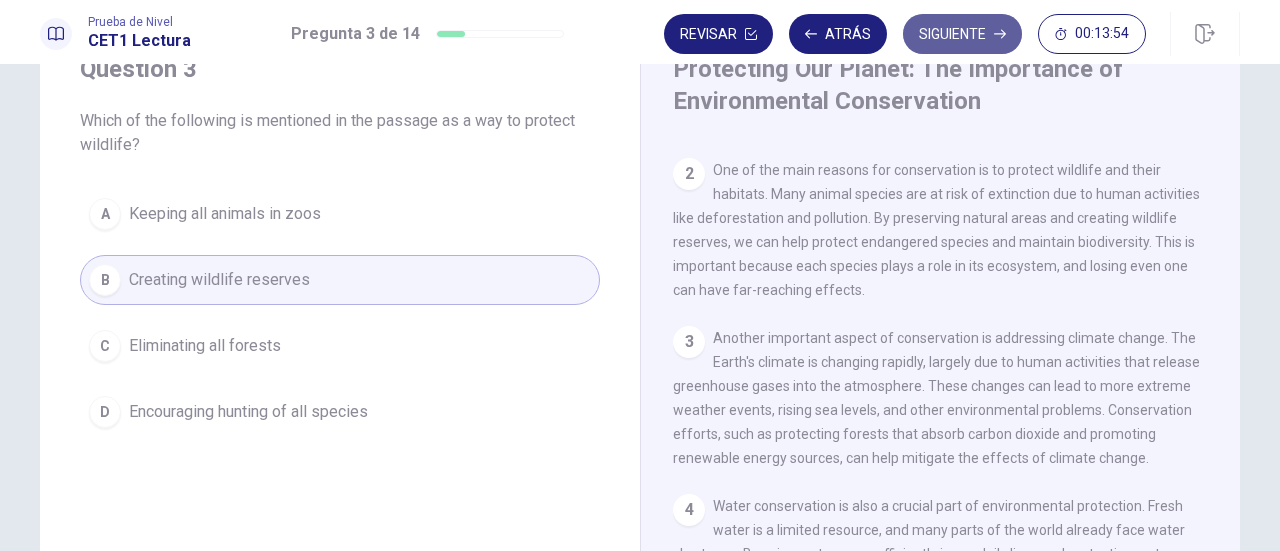 click on "Siguiente" at bounding box center (962, 34) 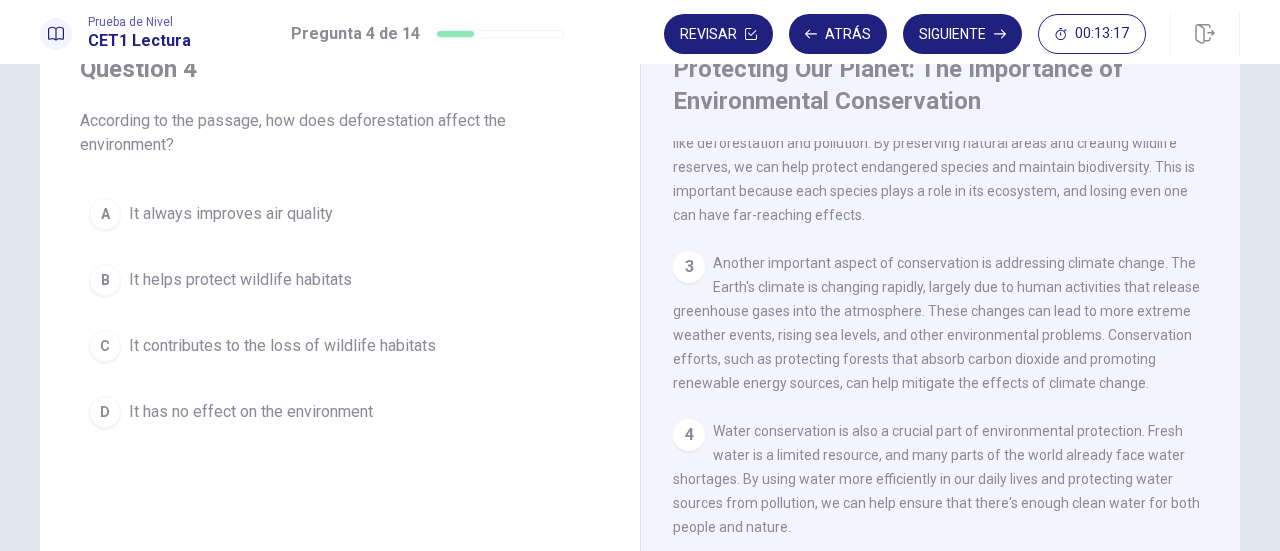 scroll, scrollTop: 203, scrollLeft: 0, axis: vertical 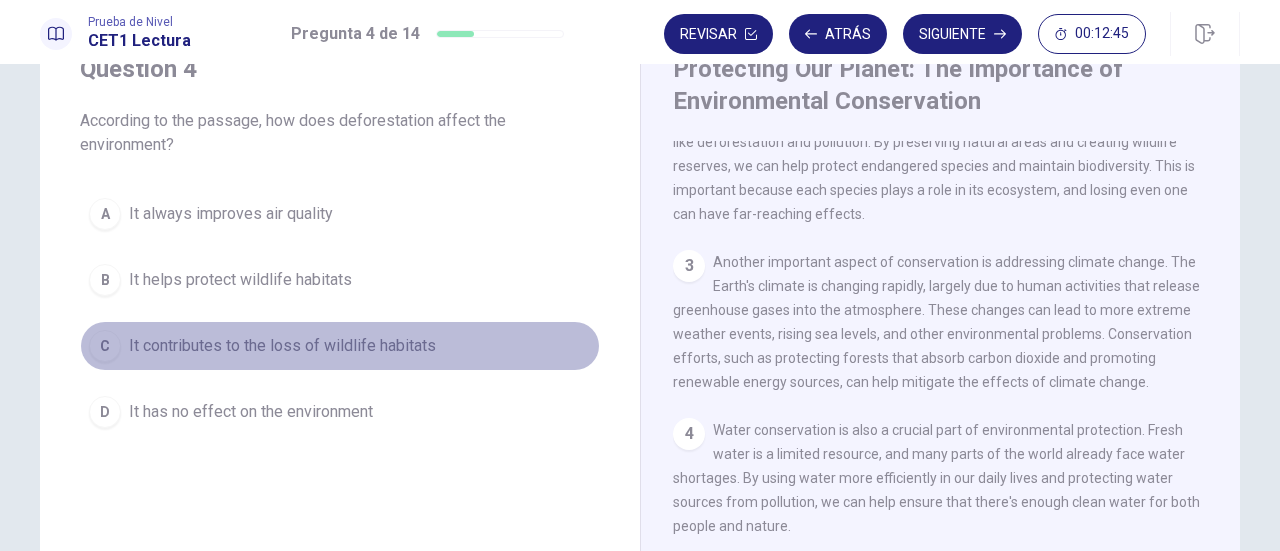click on "It contributes to the loss of wildlife habitats" at bounding box center [282, 346] 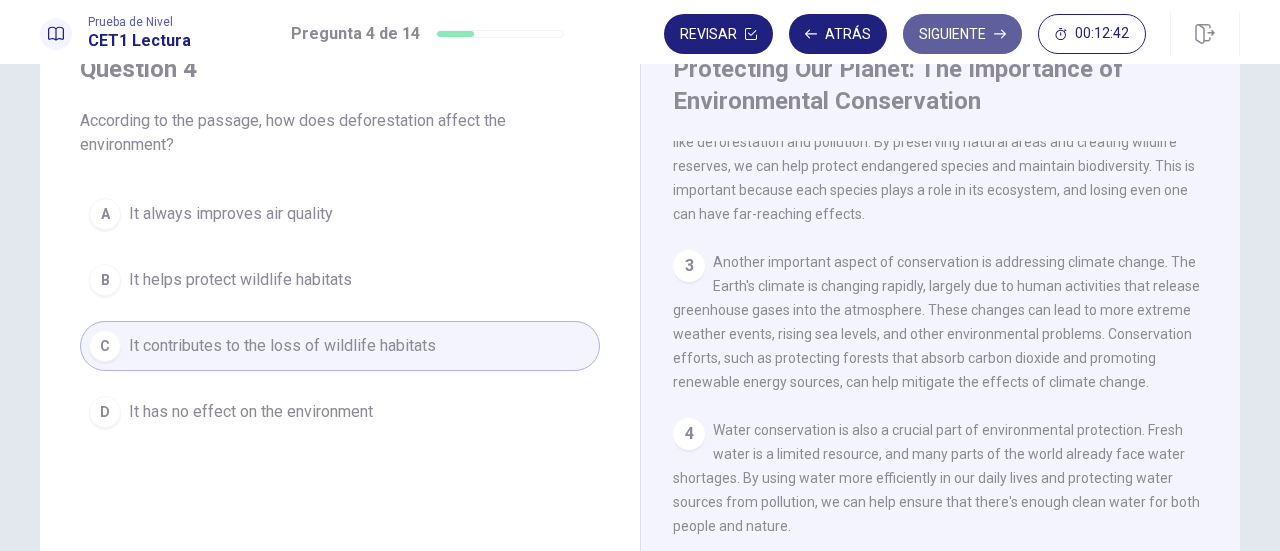 click on "Siguiente" at bounding box center (962, 34) 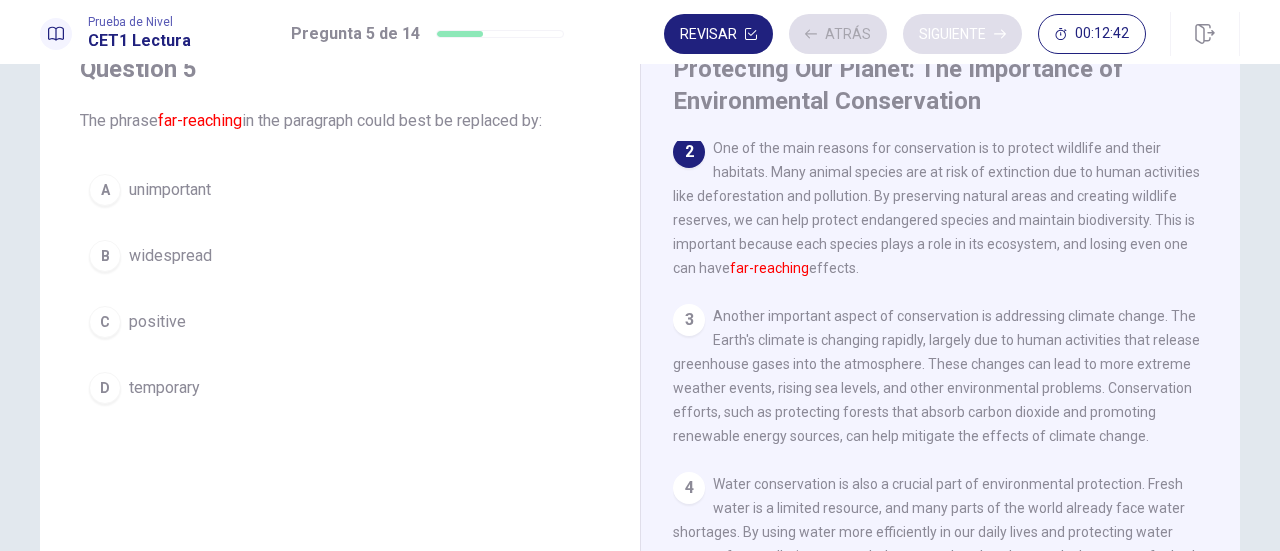 scroll, scrollTop: 147, scrollLeft: 0, axis: vertical 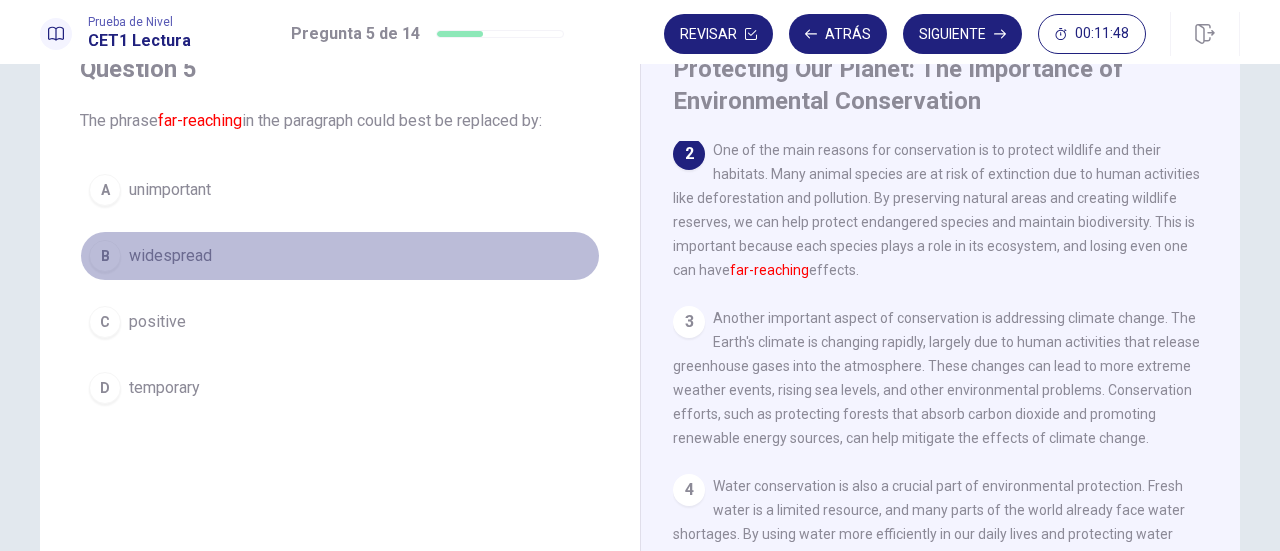 click on "B widespread" at bounding box center (340, 256) 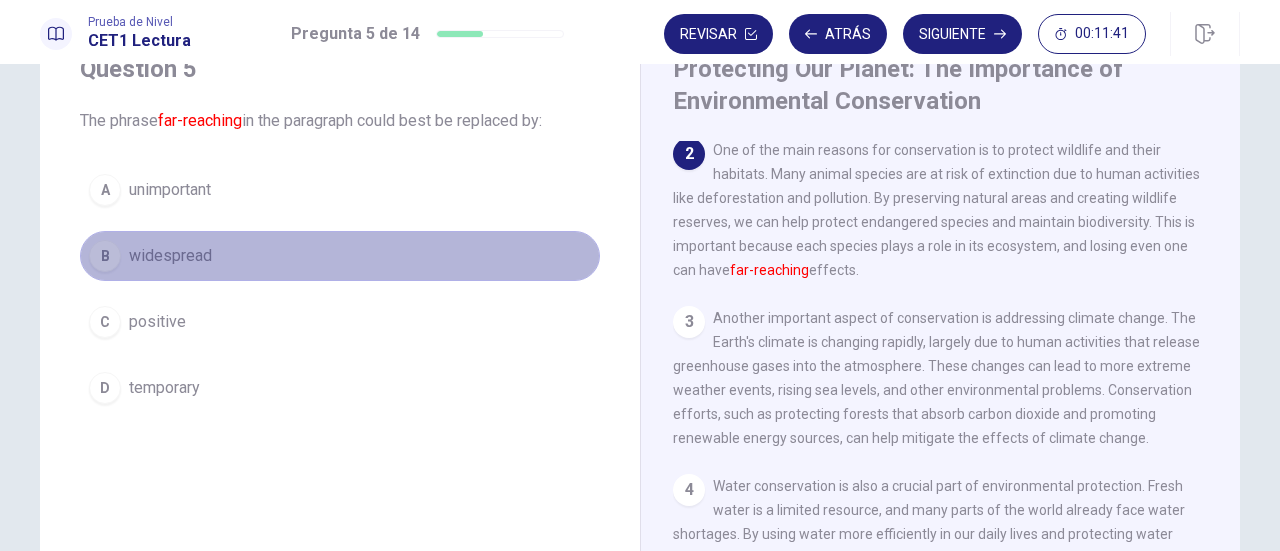 click on "B widespread" at bounding box center [340, 256] 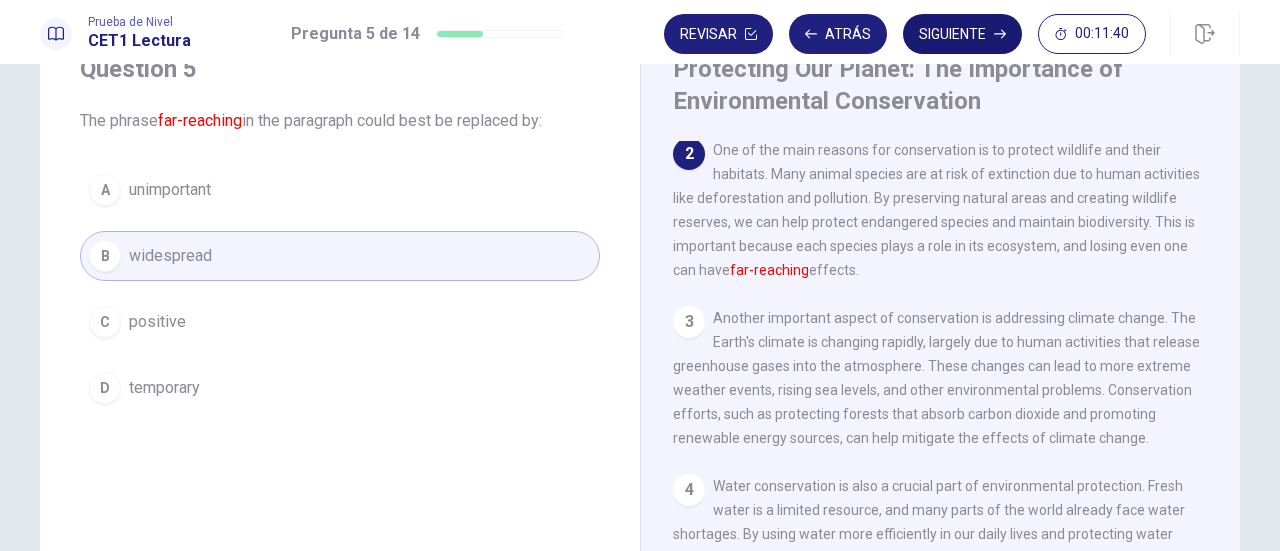 click on "Siguiente" at bounding box center (962, 34) 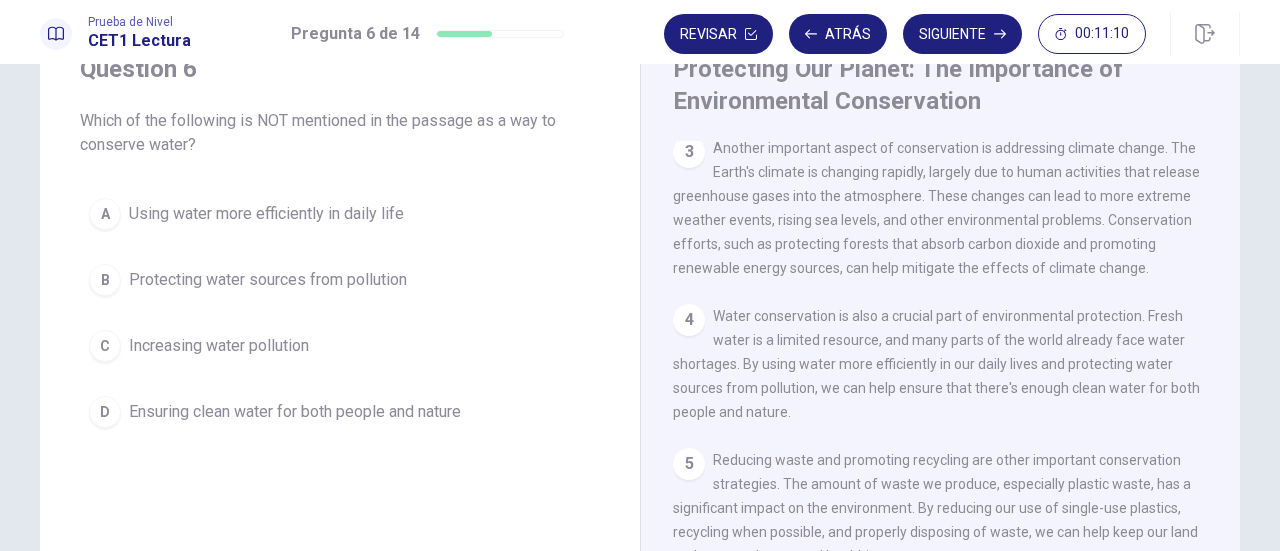 scroll, scrollTop: 318, scrollLeft: 0, axis: vertical 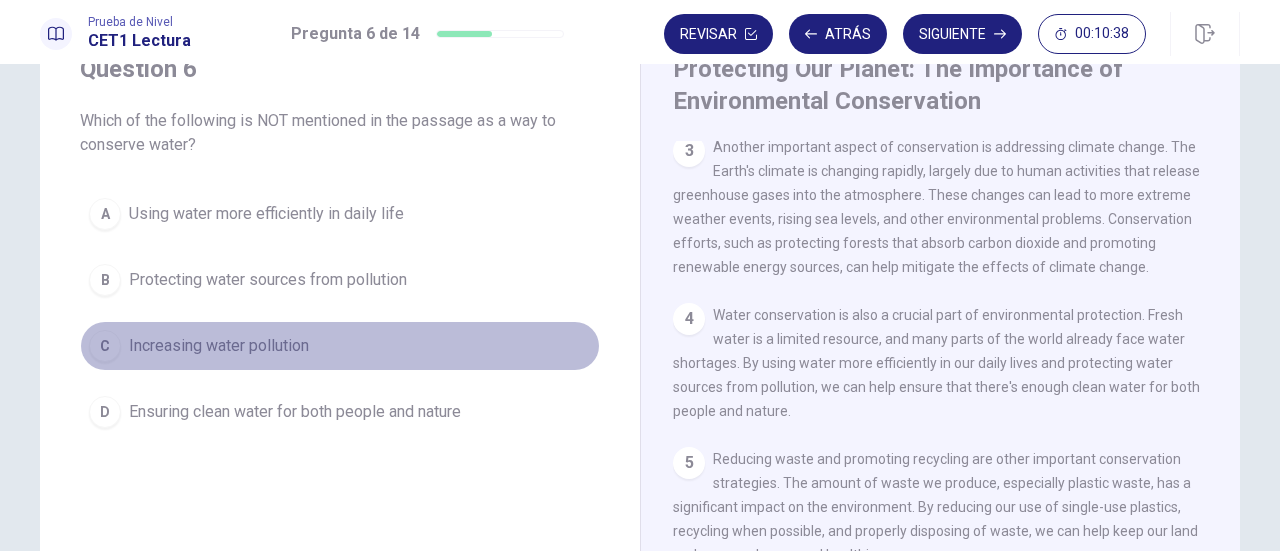 click on "Increasing water pollution" at bounding box center [219, 346] 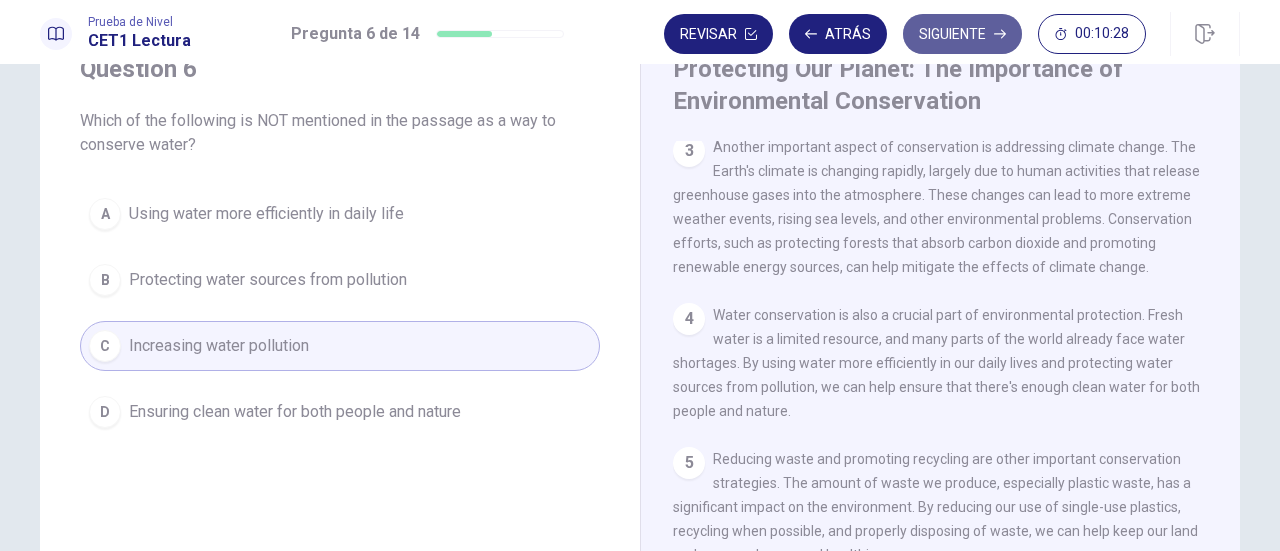 click on "Siguiente" at bounding box center (962, 34) 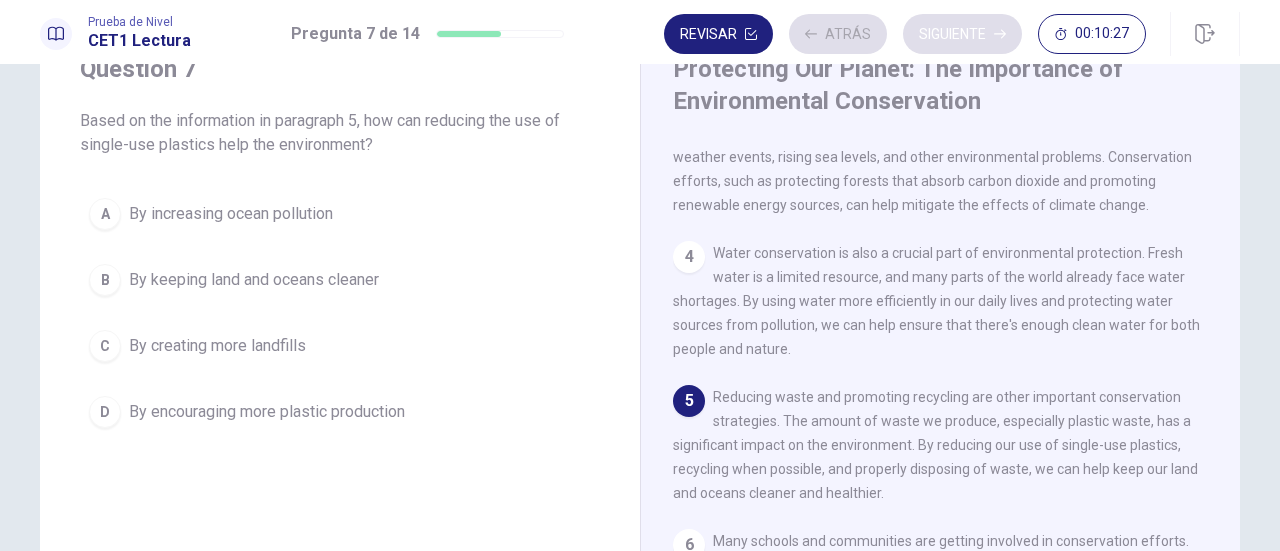 scroll, scrollTop: 387, scrollLeft: 0, axis: vertical 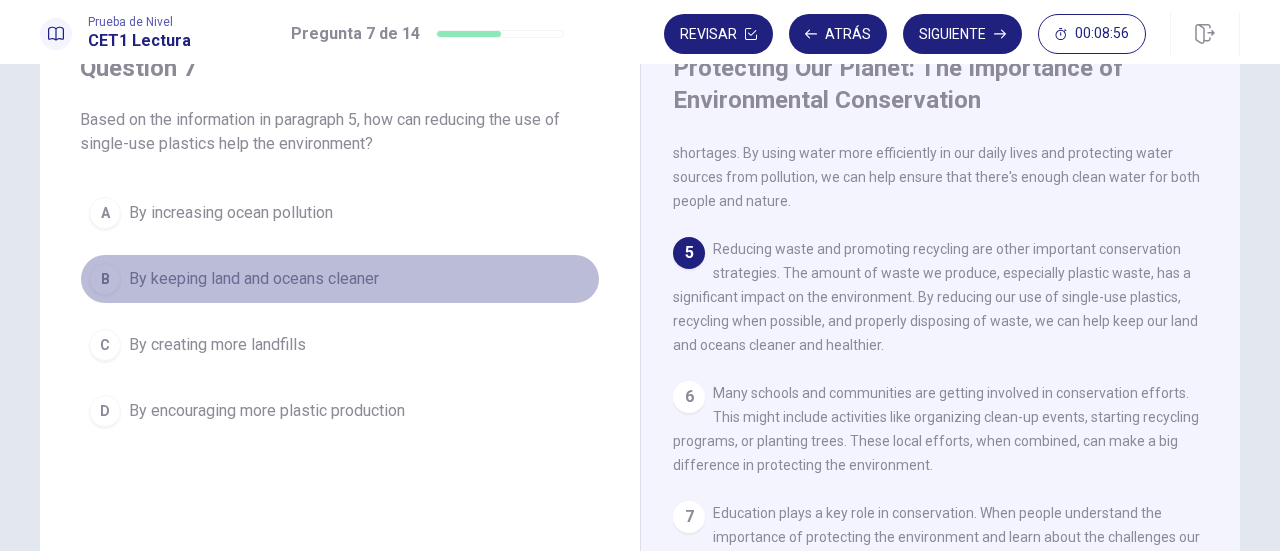 click on "By keeping land and oceans cleaner" at bounding box center [254, 279] 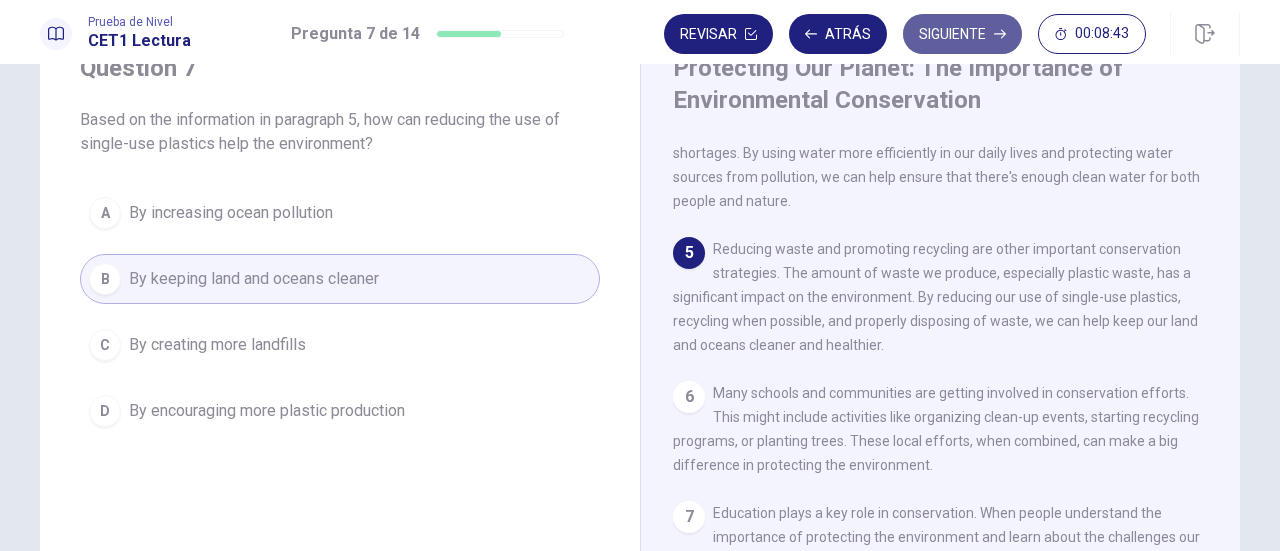 click on "Siguiente" at bounding box center (962, 34) 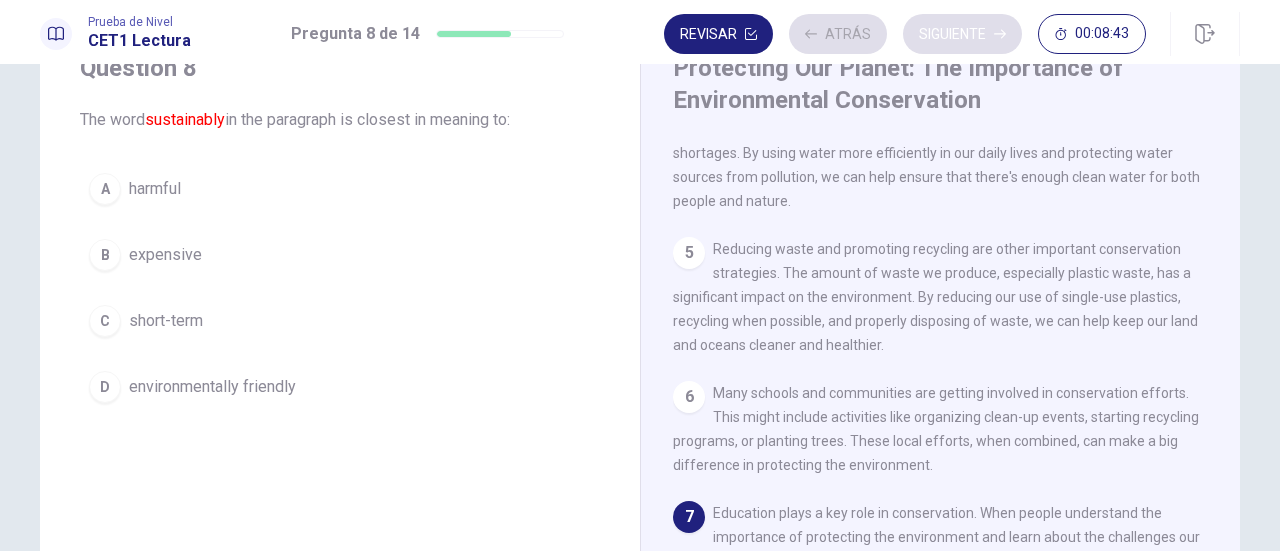 scroll, scrollTop: 657, scrollLeft: 0, axis: vertical 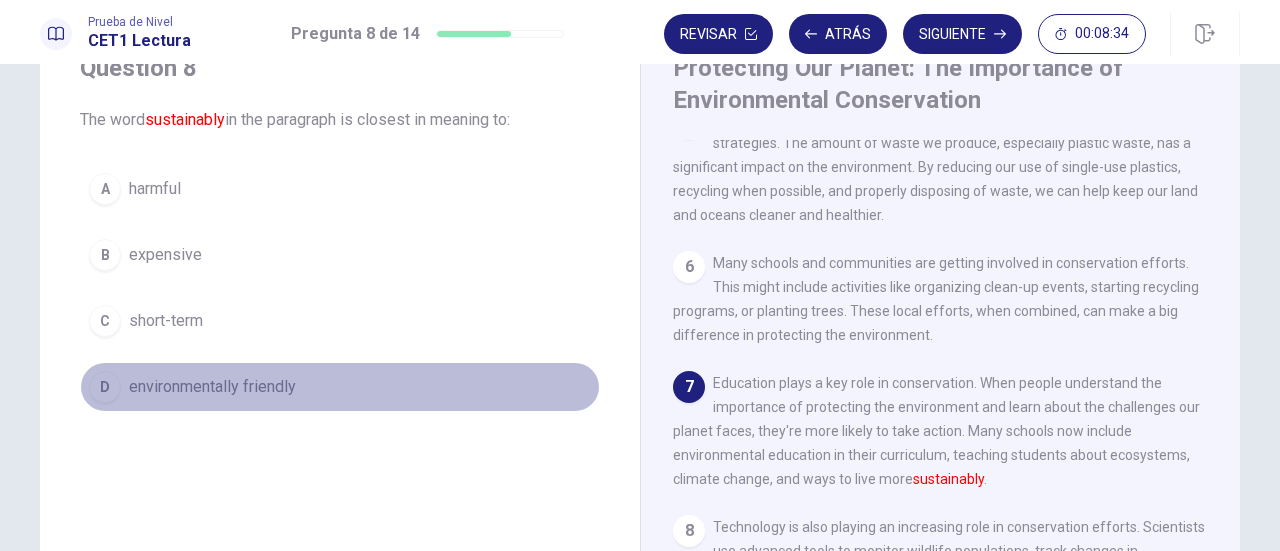 click on "environmentally friendly" at bounding box center (212, 387) 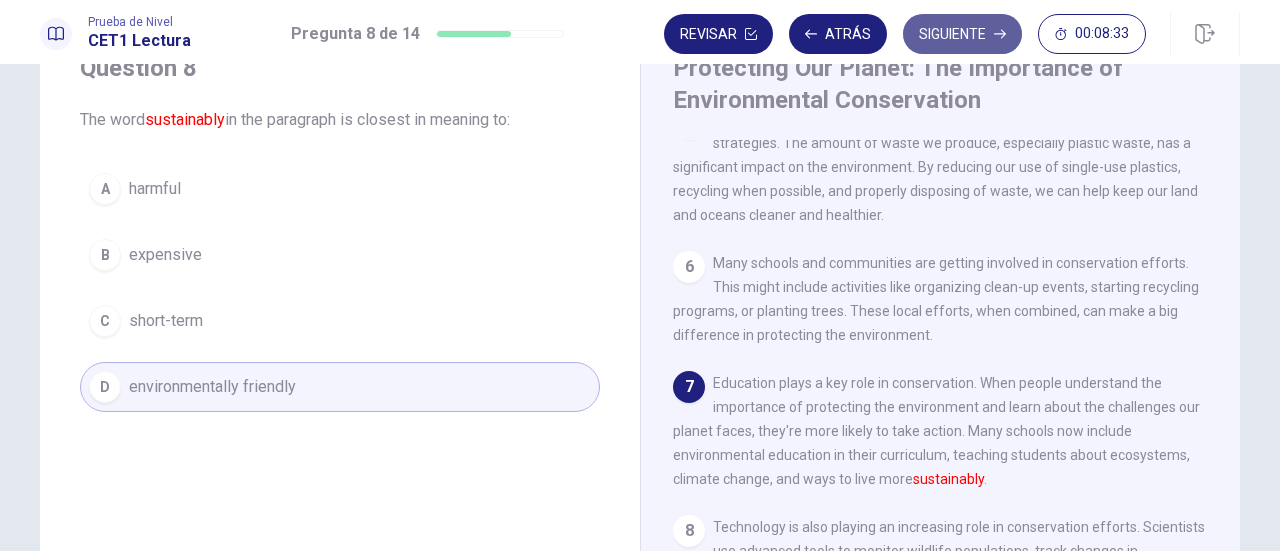 click on "Siguiente" at bounding box center (962, 34) 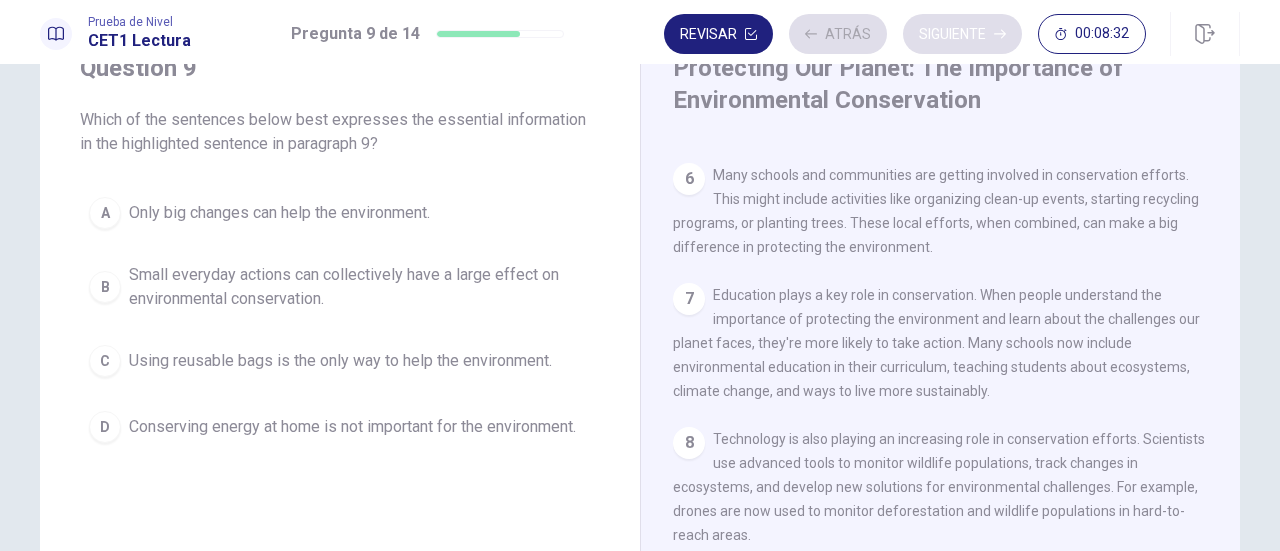 scroll, scrollTop: 775, scrollLeft: 0, axis: vertical 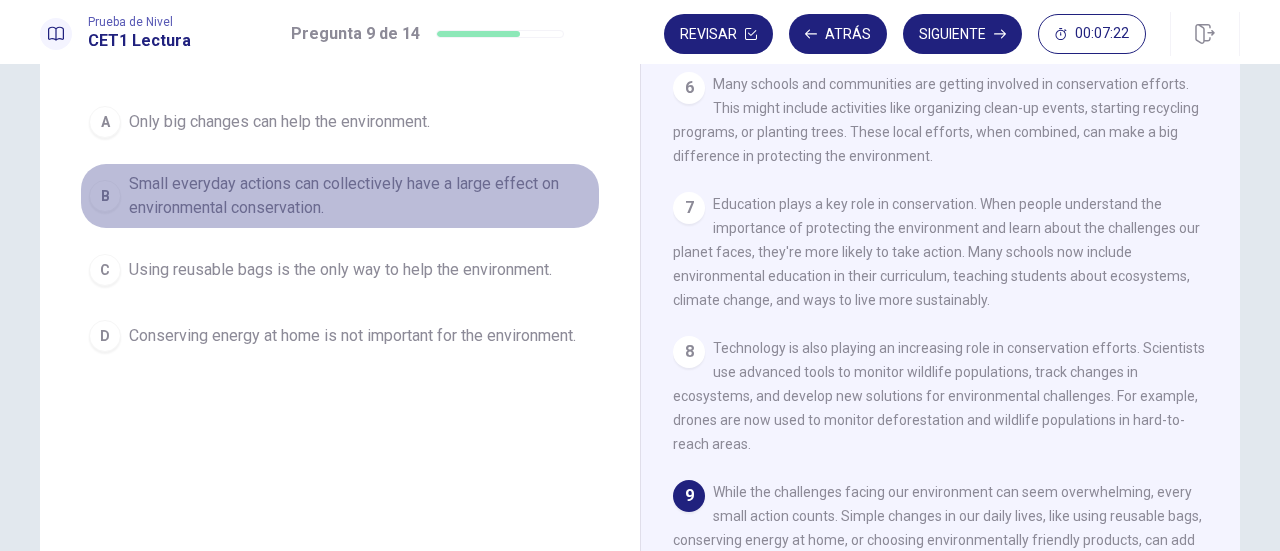click on "Small everyday actions can collectively have a large effect on environmental conservation." at bounding box center (360, 196) 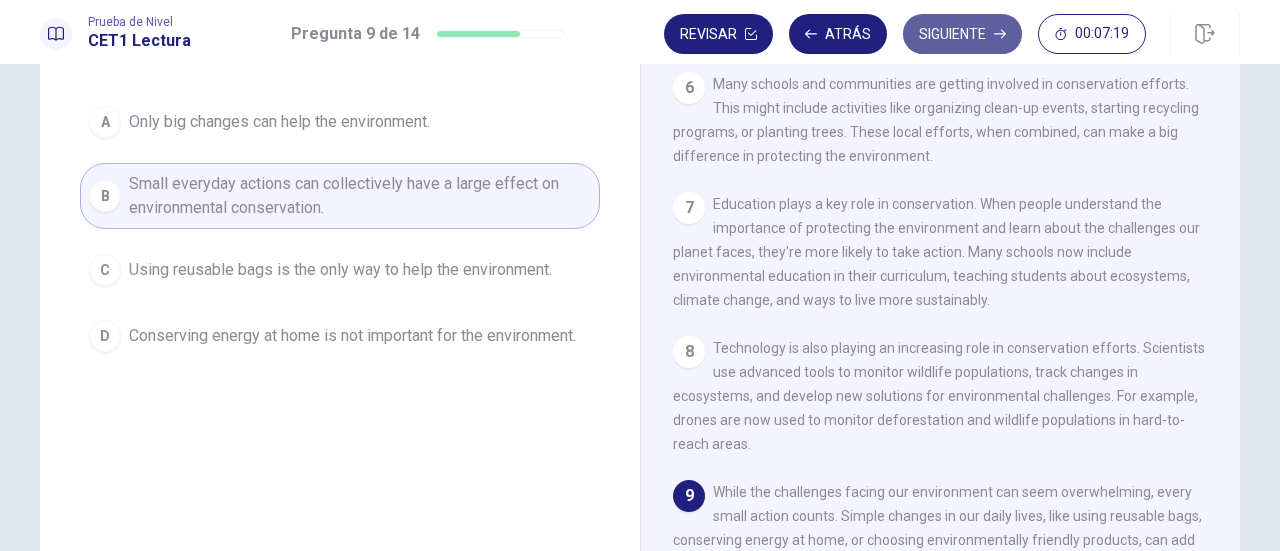 click on "Siguiente" at bounding box center (962, 34) 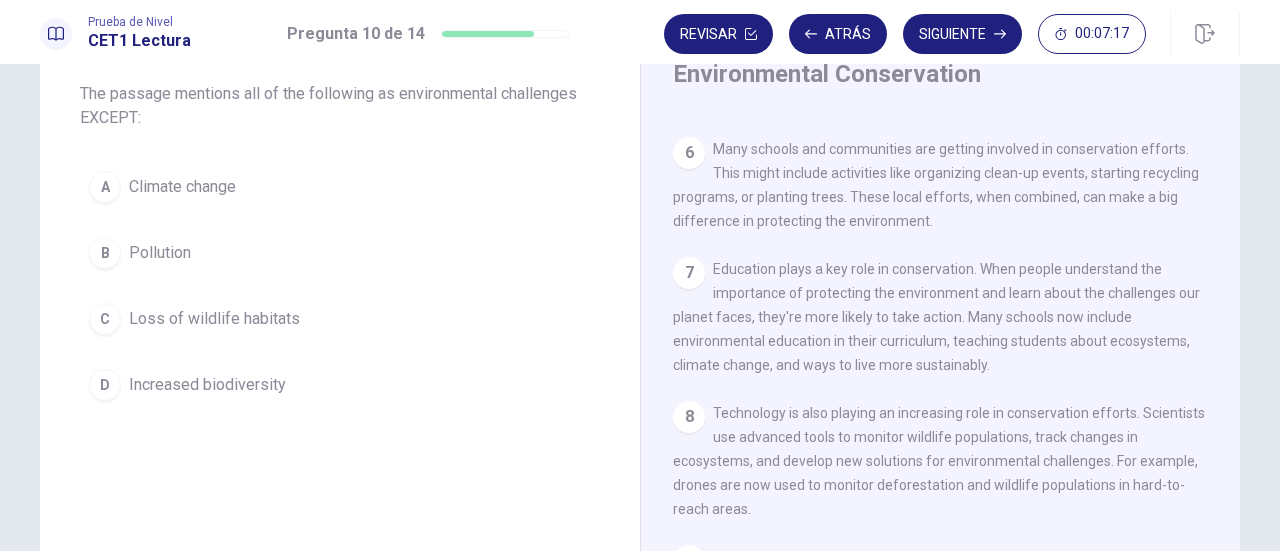 scroll, scrollTop: 109, scrollLeft: 0, axis: vertical 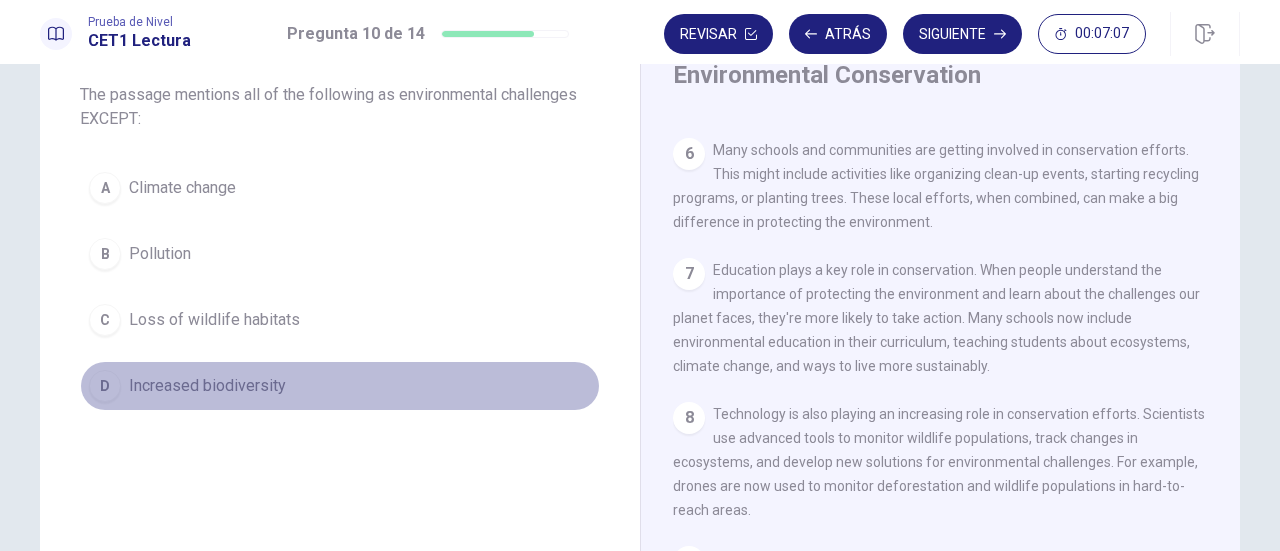 click on "Increased biodiversity" at bounding box center [207, 386] 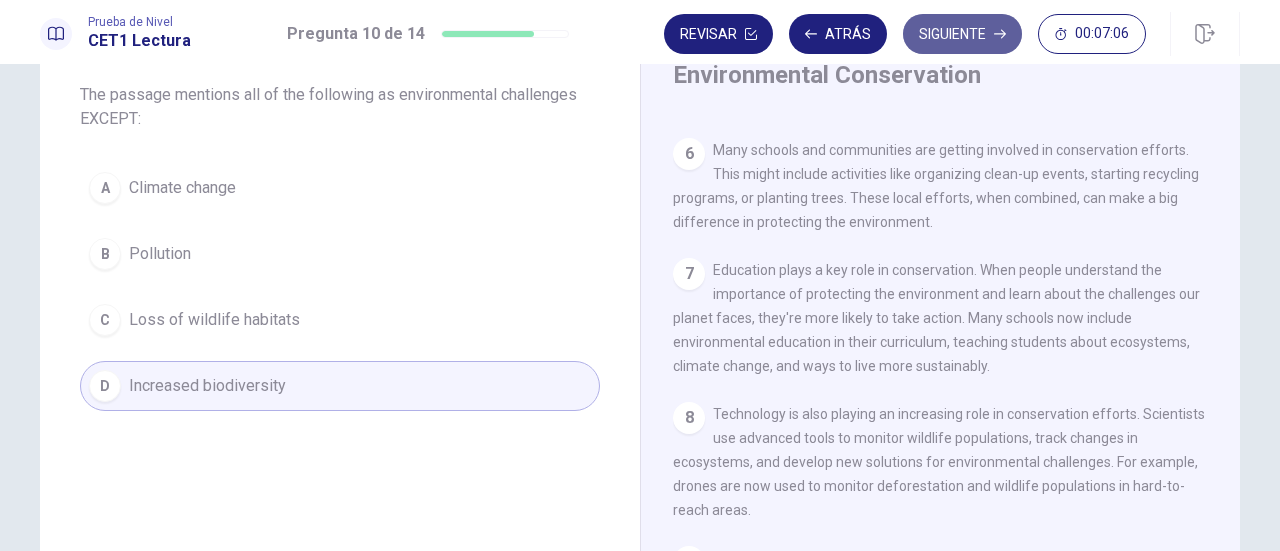 click on "Siguiente" at bounding box center (962, 34) 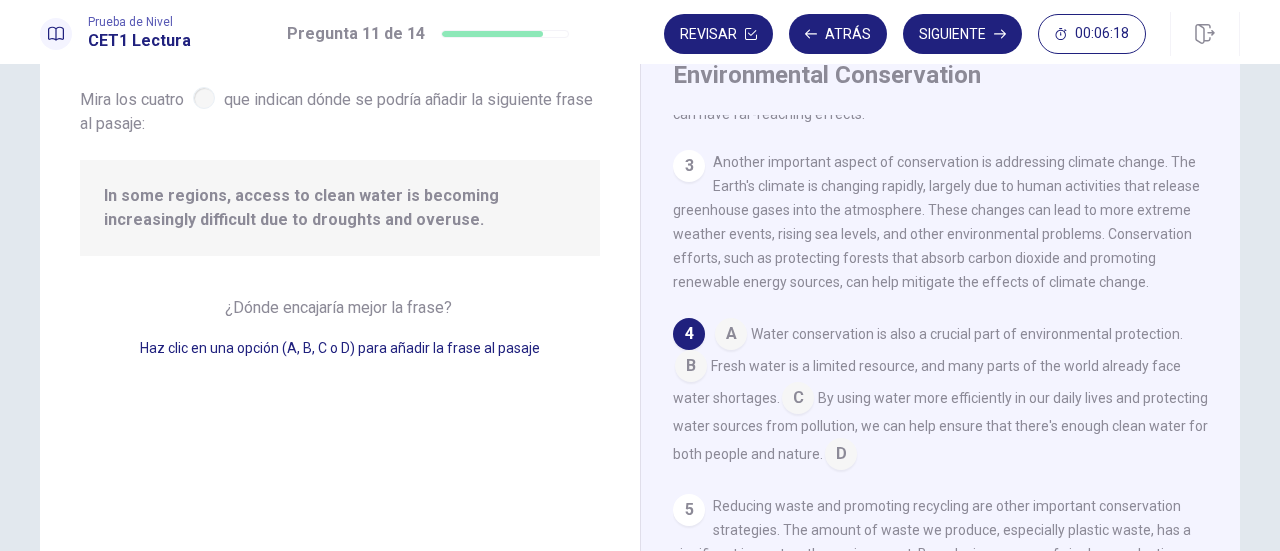 scroll, scrollTop: 280, scrollLeft: 0, axis: vertical 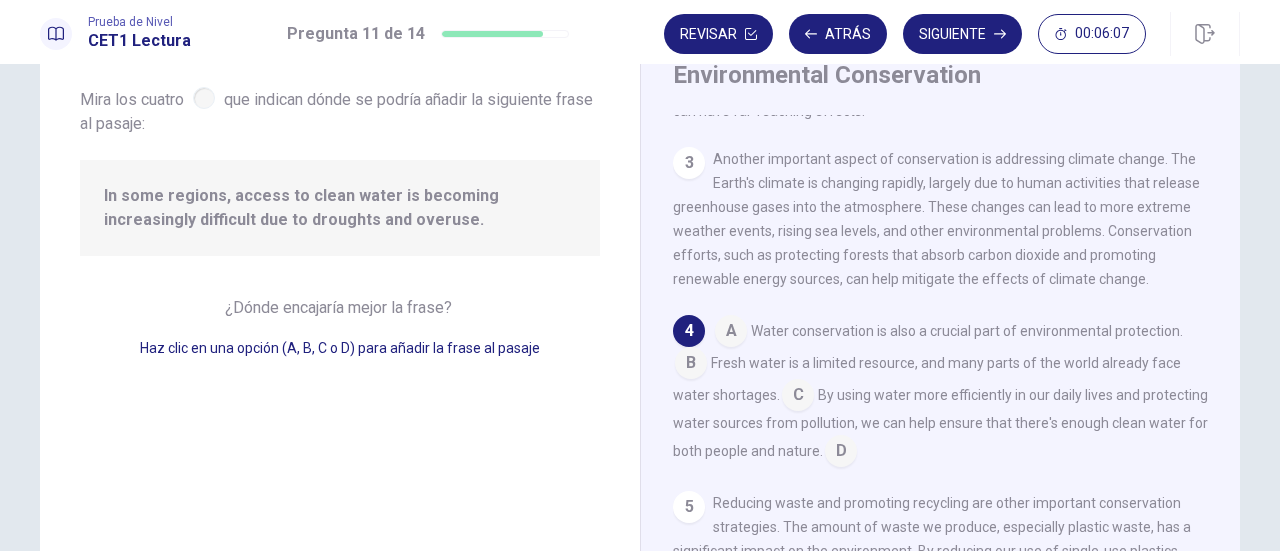 click at bounding box center (841, 453) 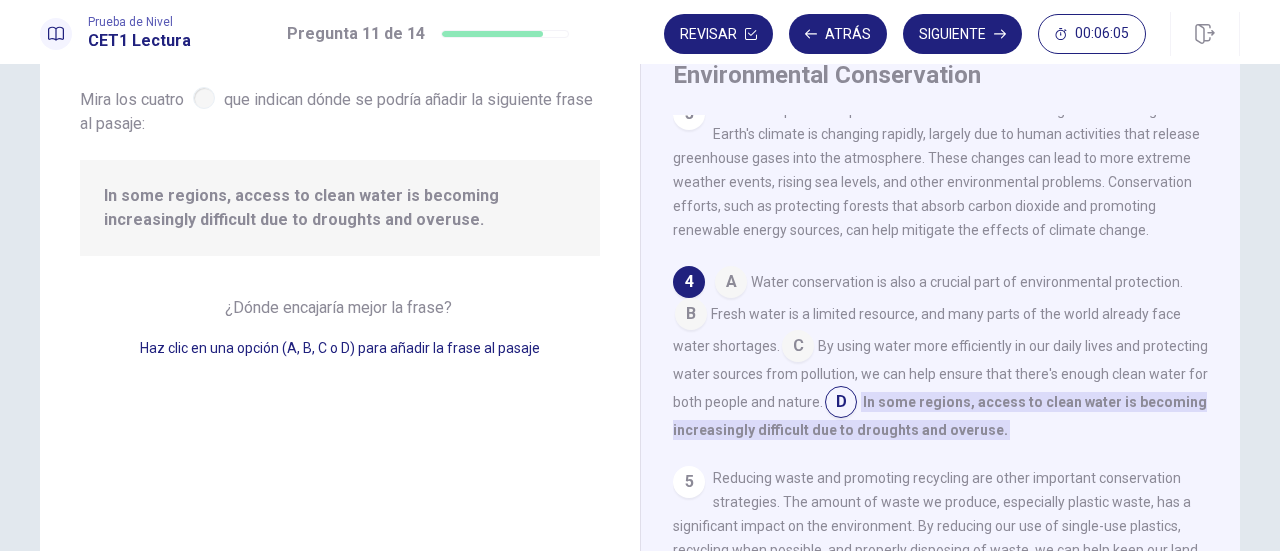 scroll, scrollTop: 332, scrollLeft: 0, axis: vertical 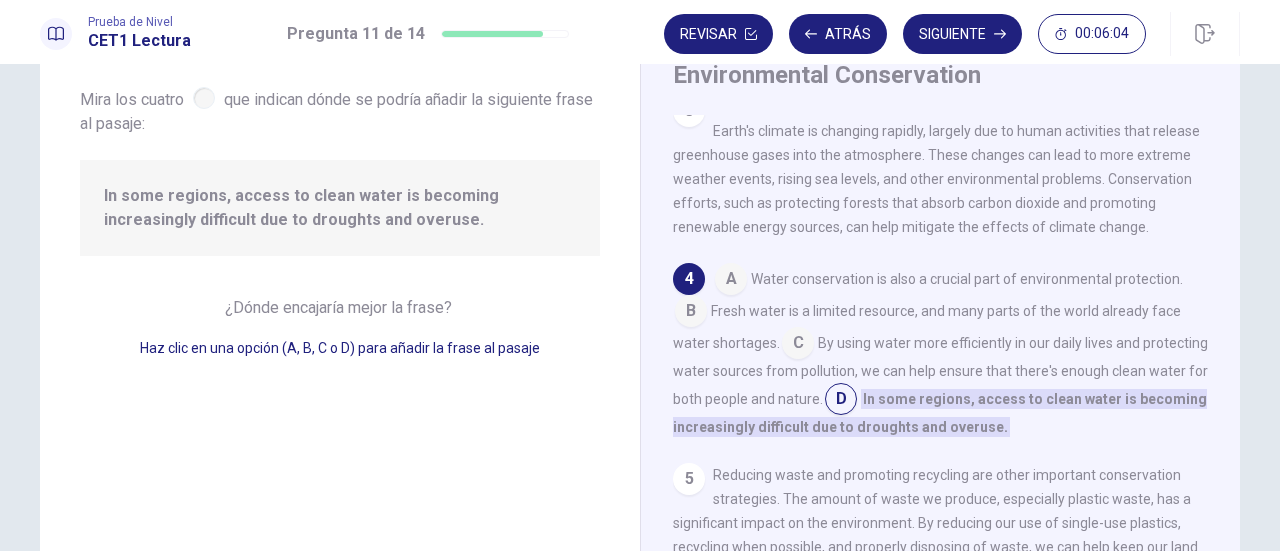 click at bounding box center (798, 345) 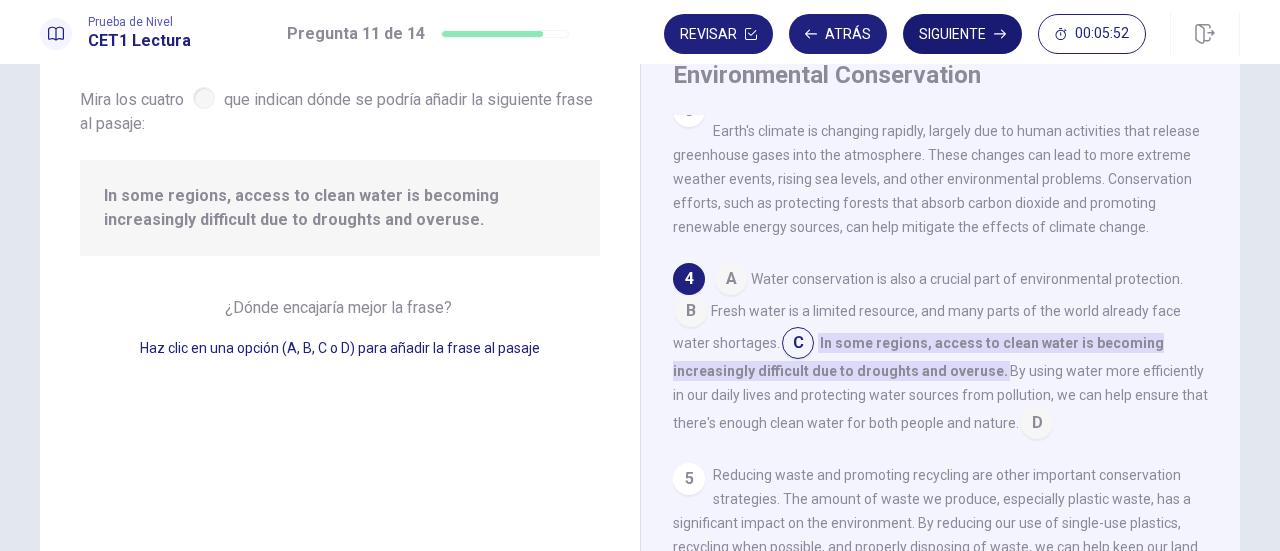 click on "Siguiente" at bounding box center [962, 34] 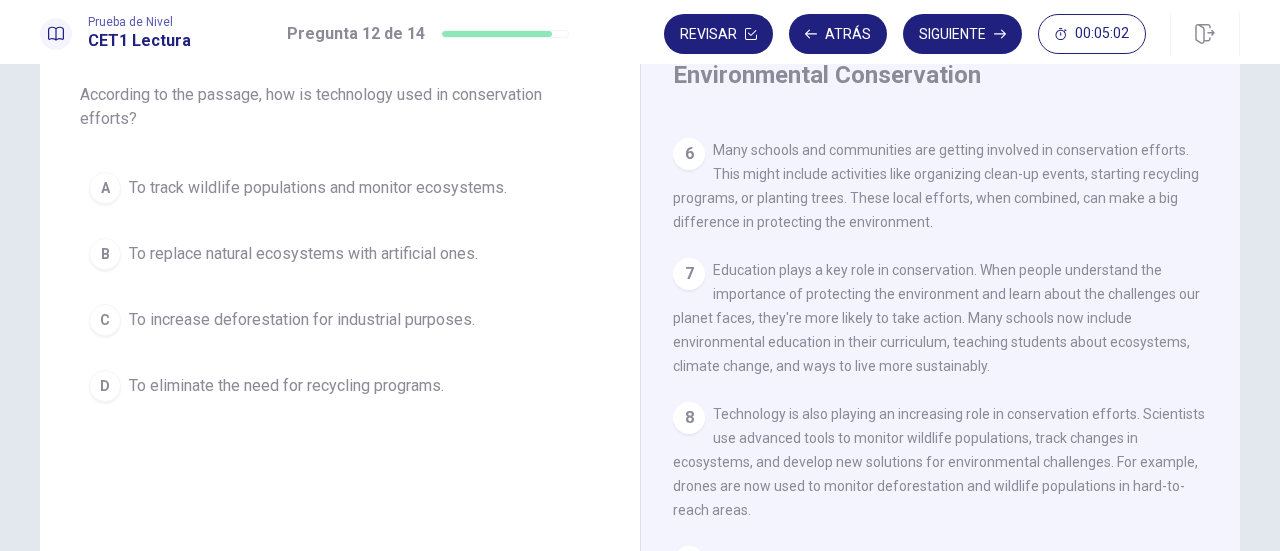 scroll, scrollTop: 775, scrollLeft: 0, axis: vertical 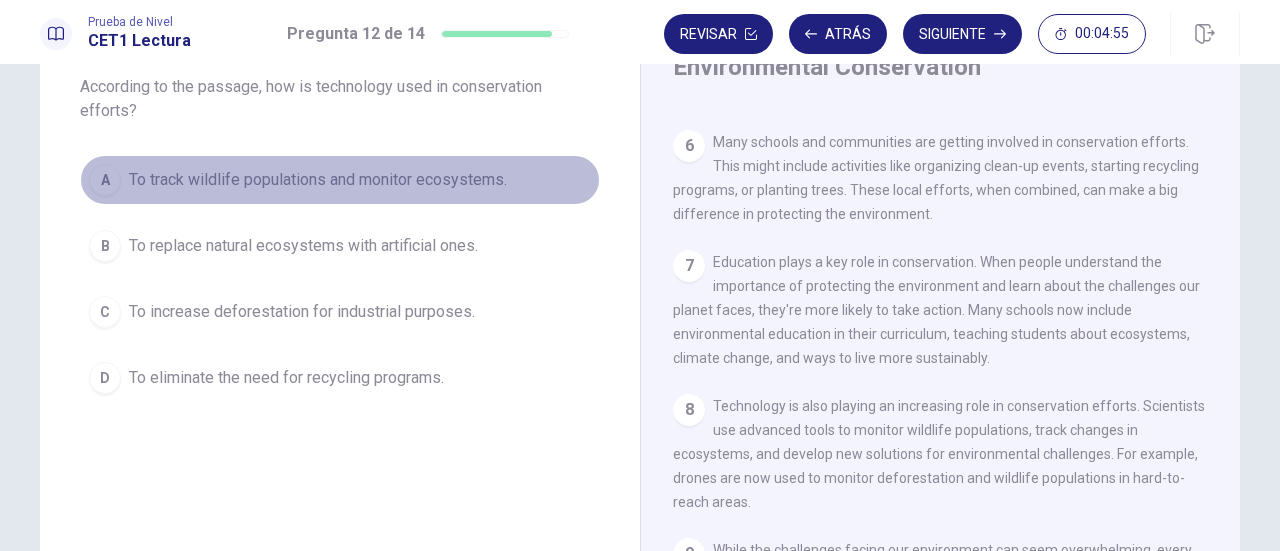 click on "To track wildlife populations and monitor ecosystems." at bounding box center (318, 180) 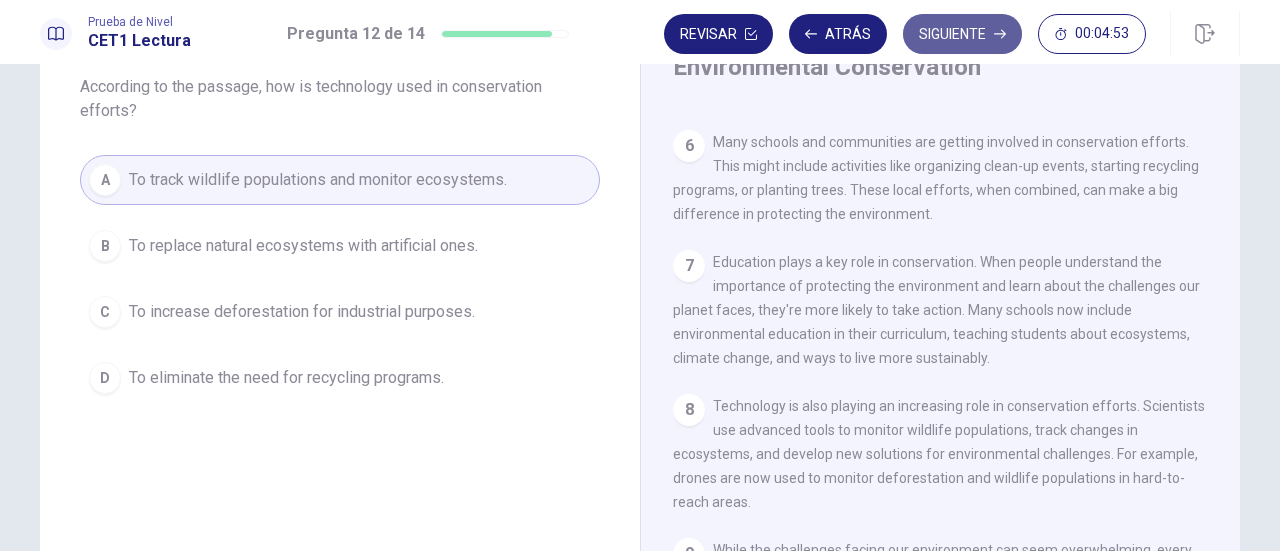 click on "Siguiente" at bounding box center [962, 34] 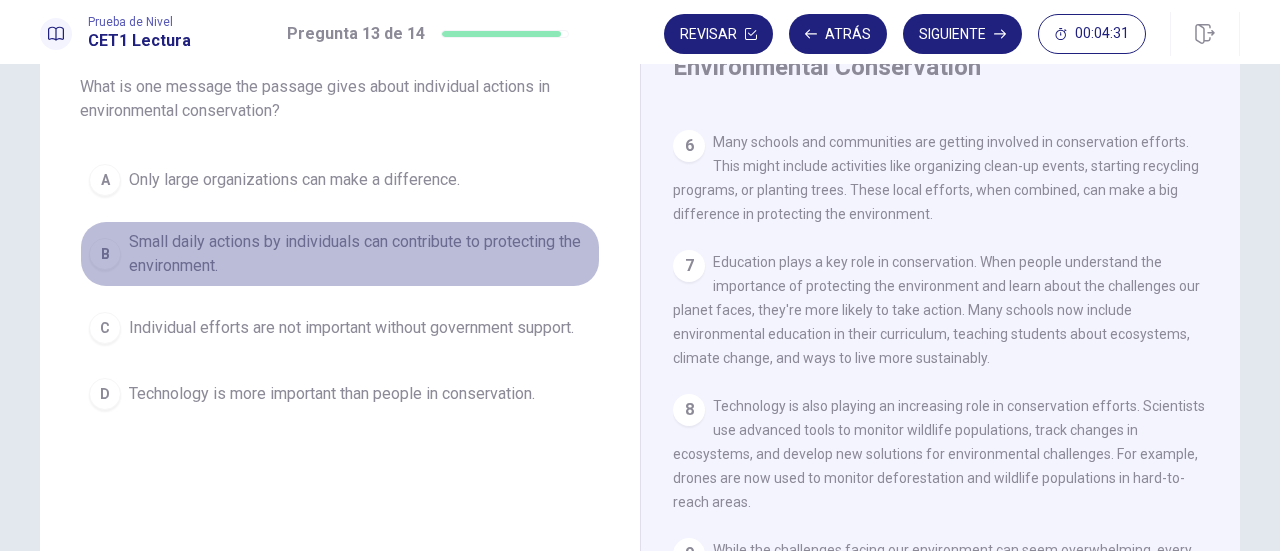 click on "Small daily actions by individuals can contribute to protecting the environment." at bounding box center (360, 254) 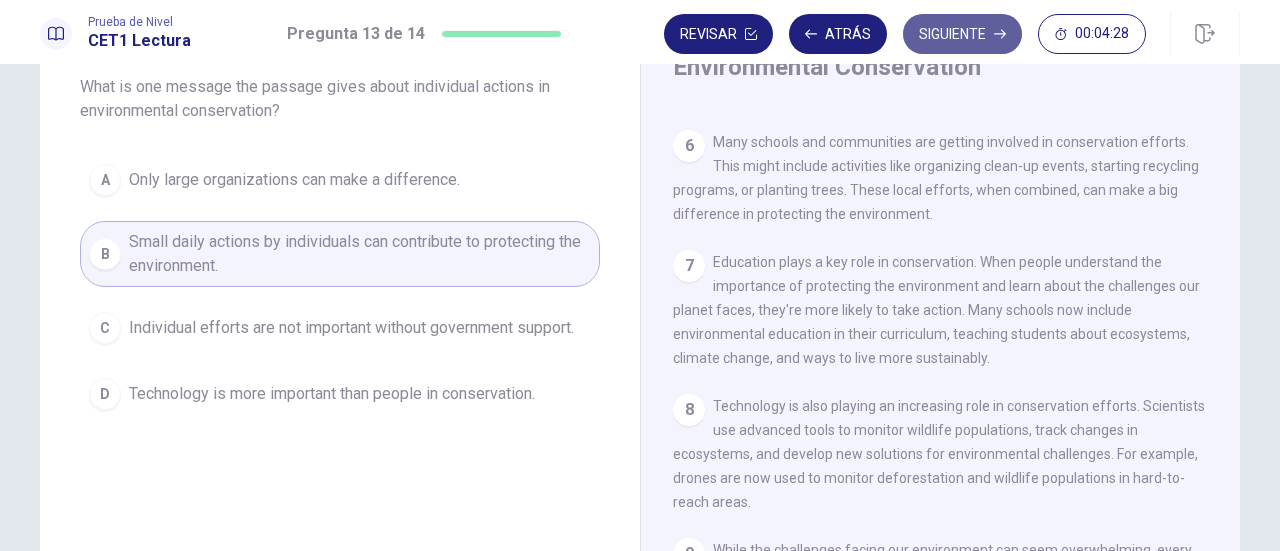 click on "Siguiente" at bounding box center (962, 34) 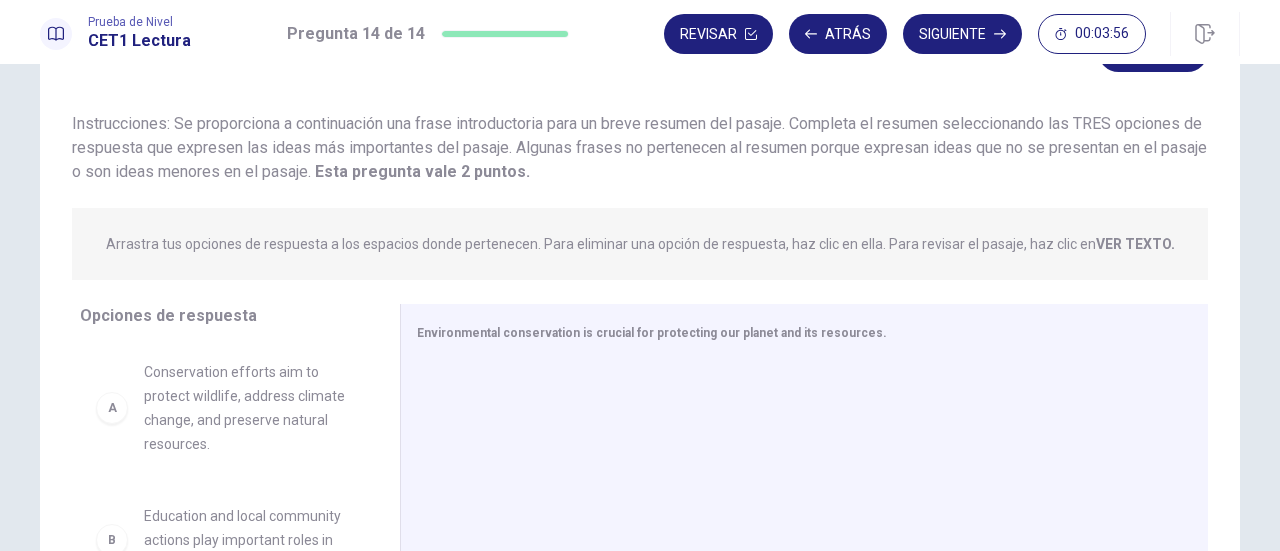 scroll, scrollTop: 111, scrollLeft: 0, axis: vertical 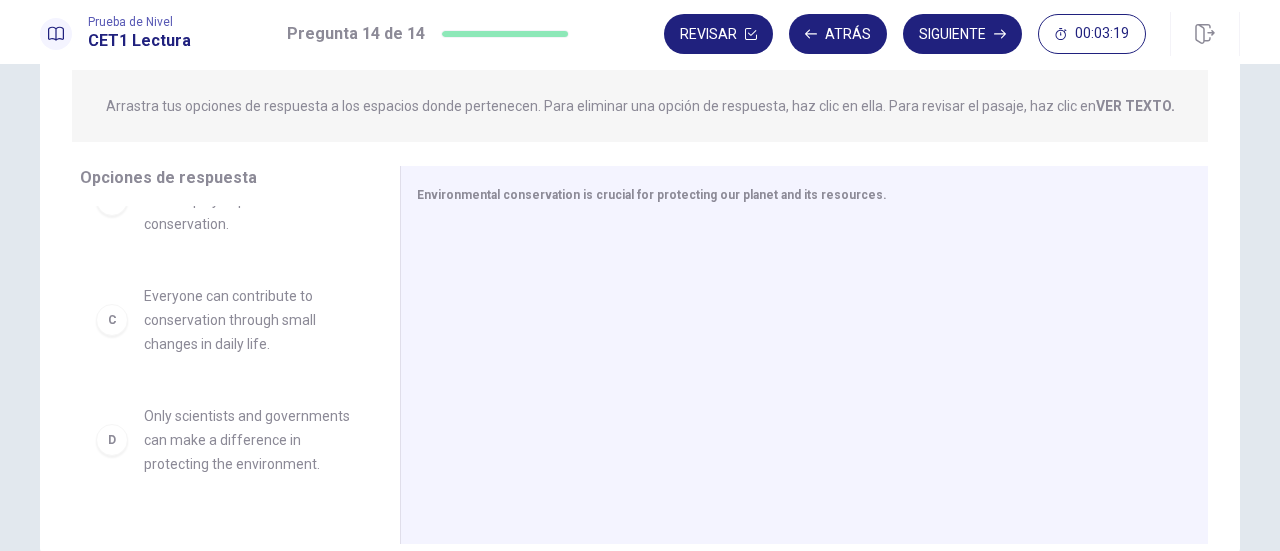 click on "Everyone can contribute to conservation through small changes in daily life." at bounding box center (248, 320) 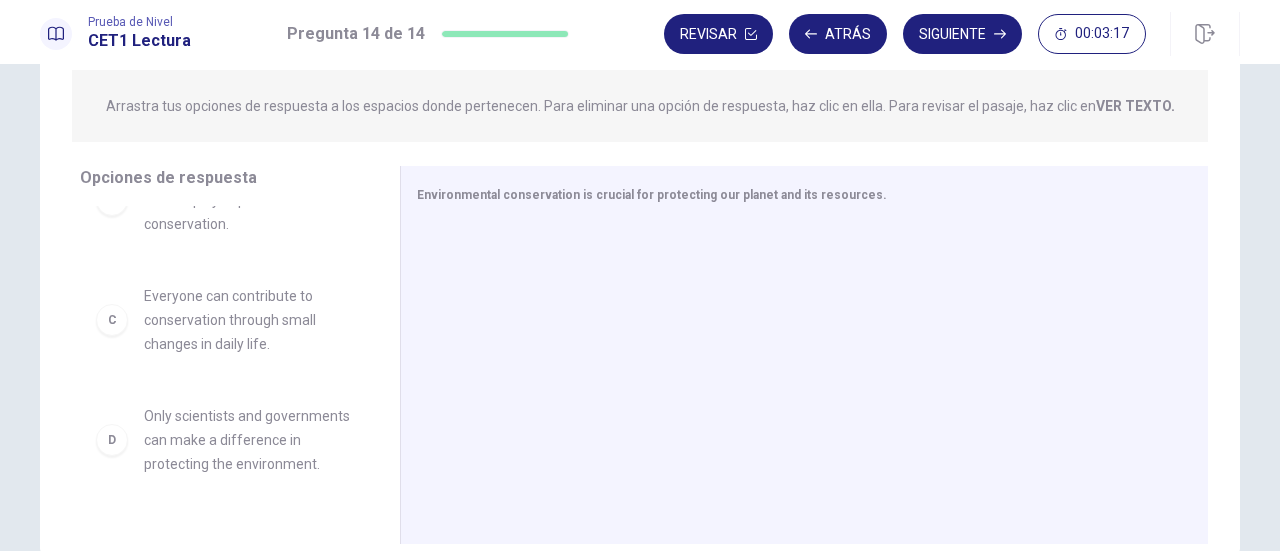click on "C" at bounding box center [112, 320] 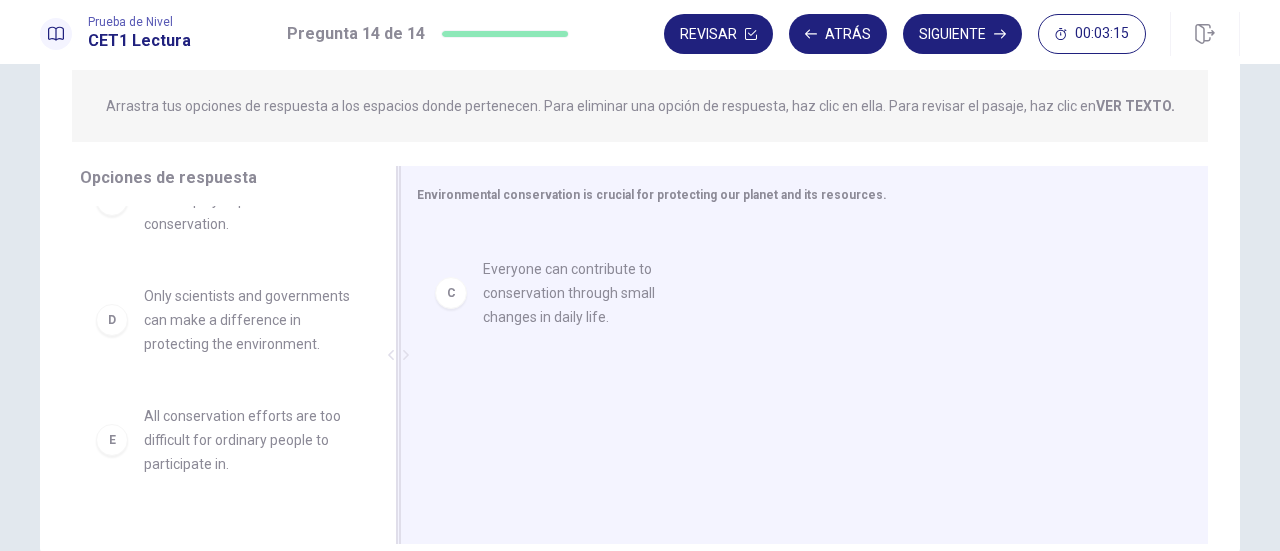 drag, startPoint x: 222, startPoint y: 333, endPoint x: 579, endPoint y: 295, distance: 359.01672 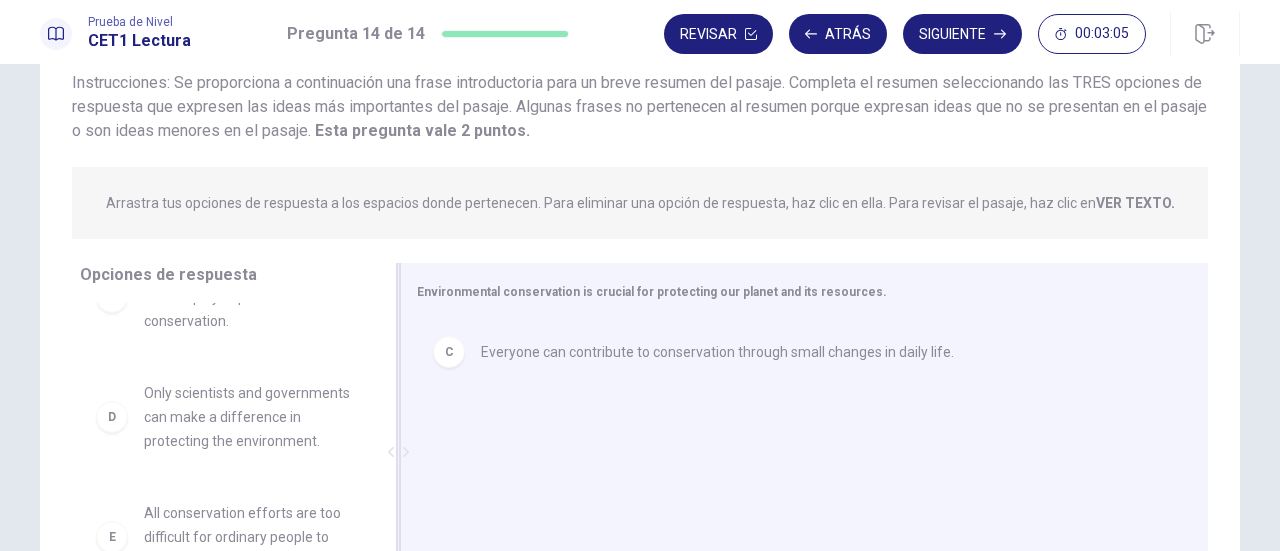 scroll, scrollTop: 210, scrollLeft: 0, axis: vertical 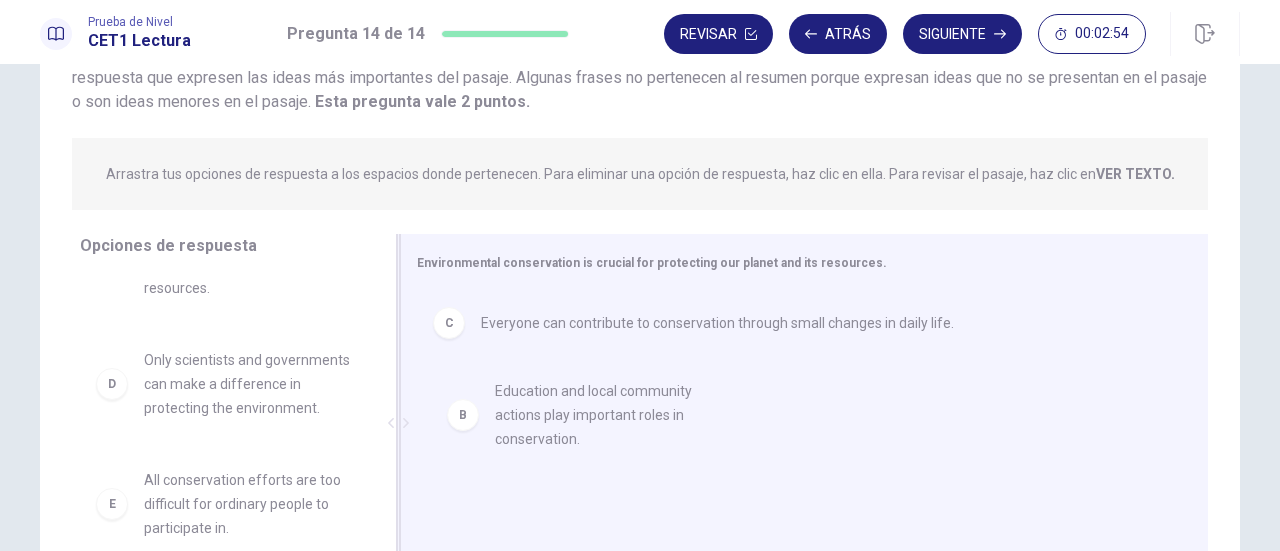 drag, startPoint x: 264, startPoint y: 385, endPoint x: 640, endPoint y: 417, distance: 377.35925 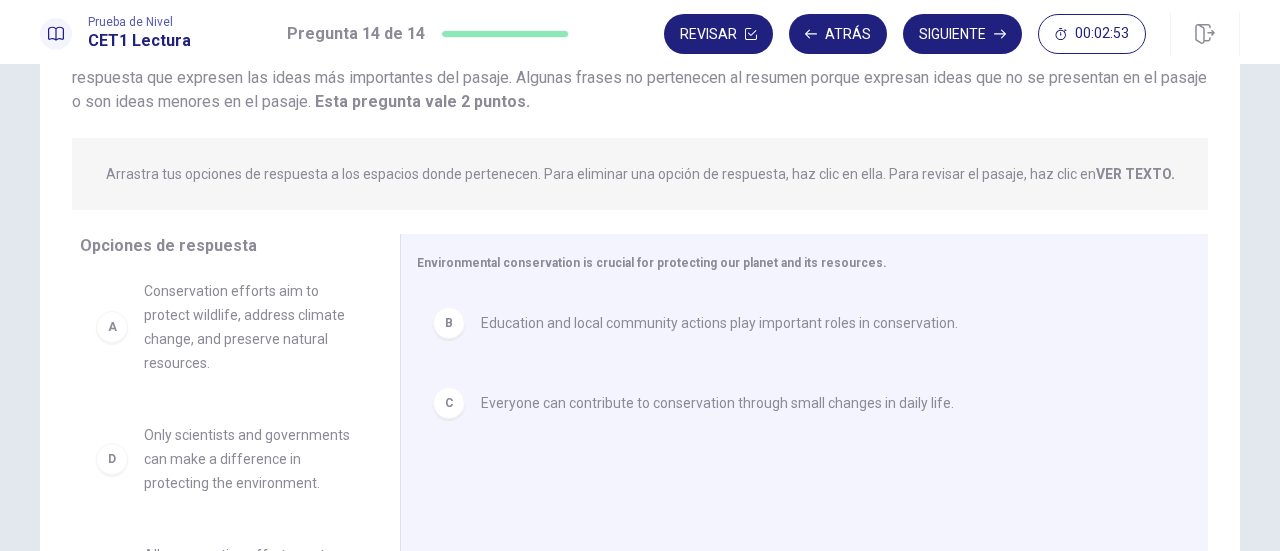 scroll, scrollTop: 0, scrollLeft: 0, axis: both 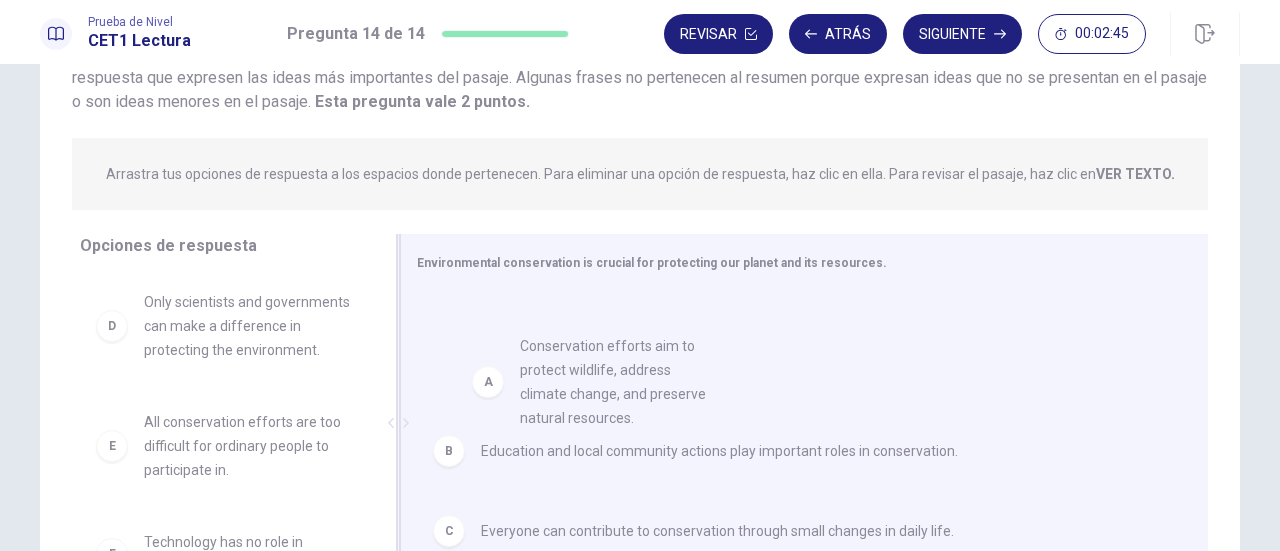 drag, startPoint x: 250, startPoint y: 348, endPoint x: 658, endPoint y: 402, distance: 411.558 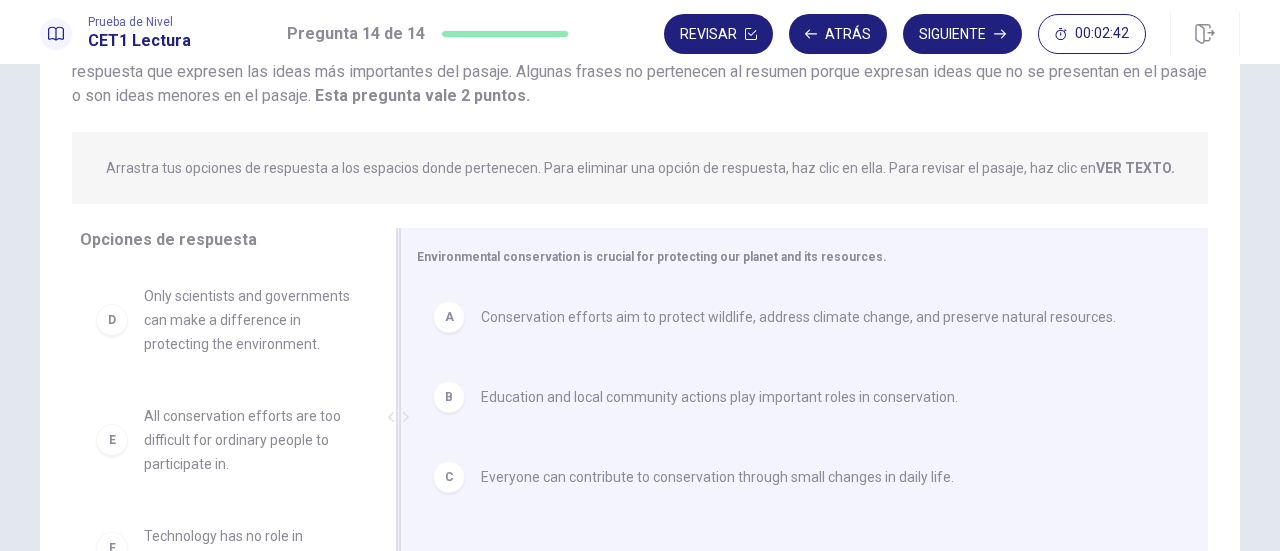 scroll, scrollTop: 171, scrollLeft: 0, axis: vertical 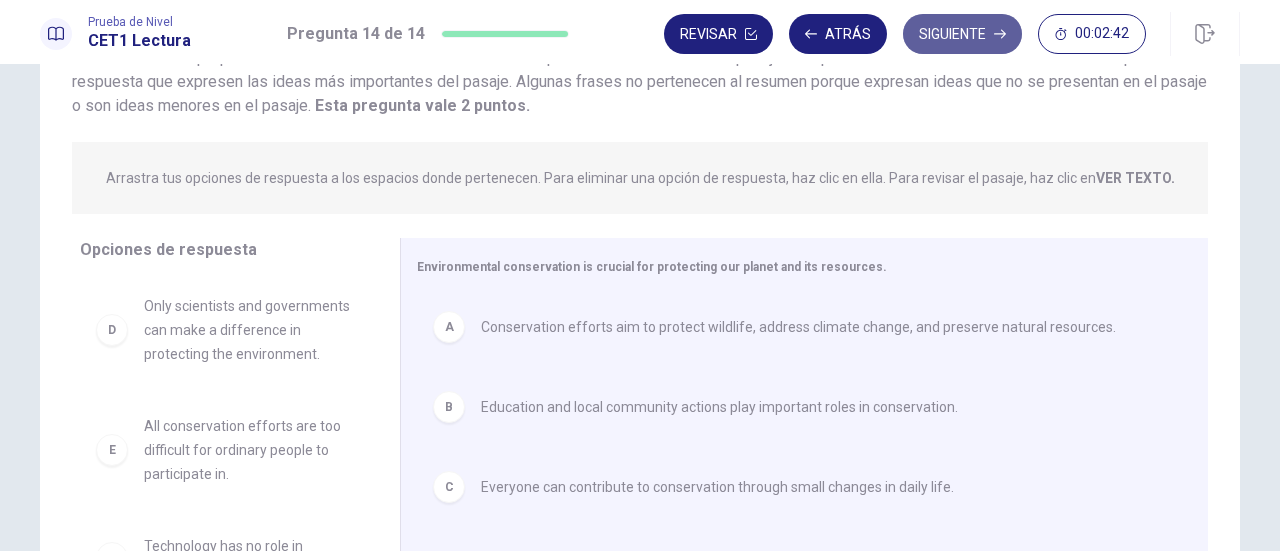 click on "Siguiente" at bounding box center (962, 34) 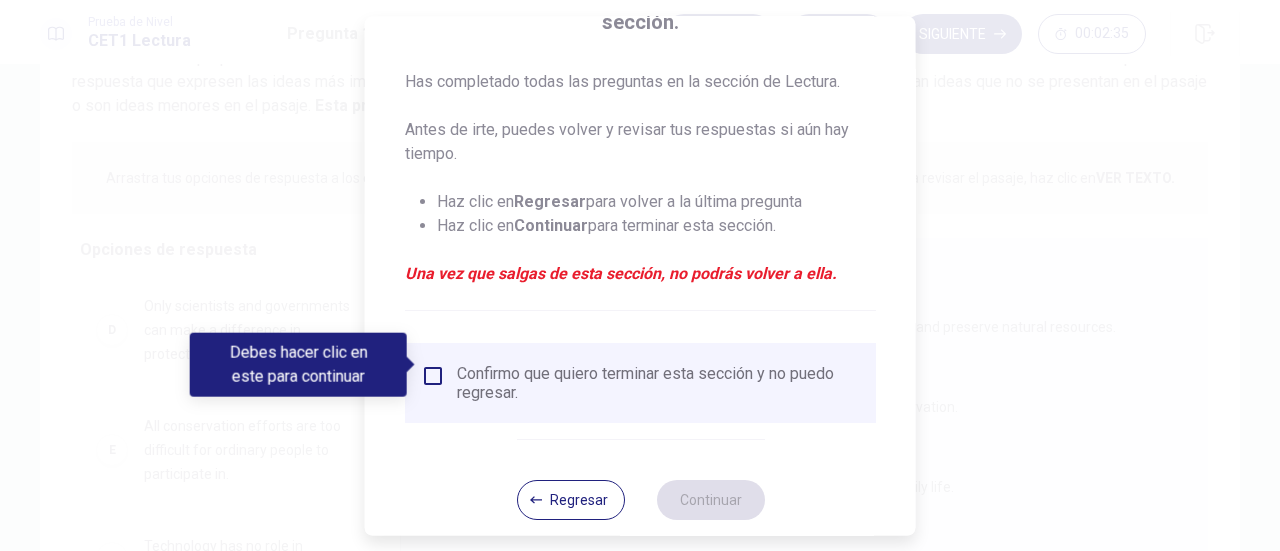 scroll, scrollTop: 226, scrollLeft: 0, axis: vertical 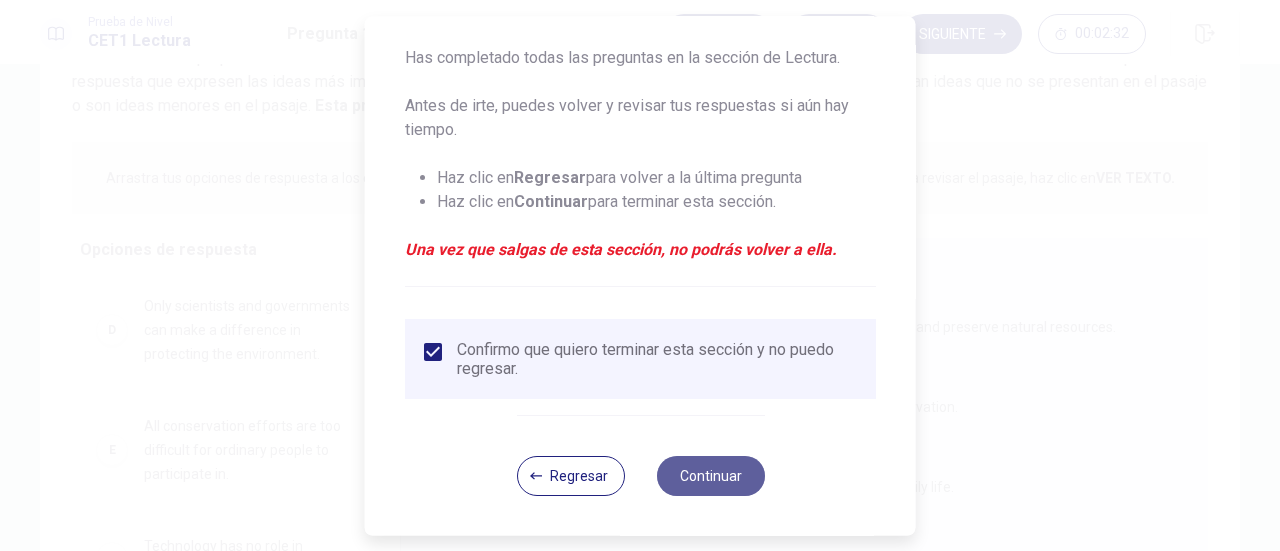 click on "Continuar" at bounding box center [710, 476] 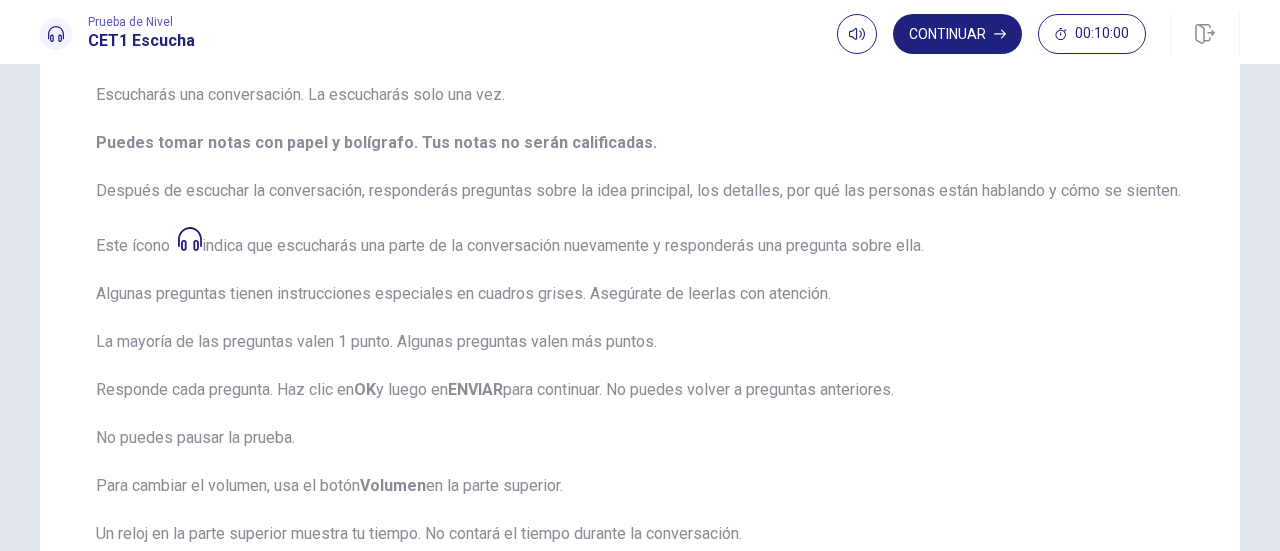 scroll, scrollTop: 204, scrollLeft: 0, axis: vertical 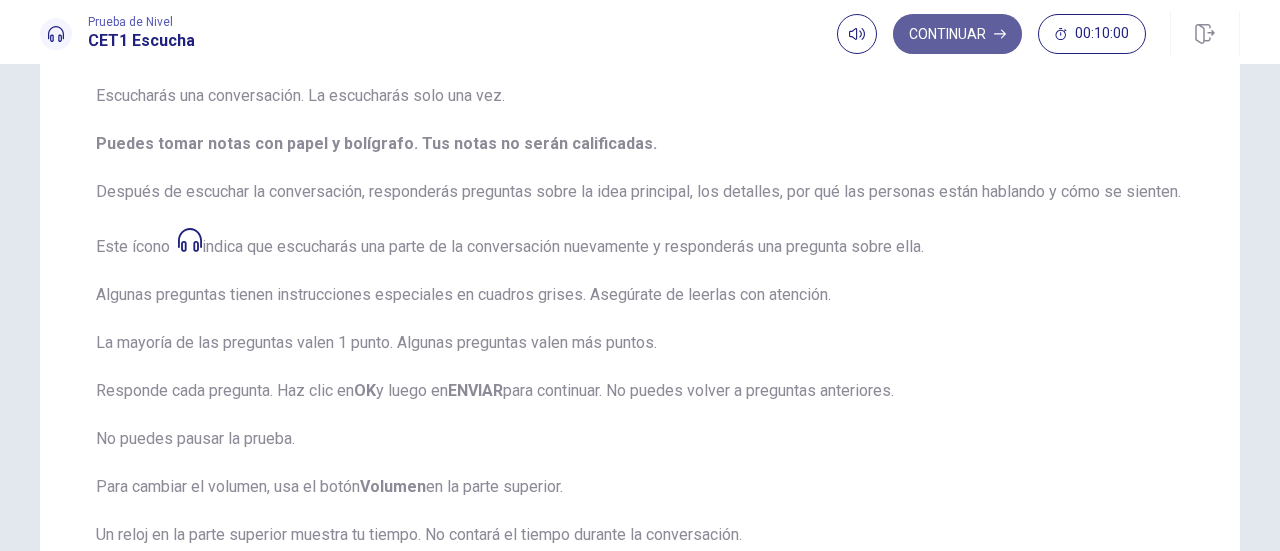 click on "Continuar" at bounding box center [957, 34] 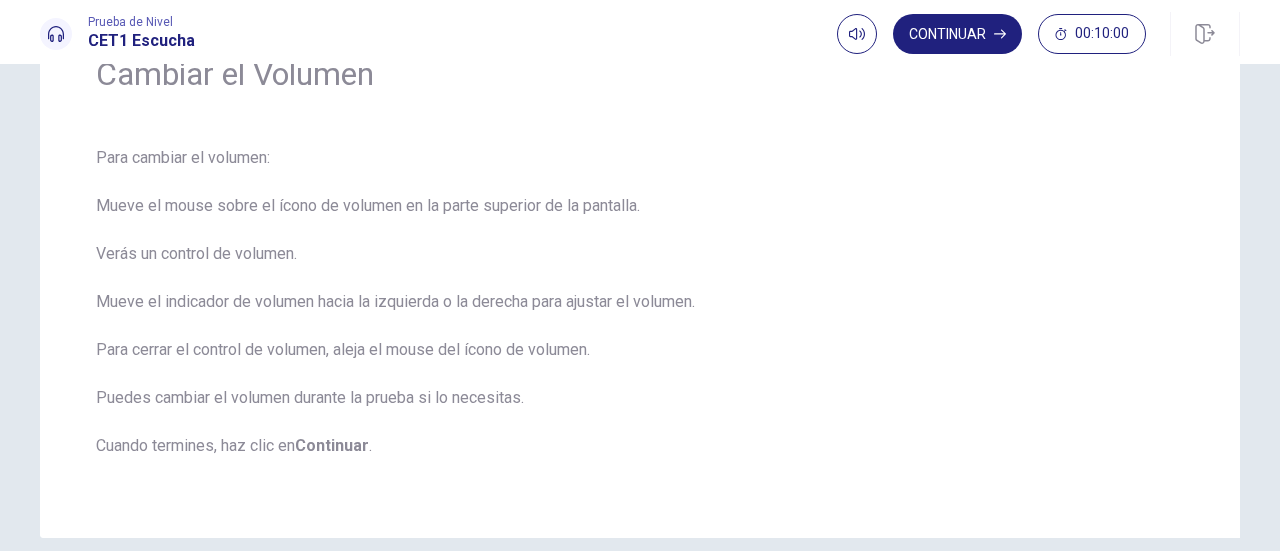scroll, scrollTop: 104, scrollLeft: 0, axis: vertical 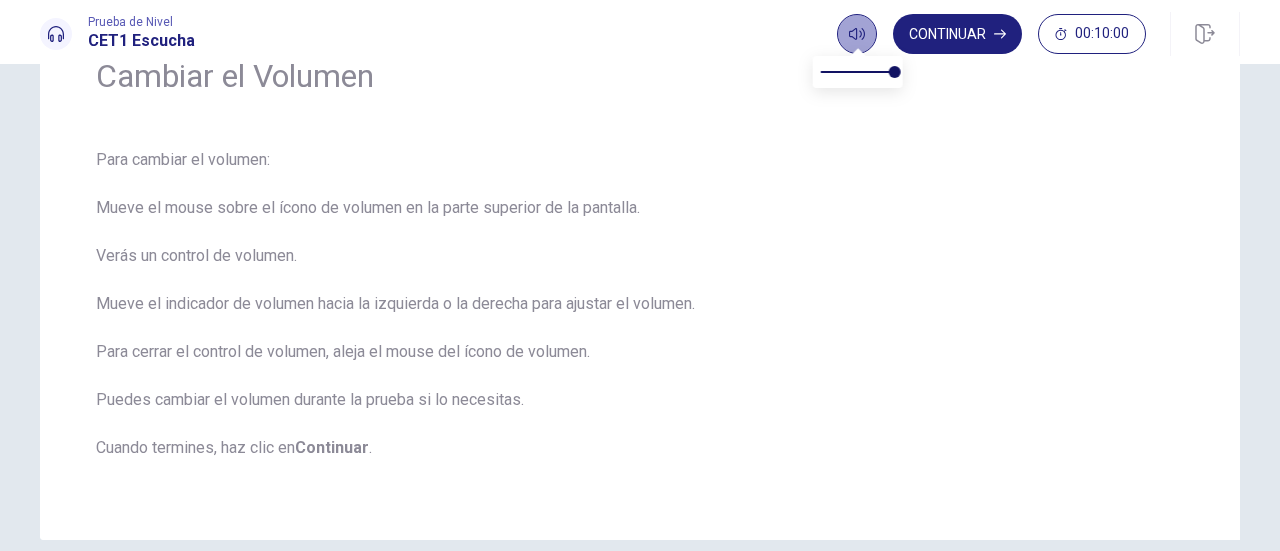 click 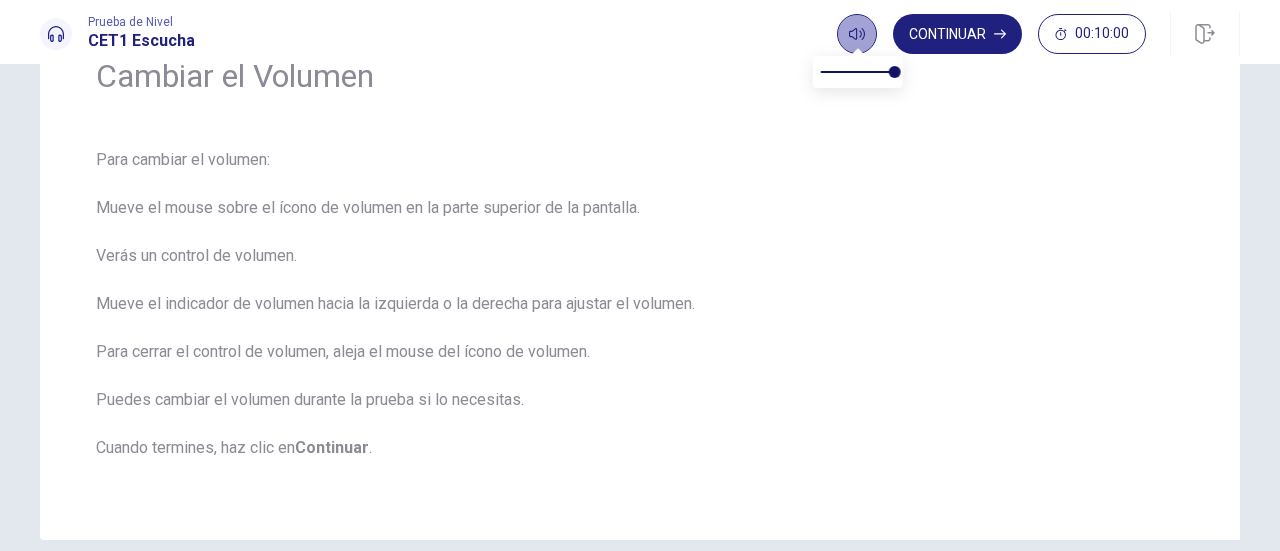 click at bounding box center (857, 34) 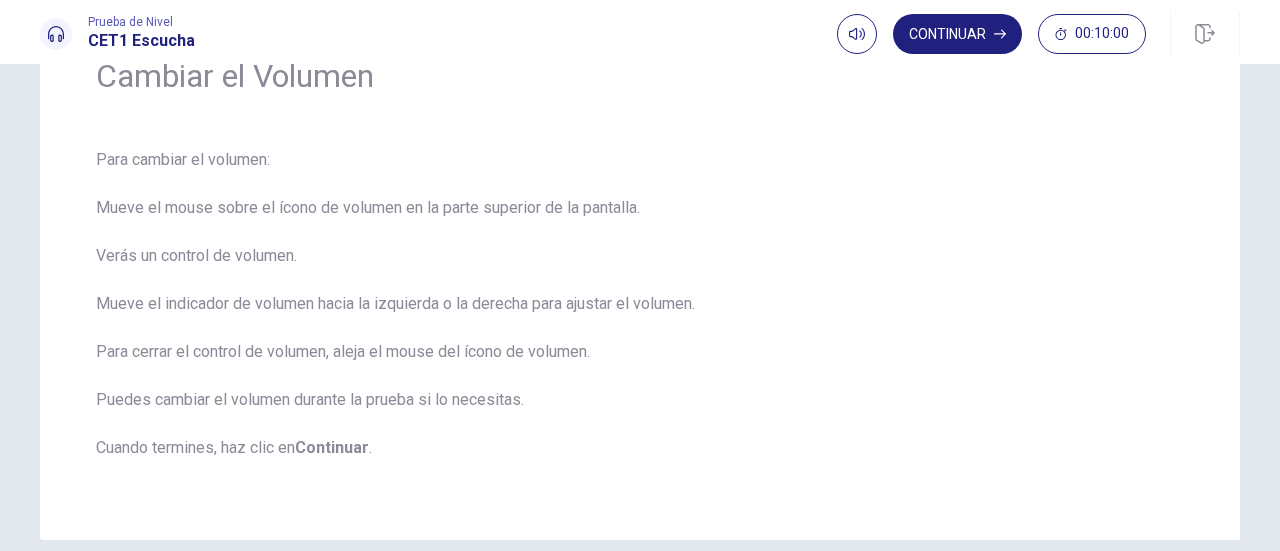 scroll, scrollTop: 196, scrollLeft: 0, axis: vertical 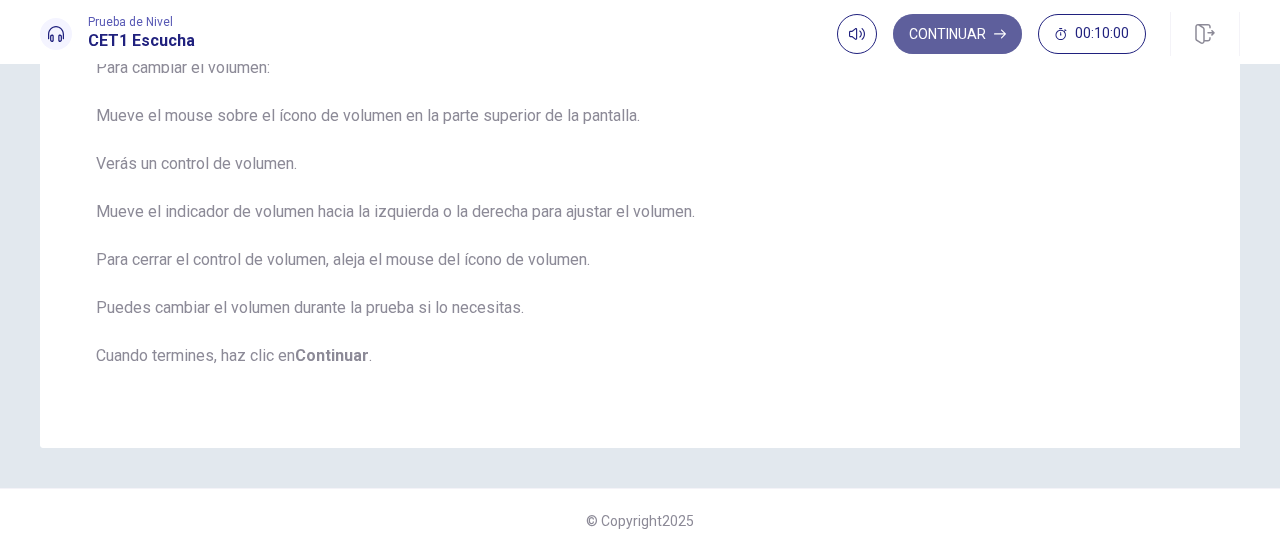 click on "Continuar" at bounding box center [957, 34] 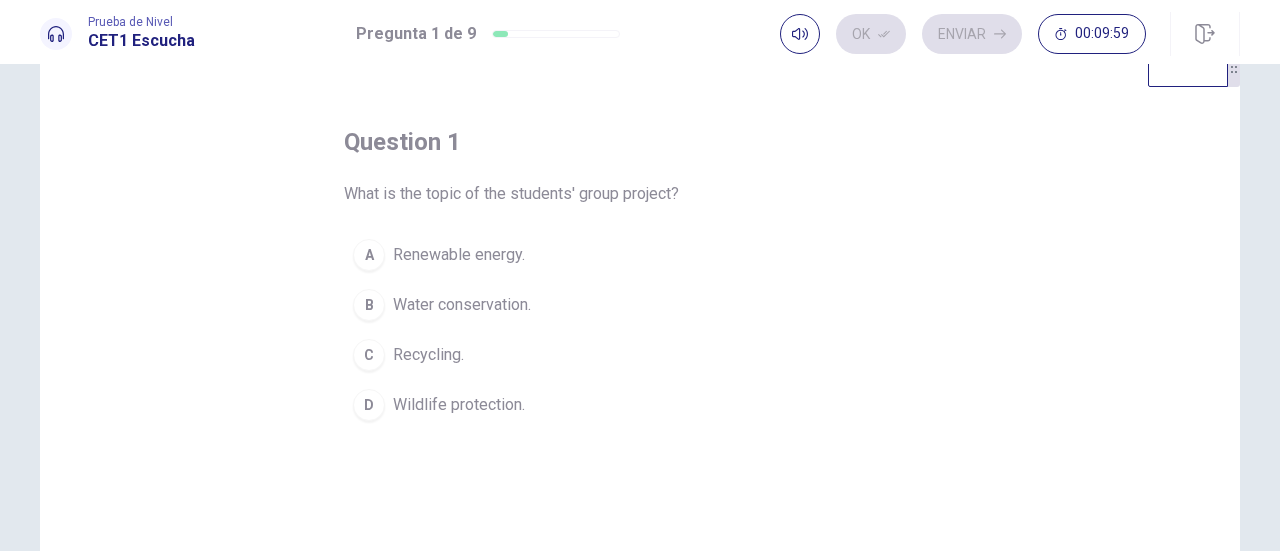 scroll, scrollTop: 61, scrollLeft: 0, axis: vertical 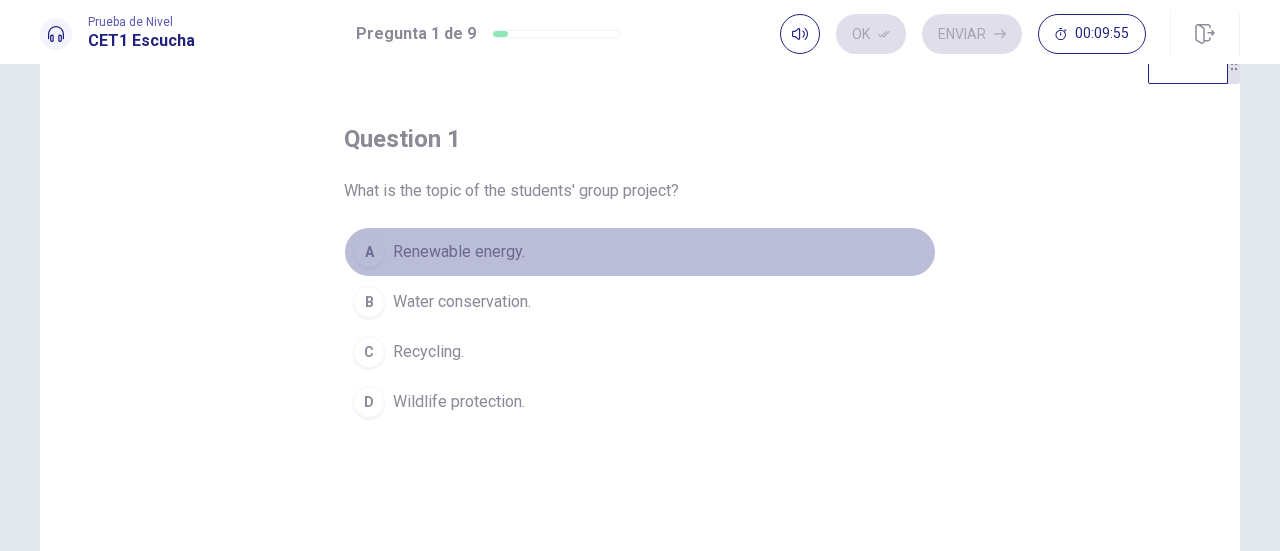 click on "Renewable energy." at bounding box center [459, 252] 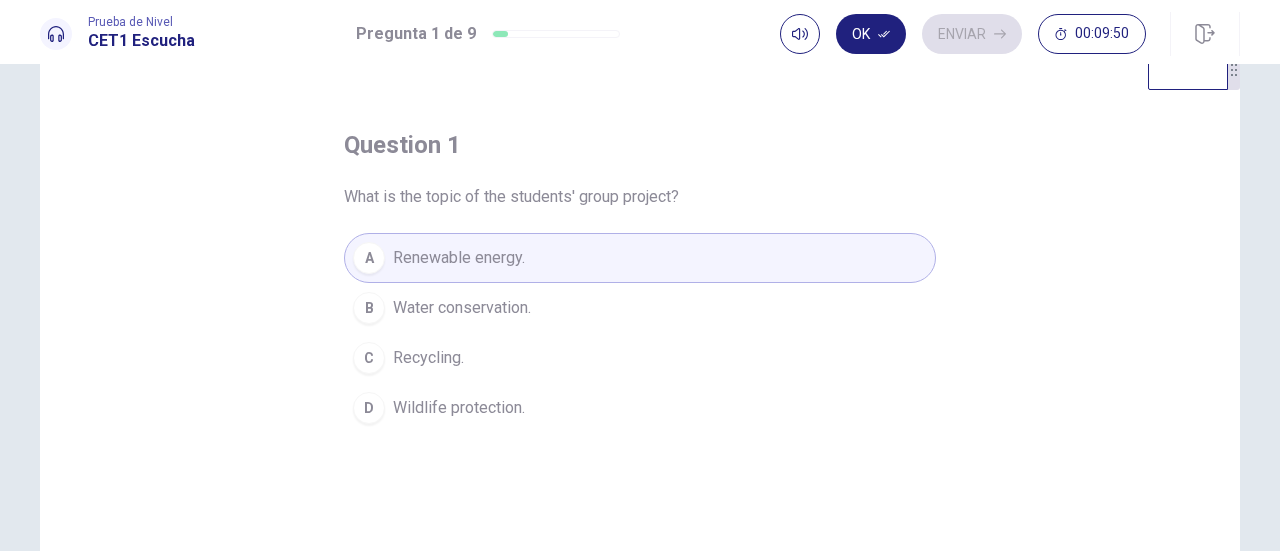 scroll, scrollTop: 53, scrollLeft: 0, axis: vertical 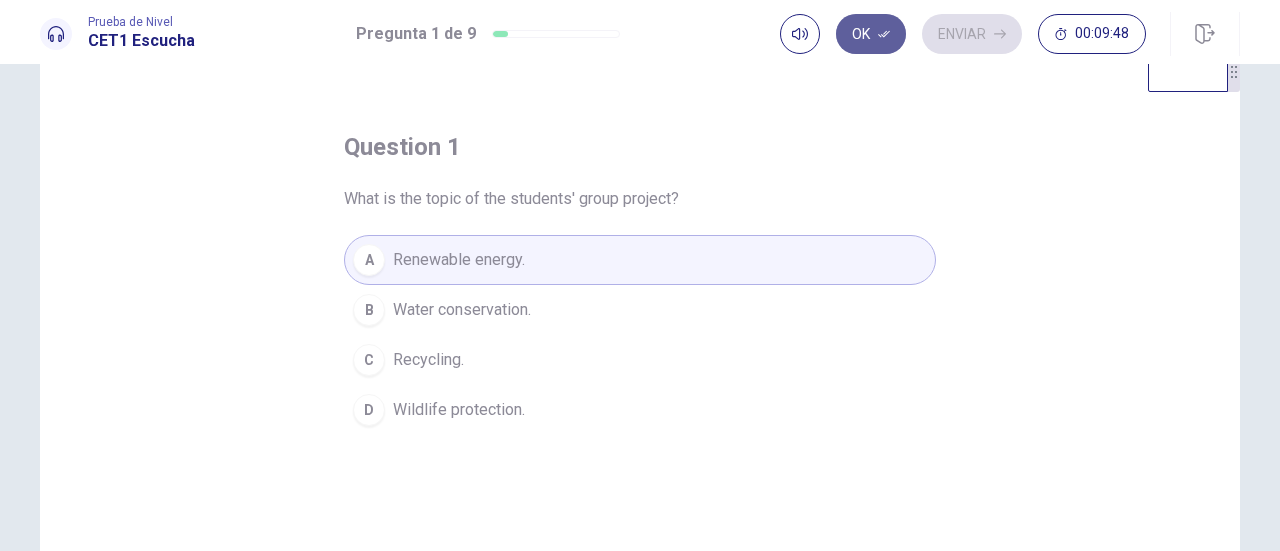 click 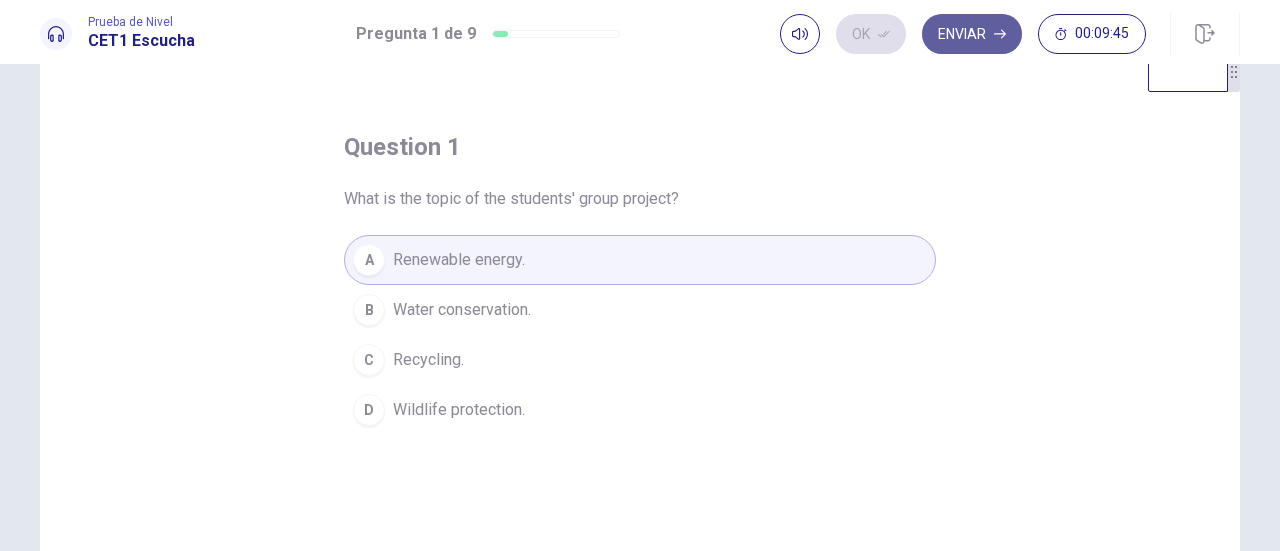 click on "Enviar" at bounding box center [972, 34] 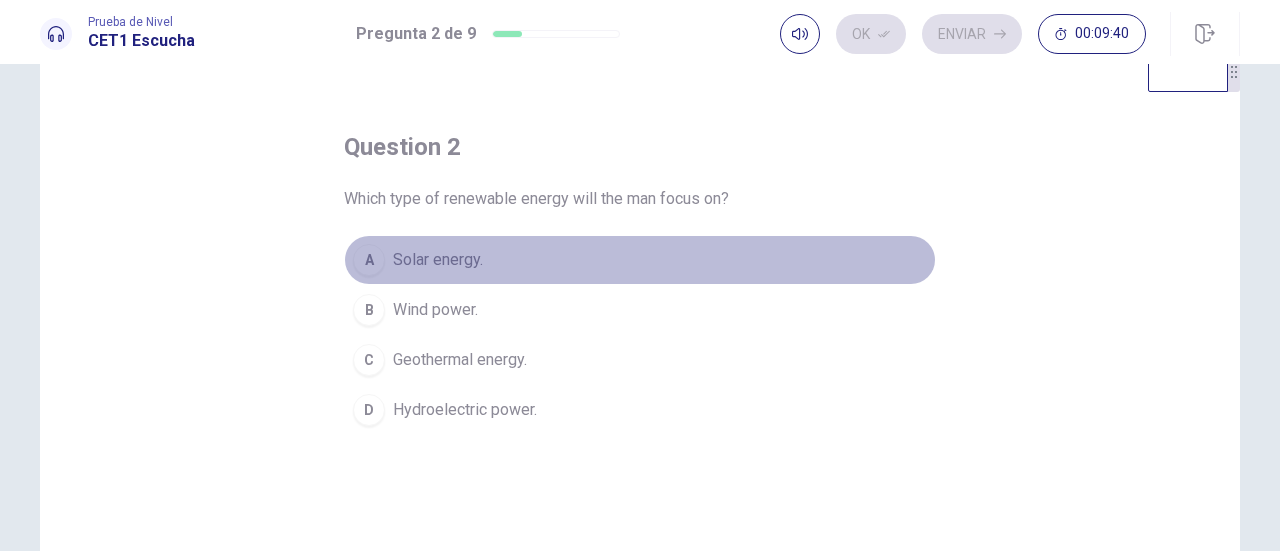 click on "Solar energy." at bounding box center (438, 260) 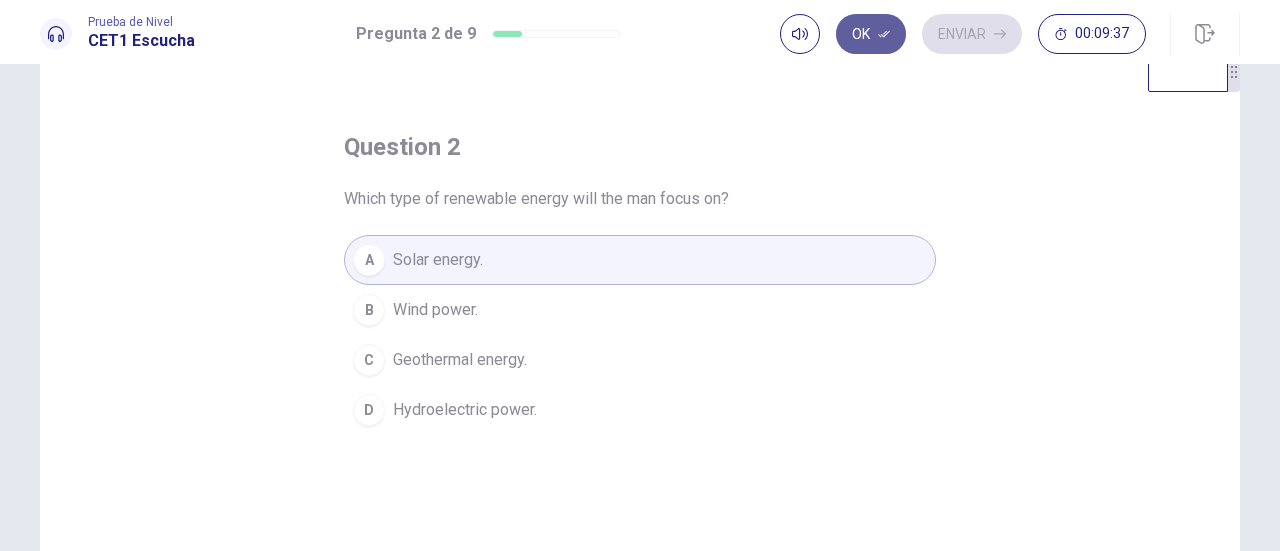 click on "Ok" at bounding box center [871, 34] 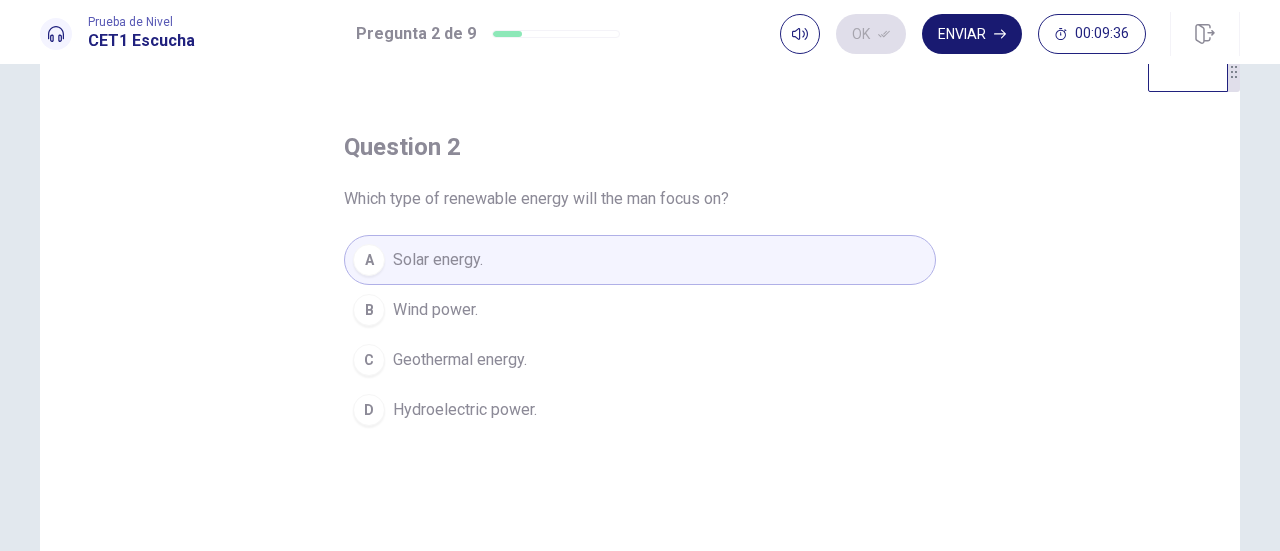 click on "Enviar" at bounding box center (972, 34) 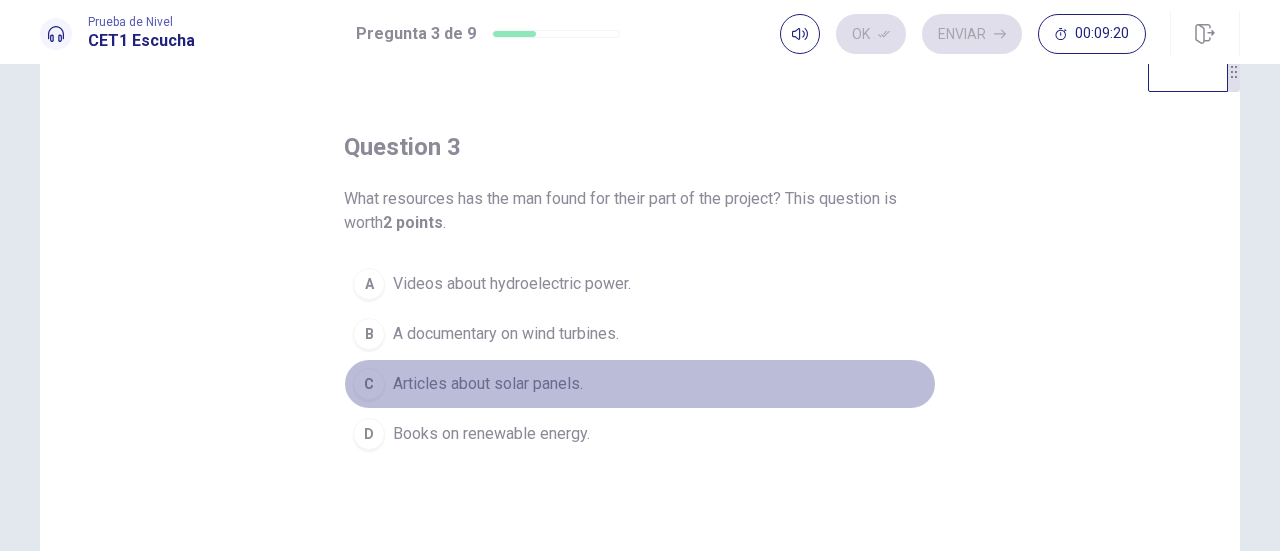 click on "Articles about solar panels." at bounding box center (488, 384) 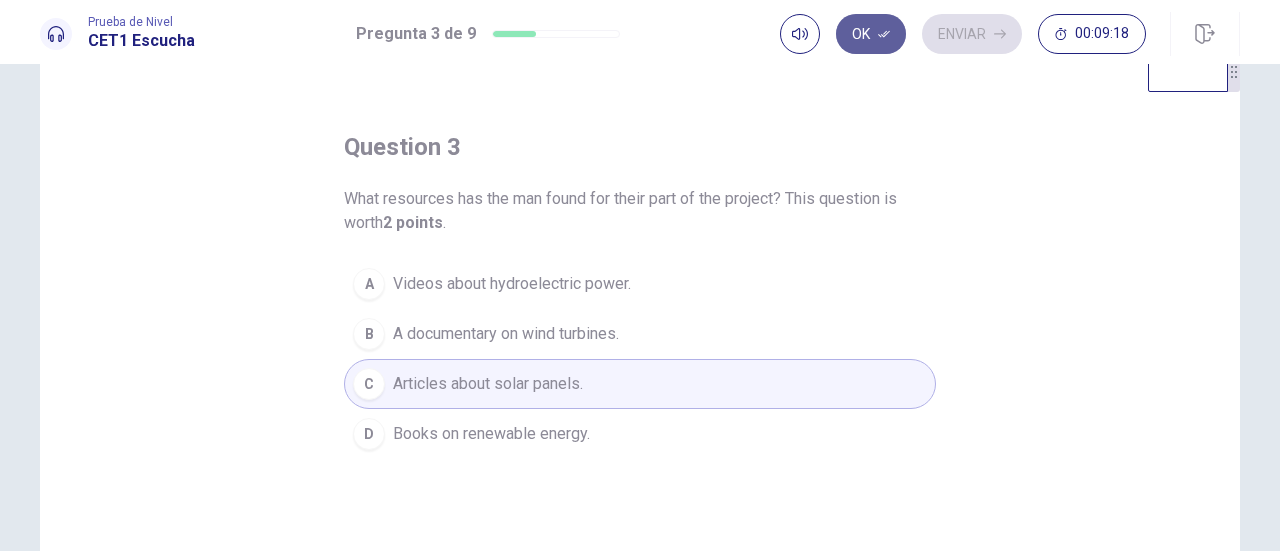click on "Ok" at bounding box center [871, 34] 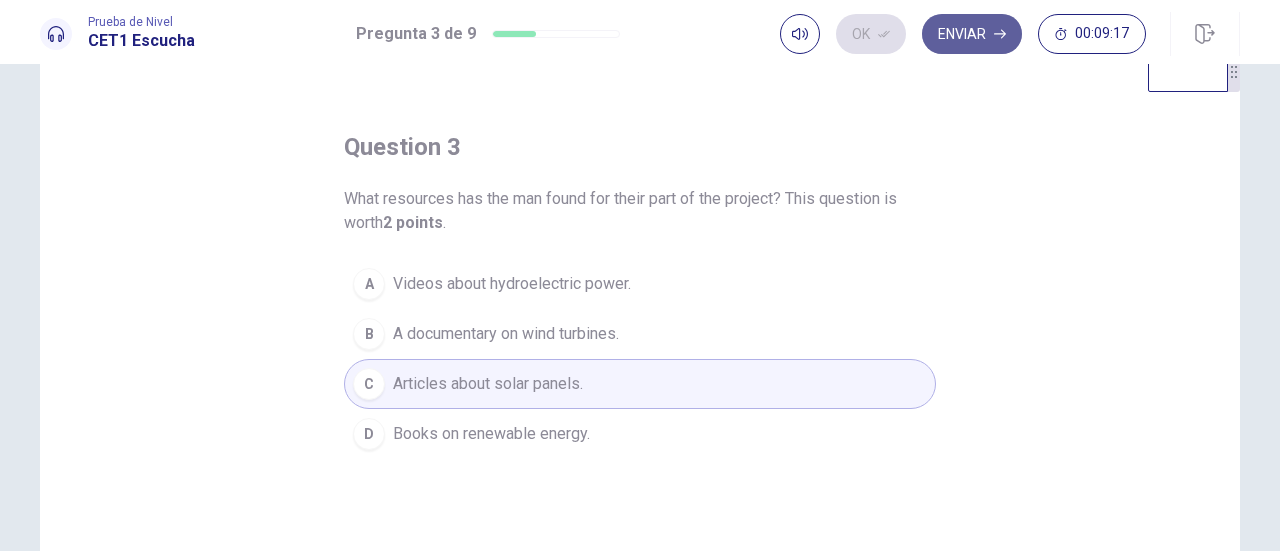 click on "Enviar" at bounding box center [972, 34] 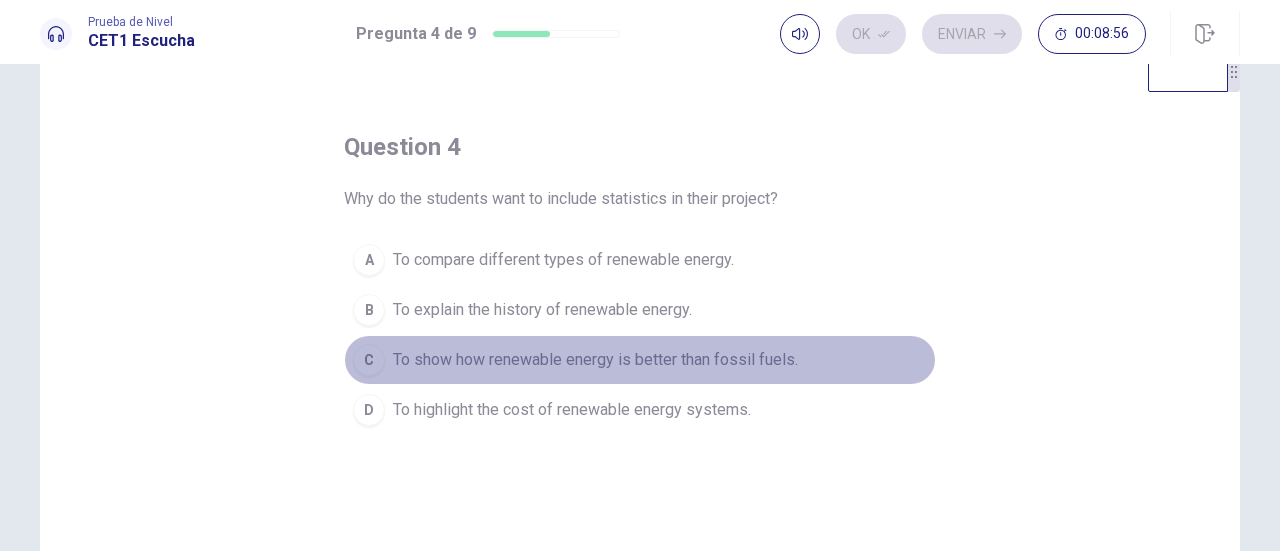 click on "To show how renewable energy is better than fossil fuels." at bounding box center (595, 360) 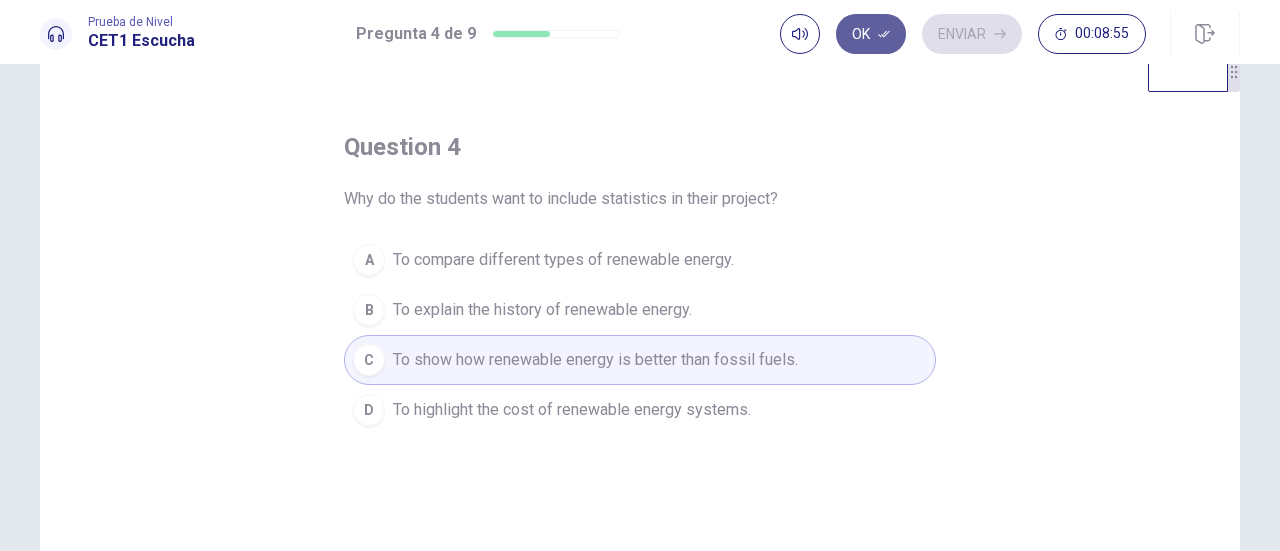 click 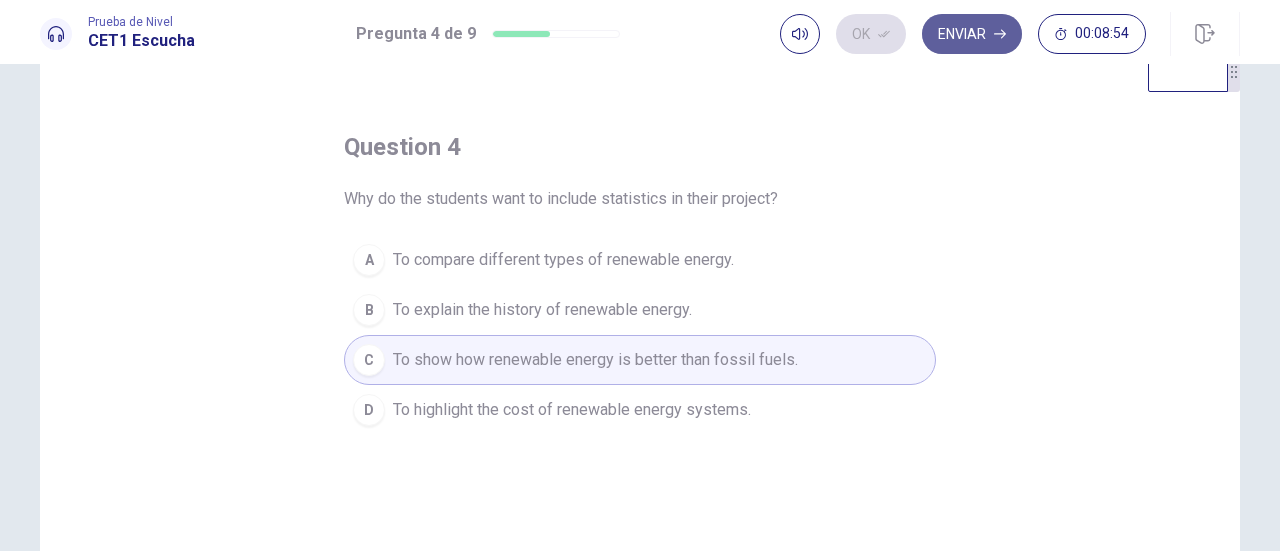 click on "Enviar" at bounding box center [972, 34] 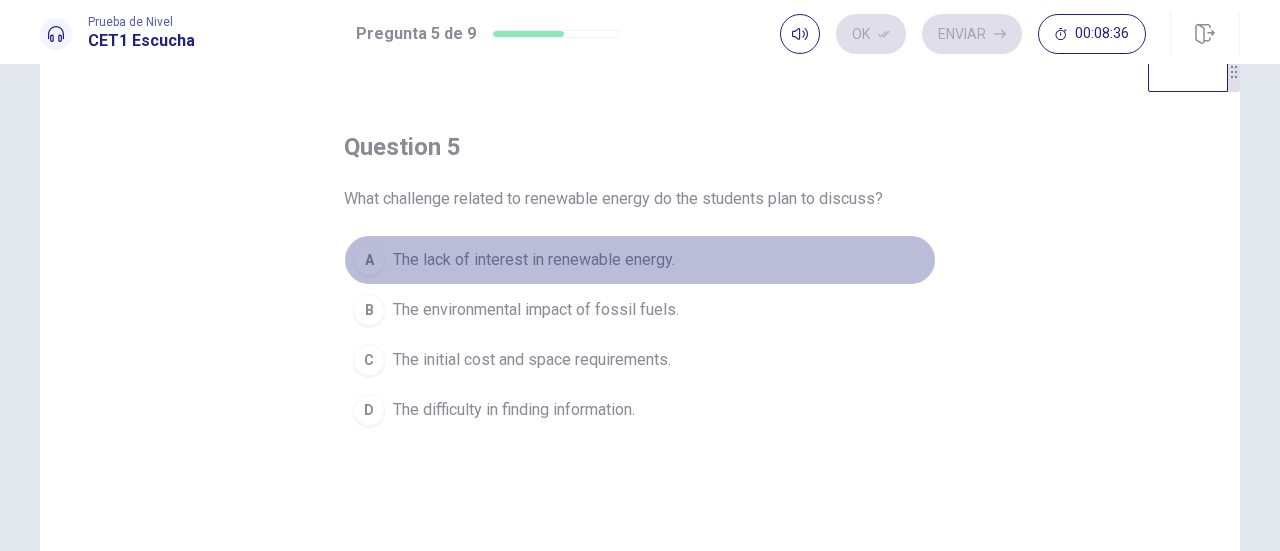 click on "The lack of interest in renewable energy." at bounding box center [534, 260] 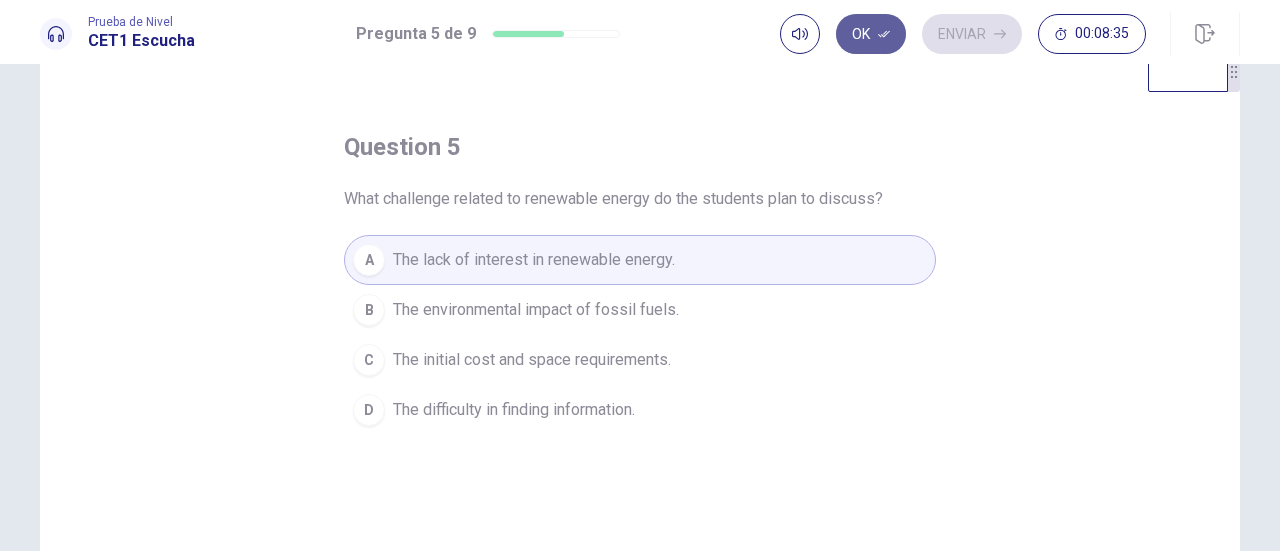 click 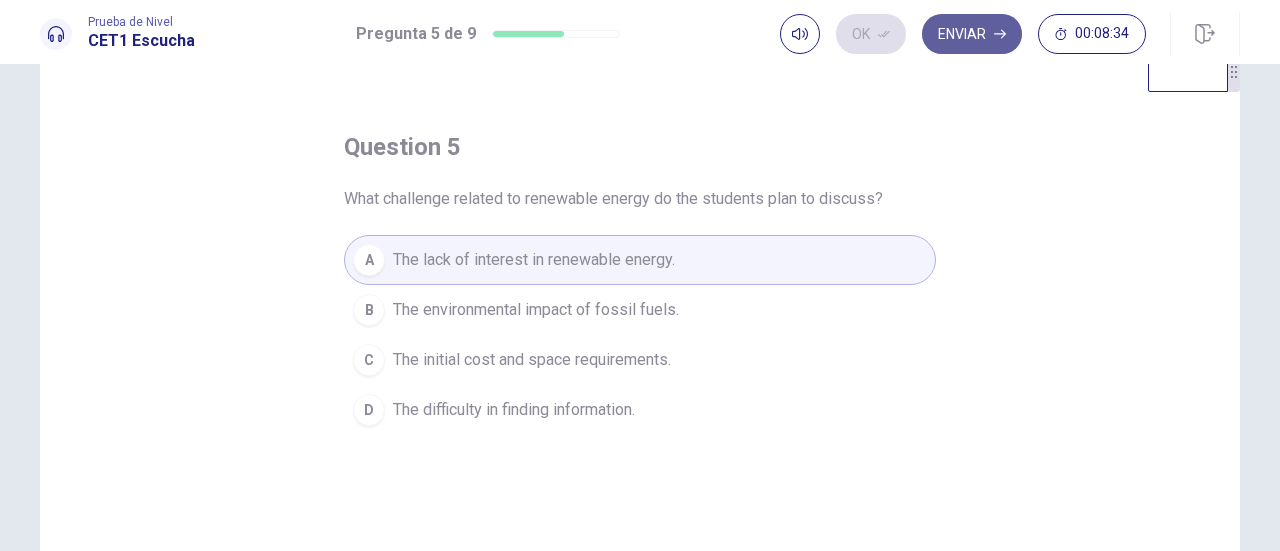 click on "Enviar" at bounding box center [972, 34] 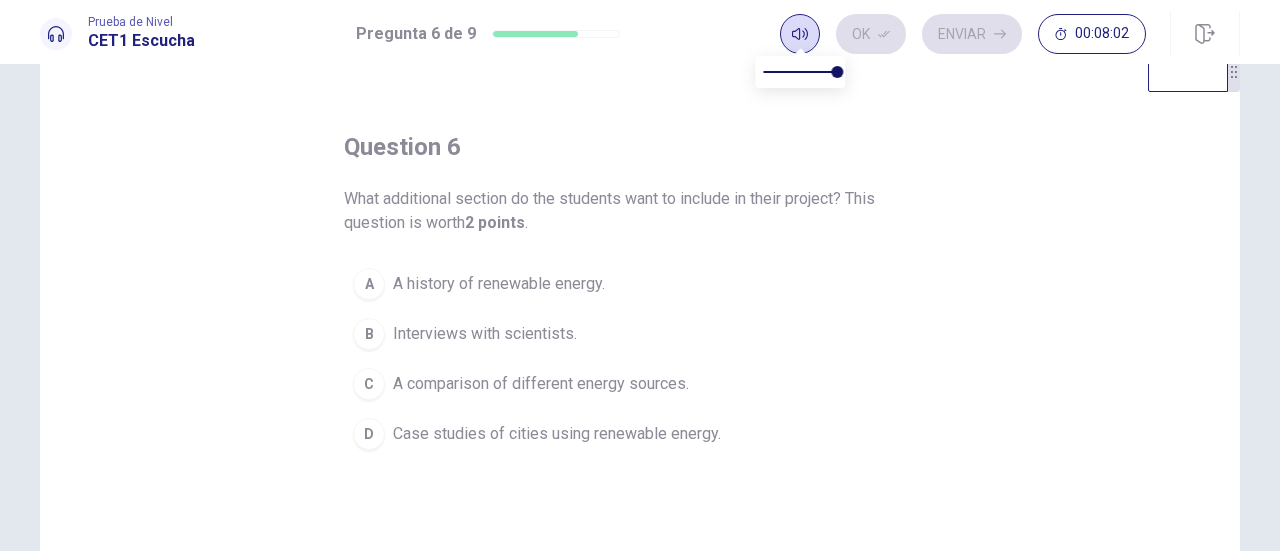 click at bounding box center [800, 34] 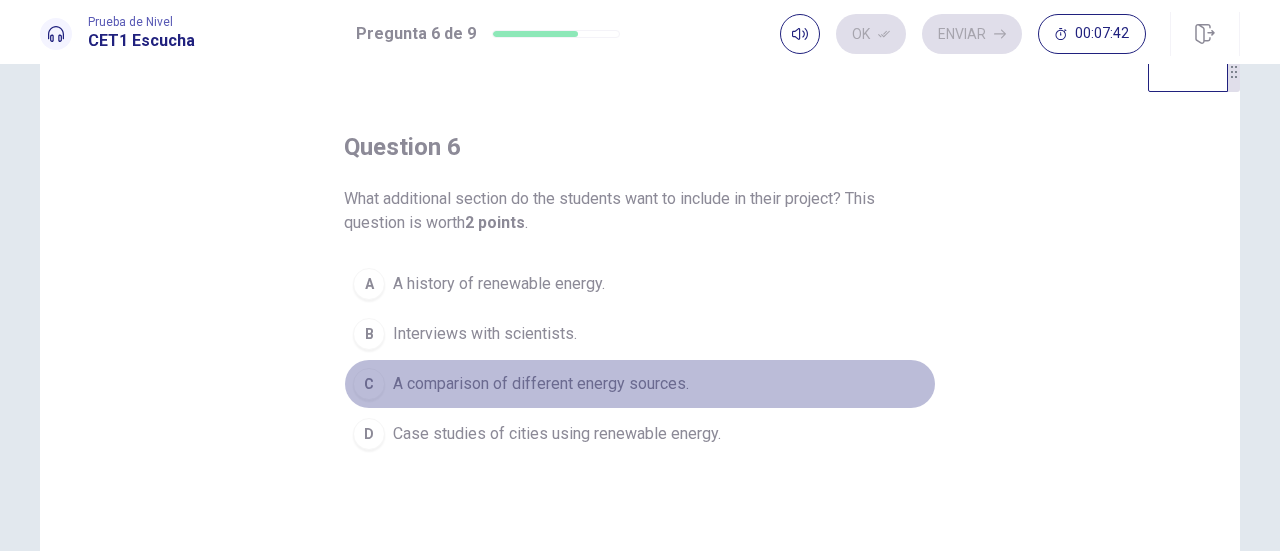 click on "A comparison of different energy sources." at bounding box center (541, 384) 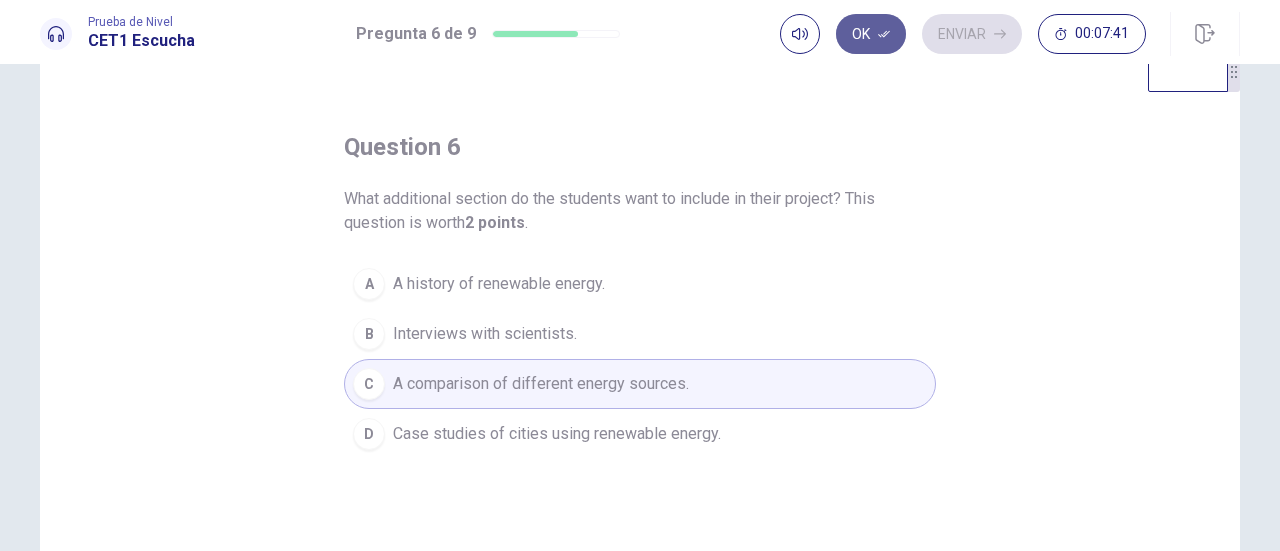 click 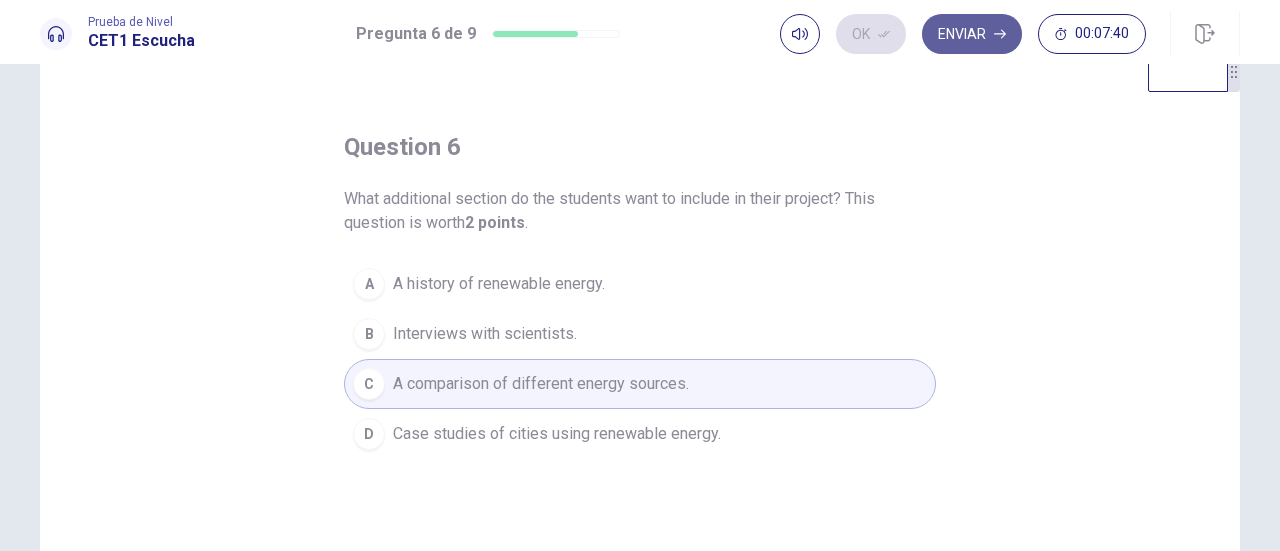 click on "Enviar" at bounding box center [972, 34] 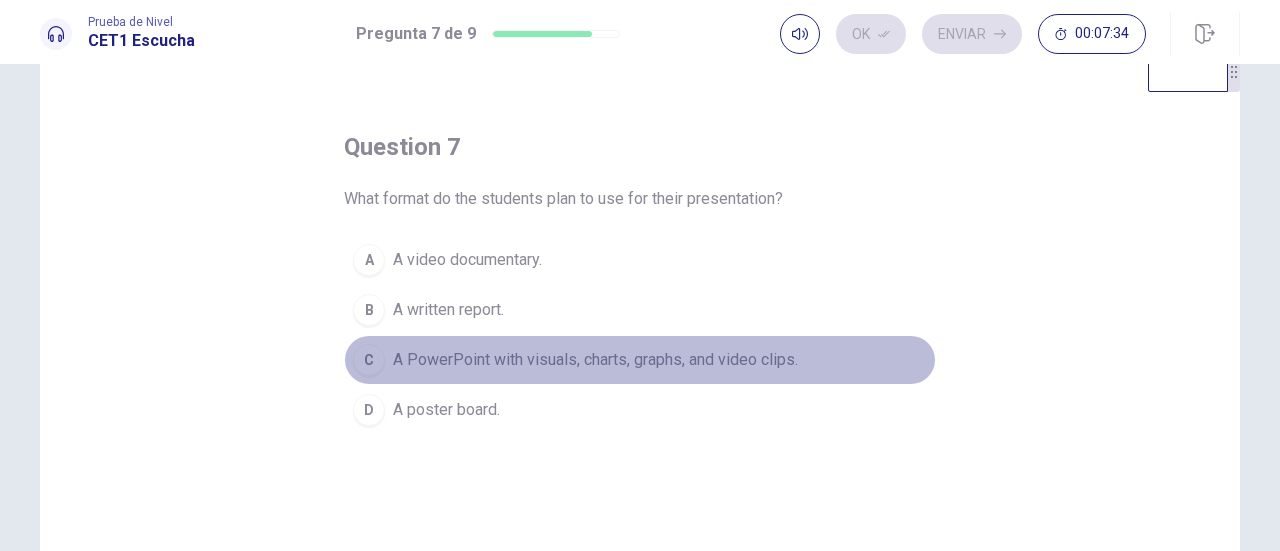 click on "A PowerPoint with visuals, charts, graphs, and video clips." at bounding box center [595, 360] 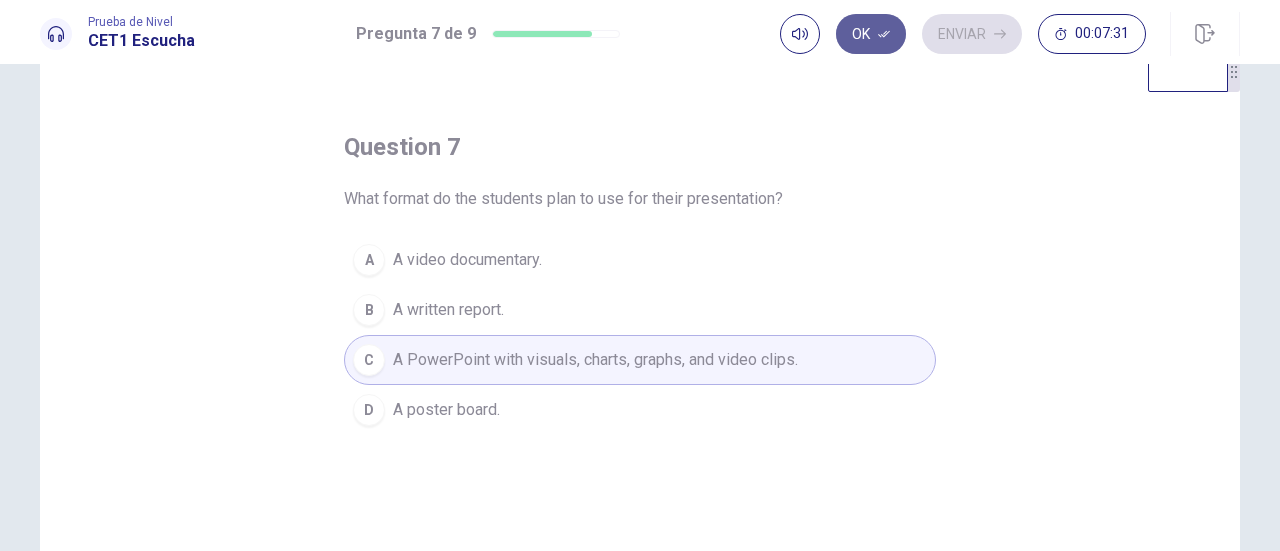 click on "Ok" at bounding box center (871, 34) 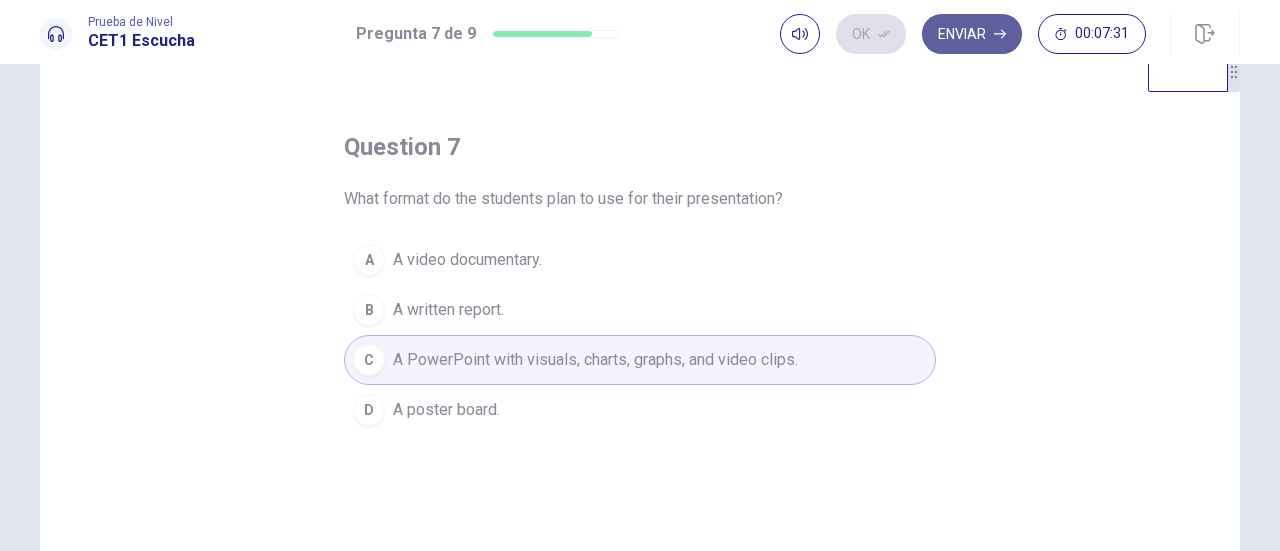 click on "Enviar" at bounding box center (972, 34) 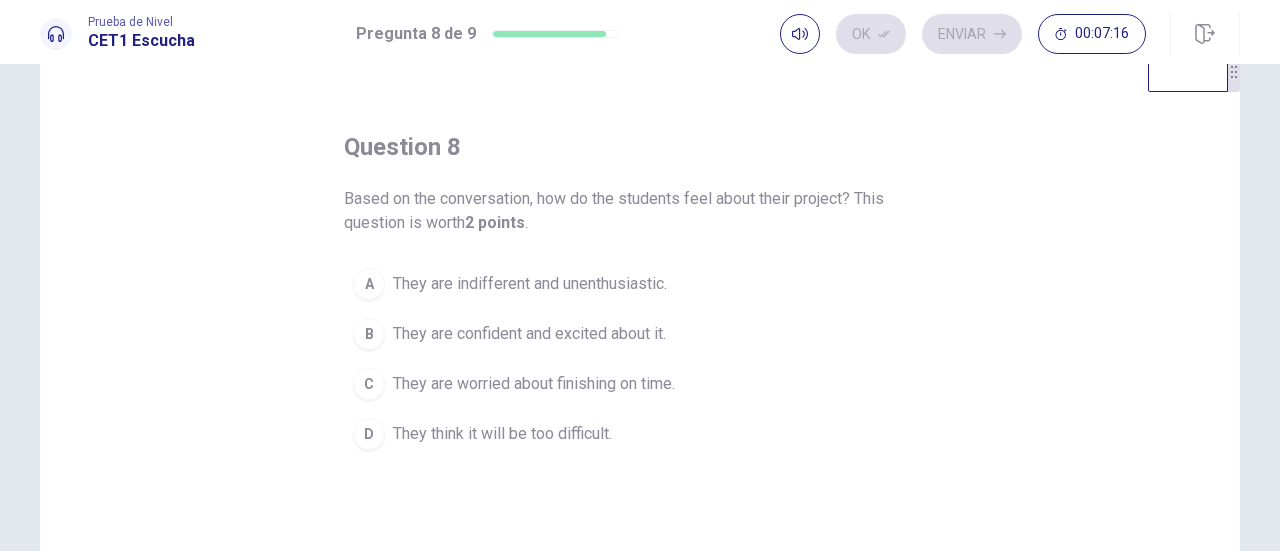 click on "B They are confident and excited about it." at bounding box center (640, 334) 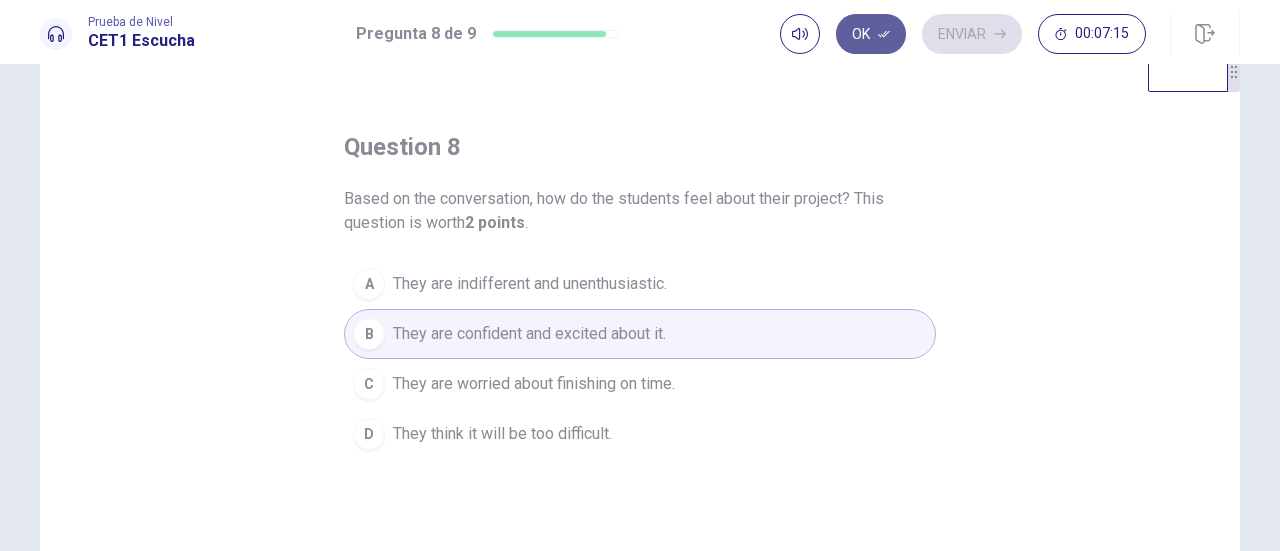 click on "Ok" at bounding box center (871, 34) 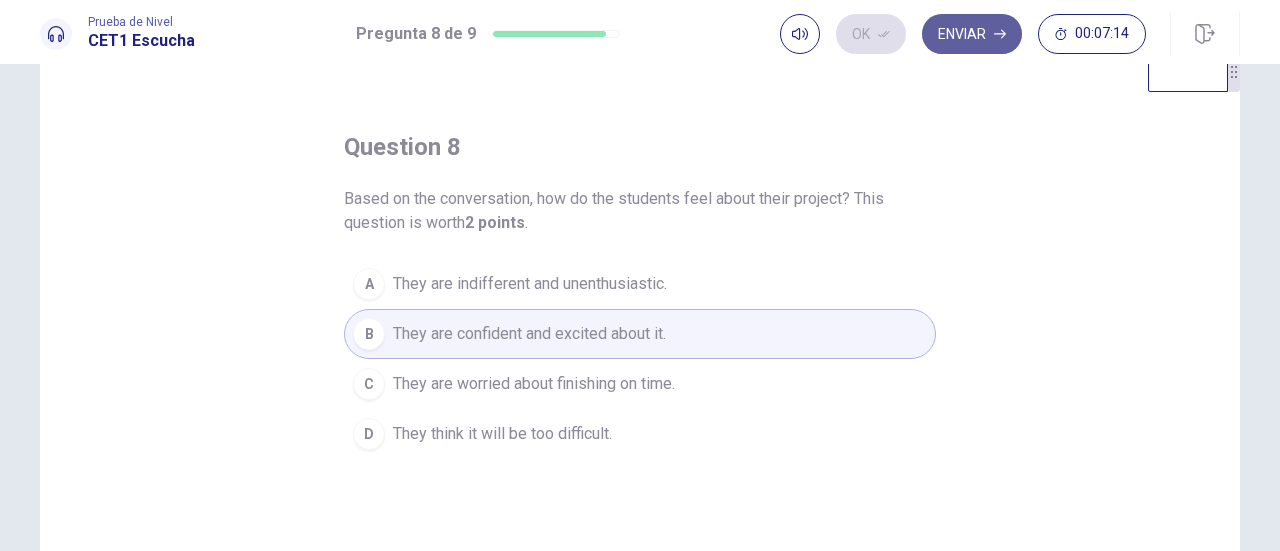 click on "Enviar" at bounding box center (972, 34) 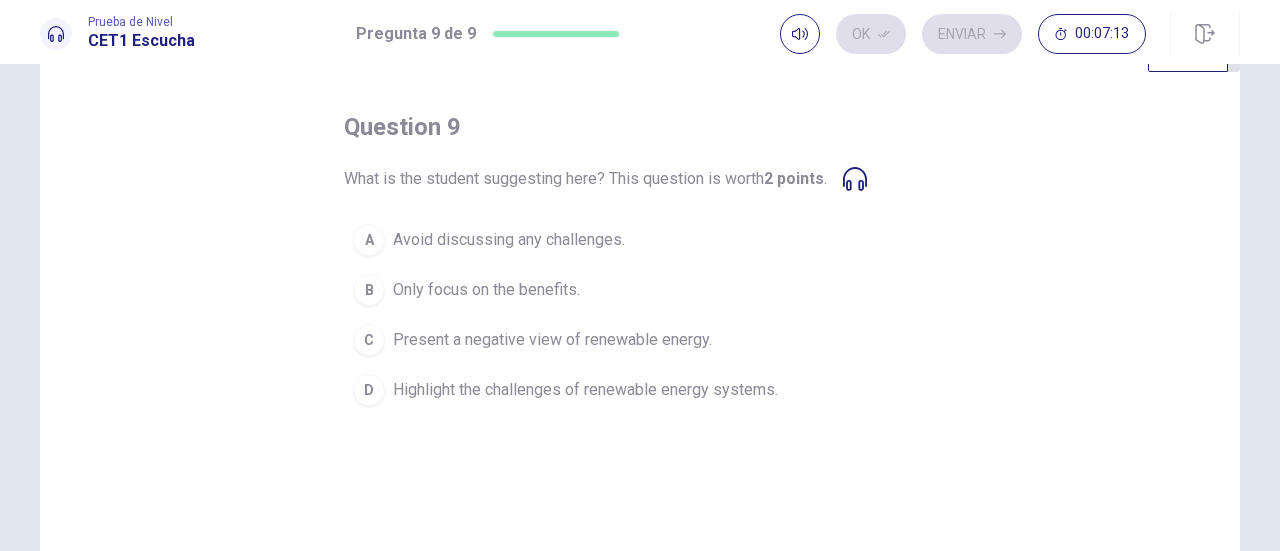 scroll, scrollTop: 72, scrollLeft: 0, axis: vertical 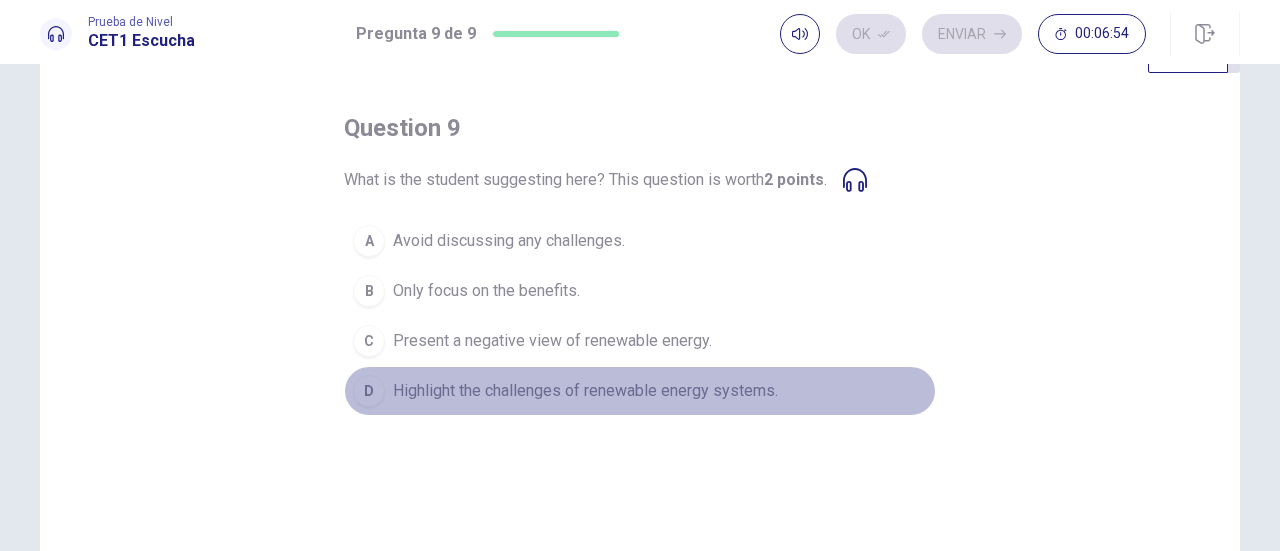 click on "Highlight the challenges of renewable energy systems." at bounding box center [585, 391] 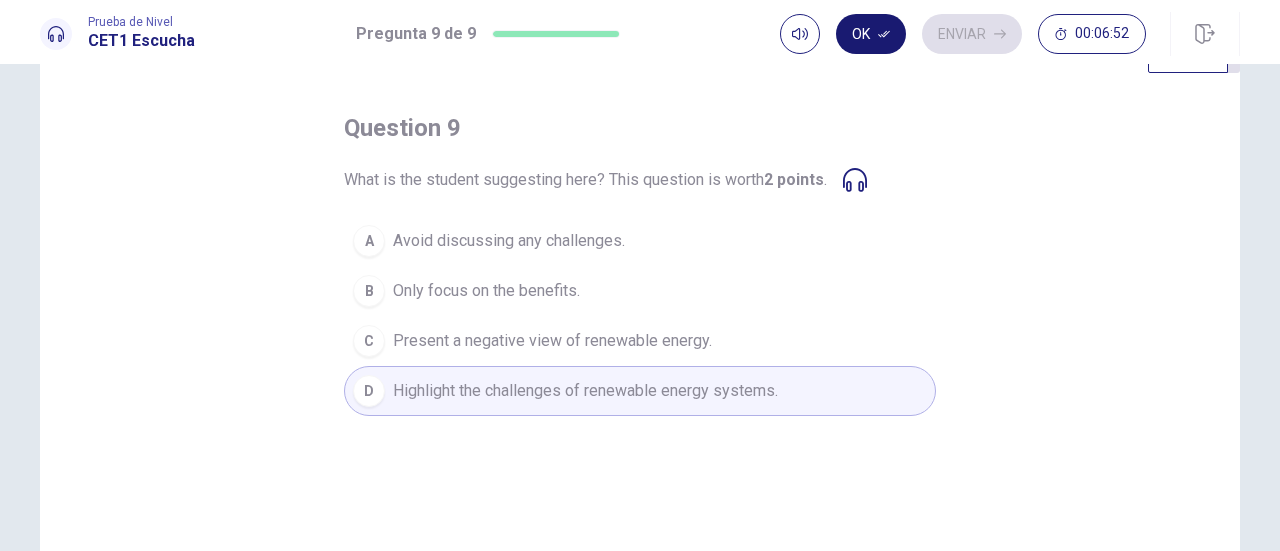 click on "Ok" at bounding box center (871, 34) 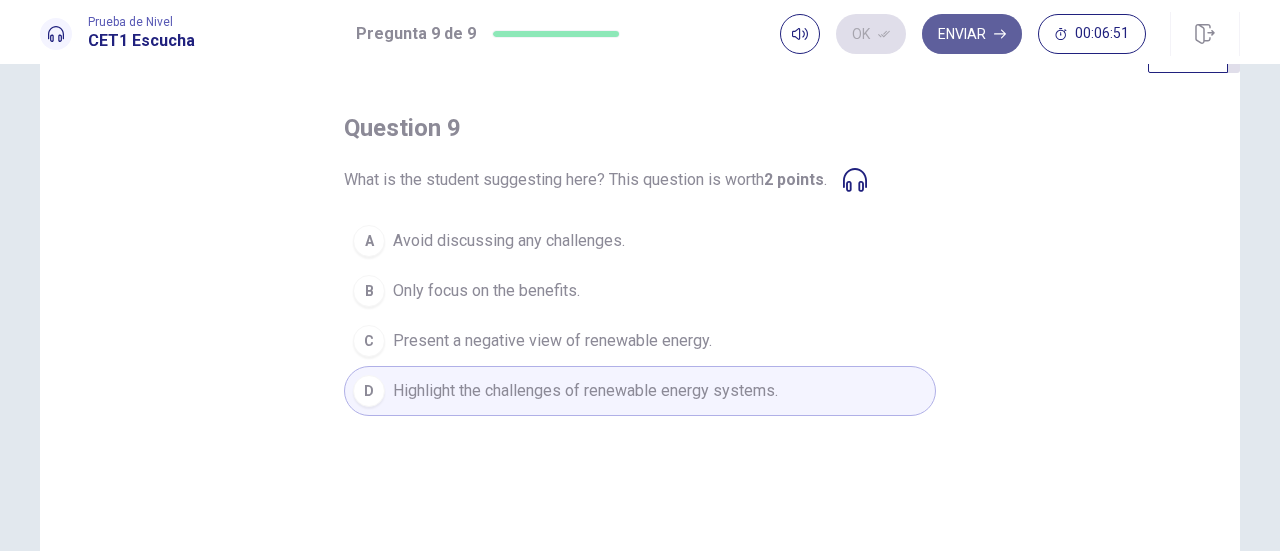 click on "Enviar" at bounding box center (972, 34) 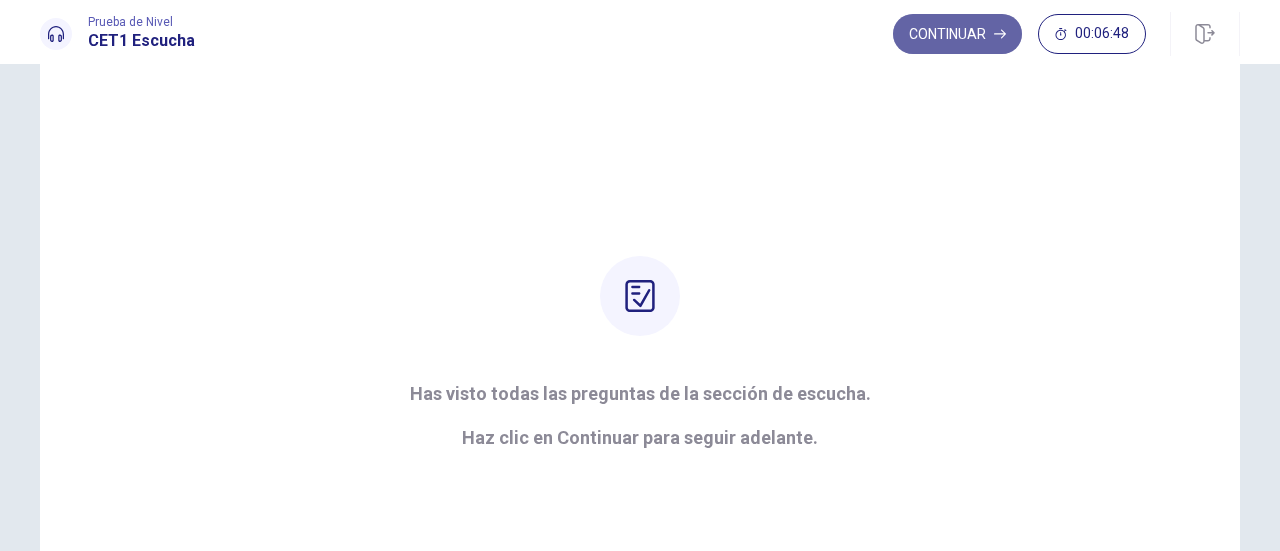 click on "Continuar" at bounding box center (957, 34) 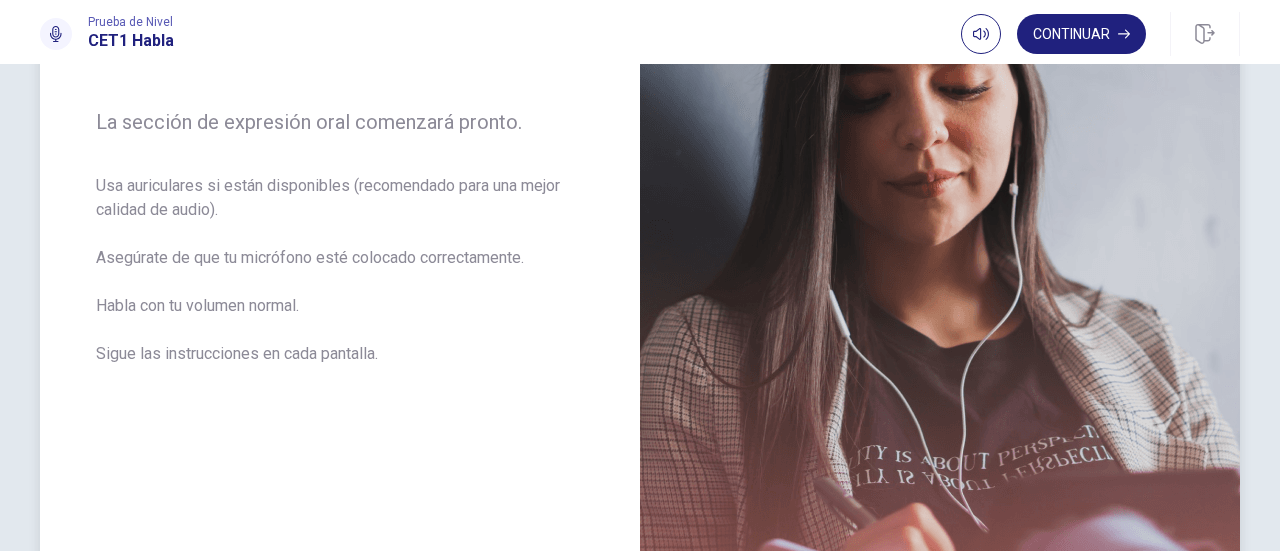 scroll, scrollTop: 528, scrollLeft: 0, axis: vertical 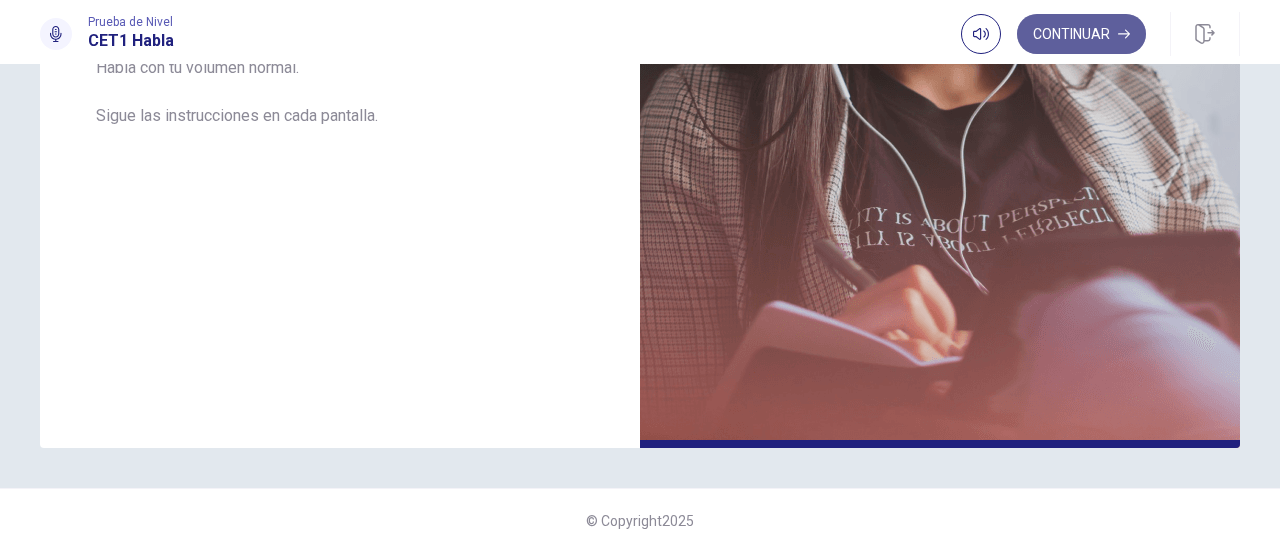 click on "Continuar" at bounding box center (1081, 34) 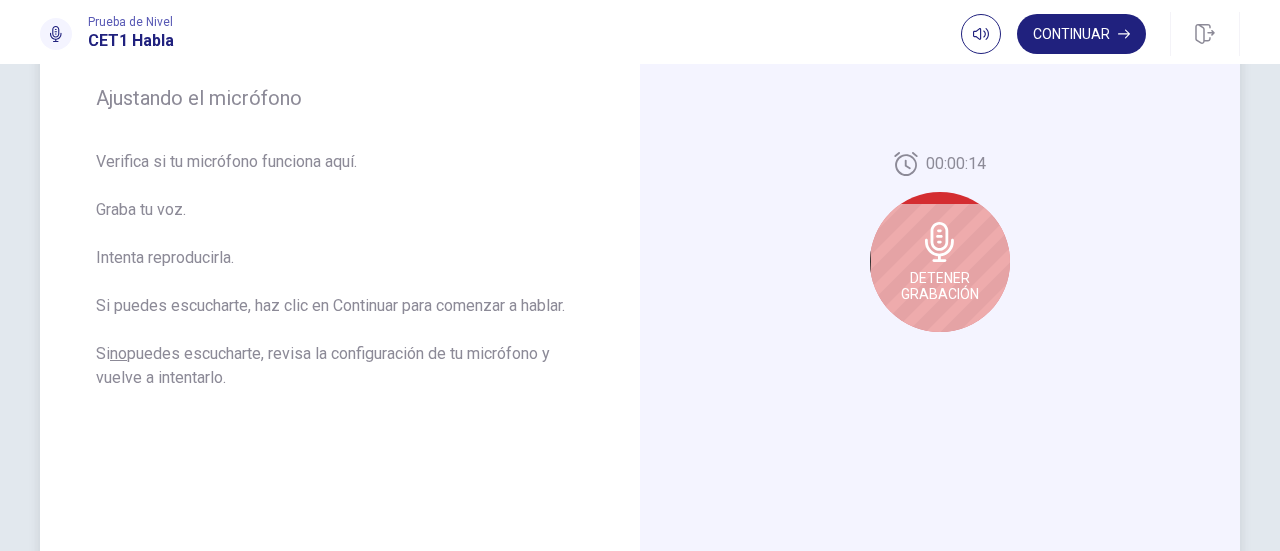 scroll, scrollTop: 260, scrollLeft: 0, axis: vertical 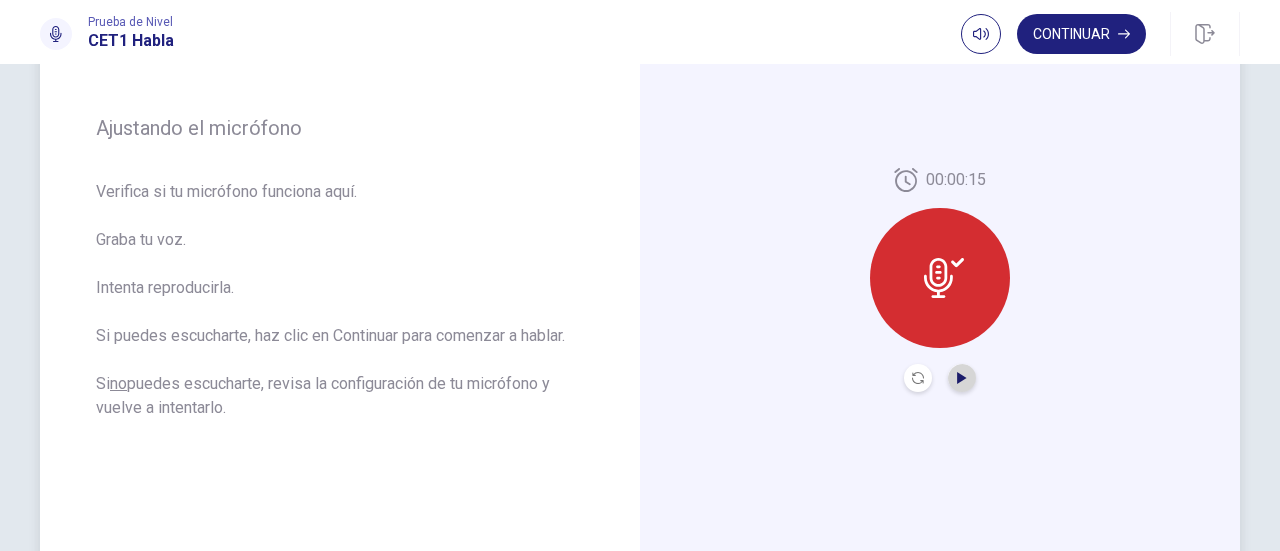 click 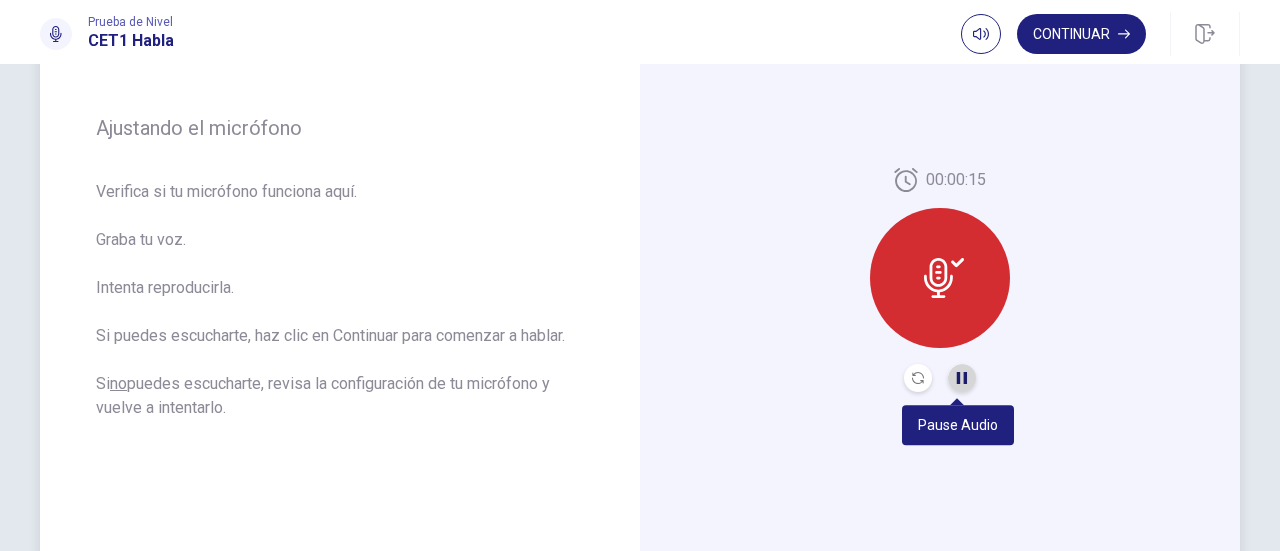 click 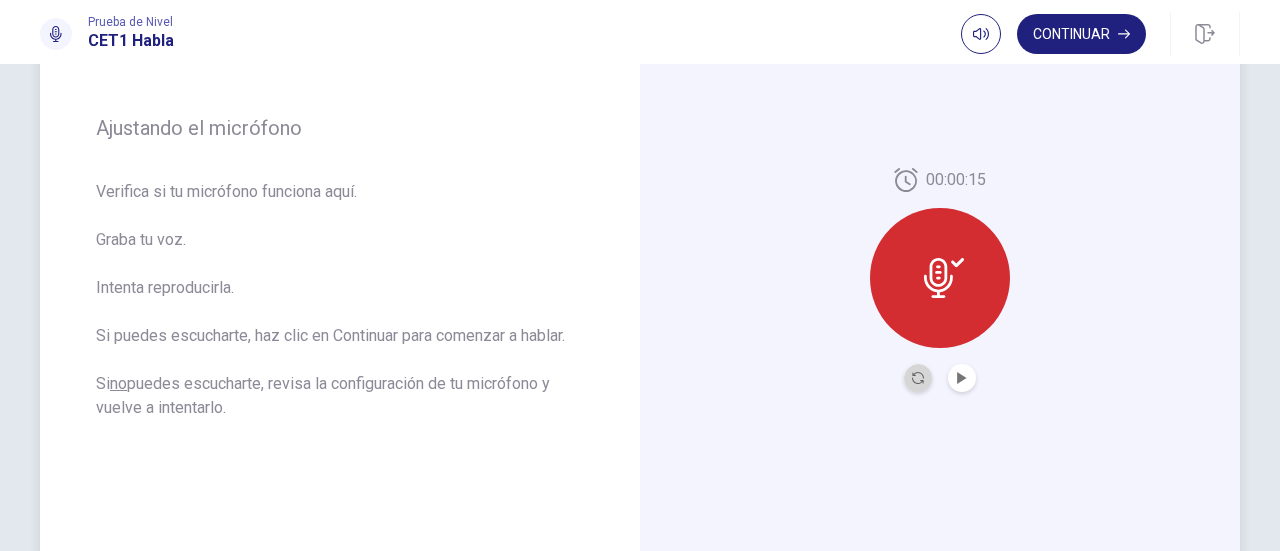 click at bounding box center [918, 378] 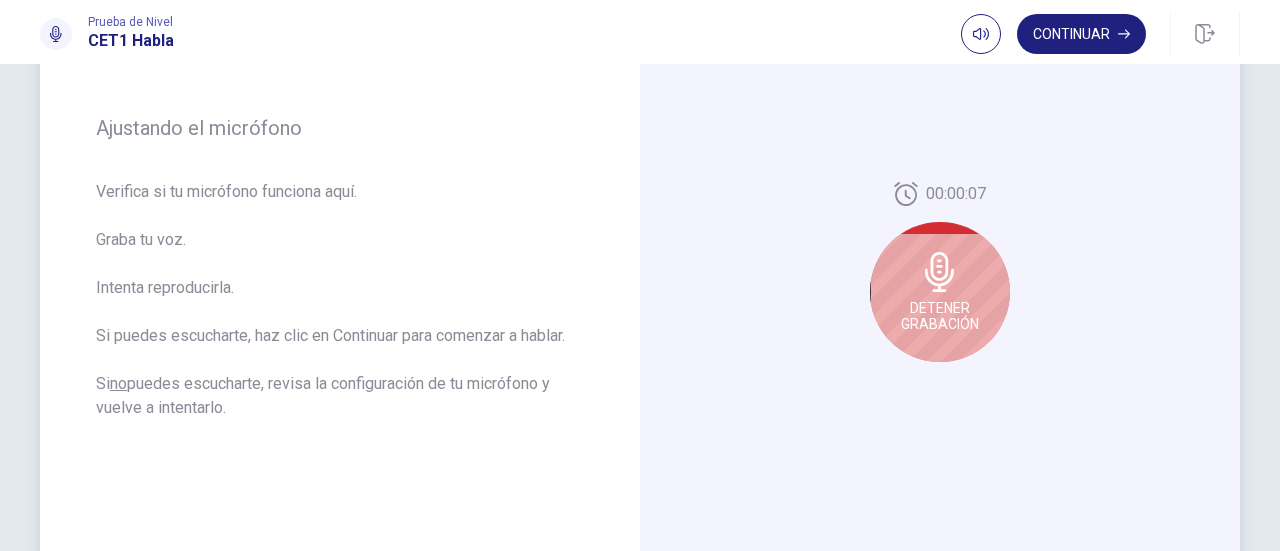 click on "Detener   Grabación" at bounding box center (940, 292) 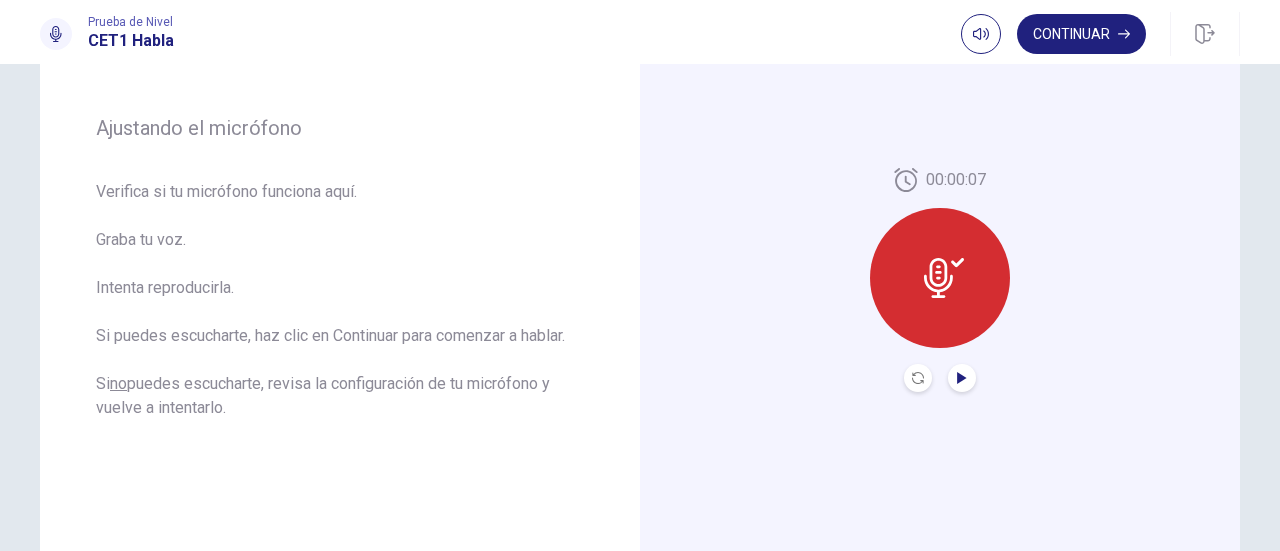 click 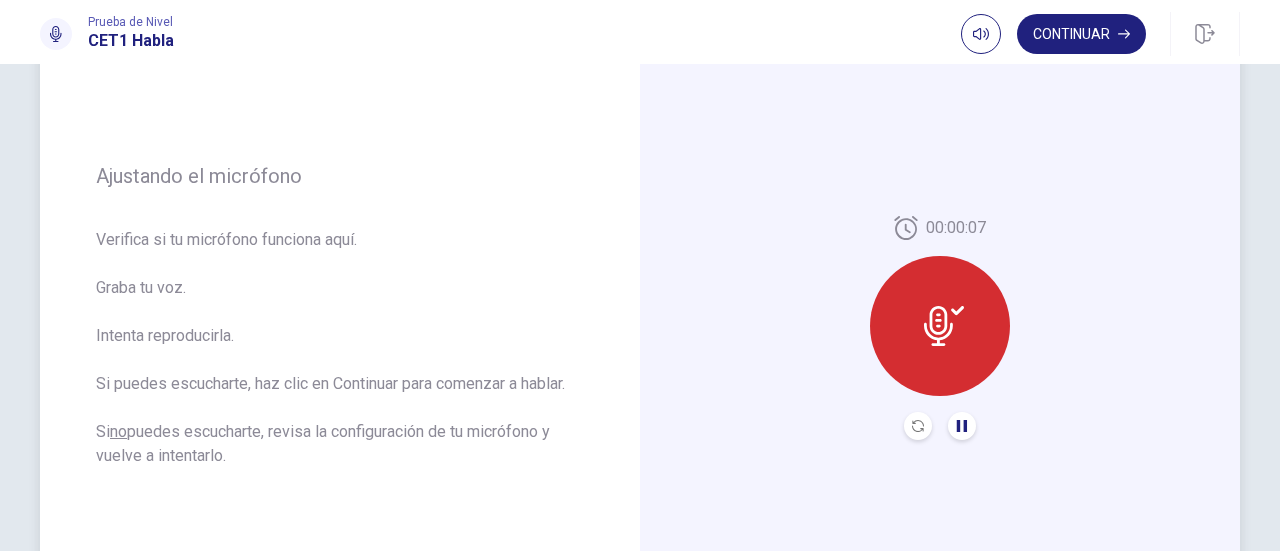 scroll, scrollTop: 210, scrollLeft: 0, axis: vertical 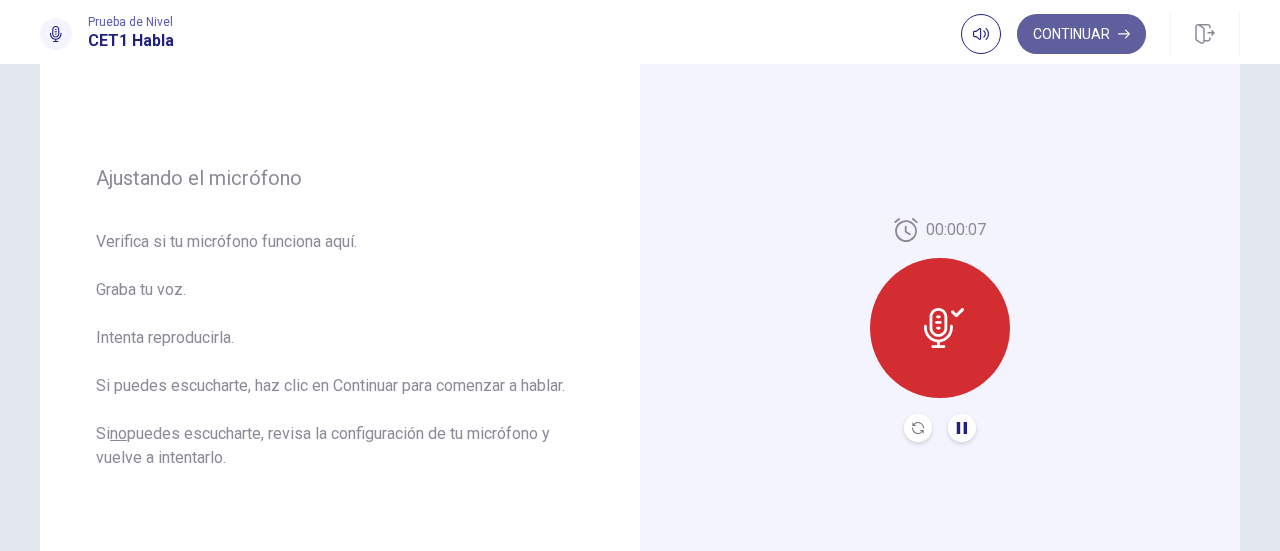 click on "Continuar" at bounding box center (1081, 34) 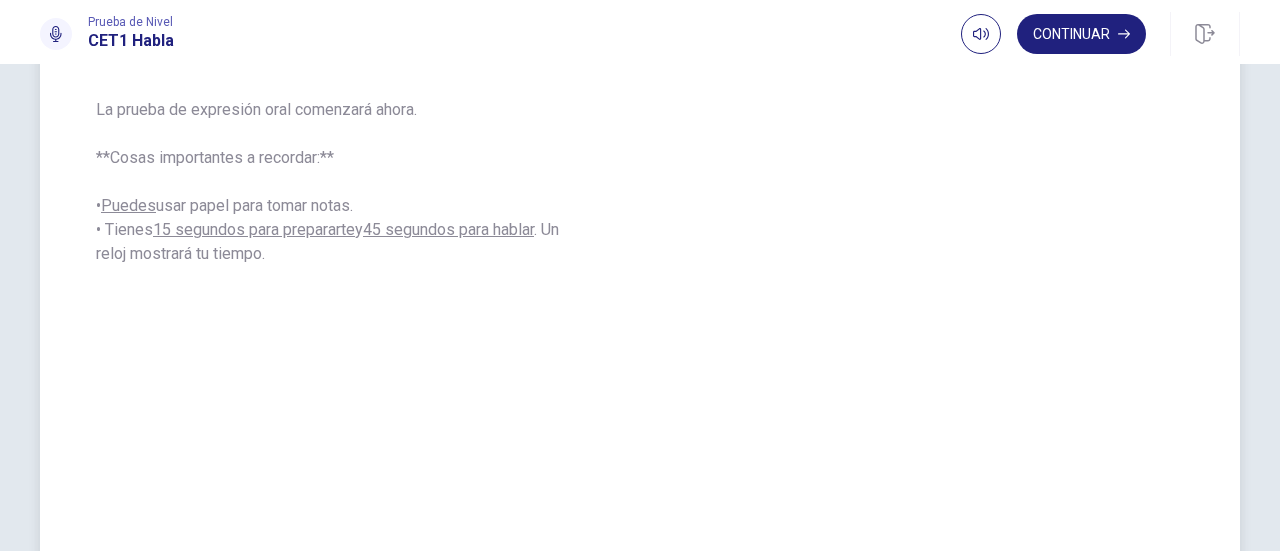 scroll, scrollTop: 392, scrollLeft: 0, axis: vertical 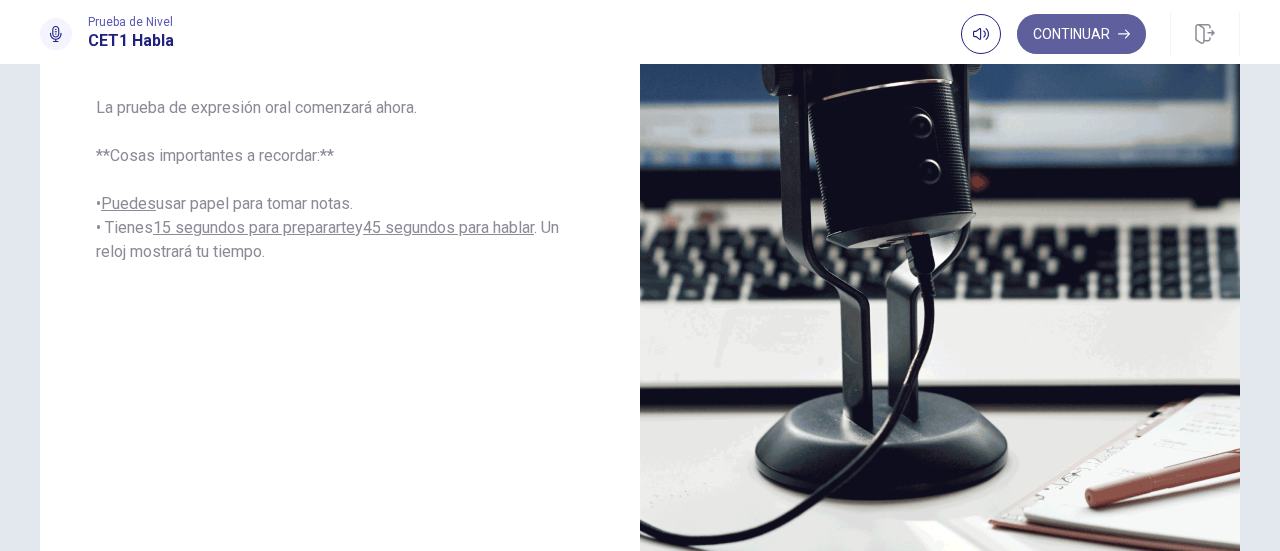 click on "Continuar" at bounding box center [1081, 34] 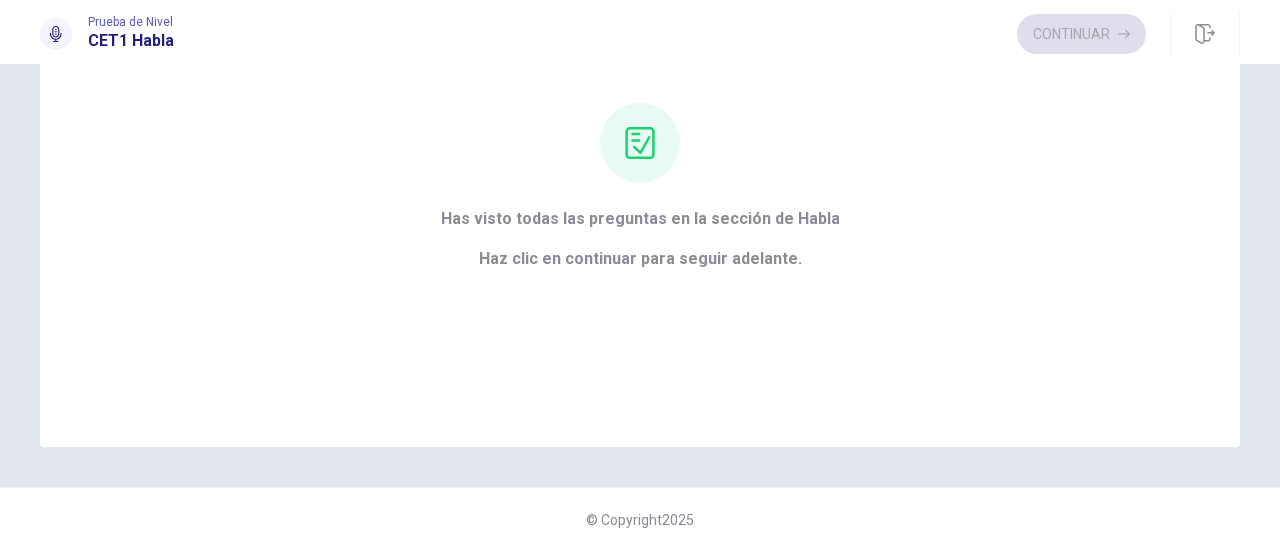 scroll, scrollTop: 176, scrollLeft: 0, axis: vertical 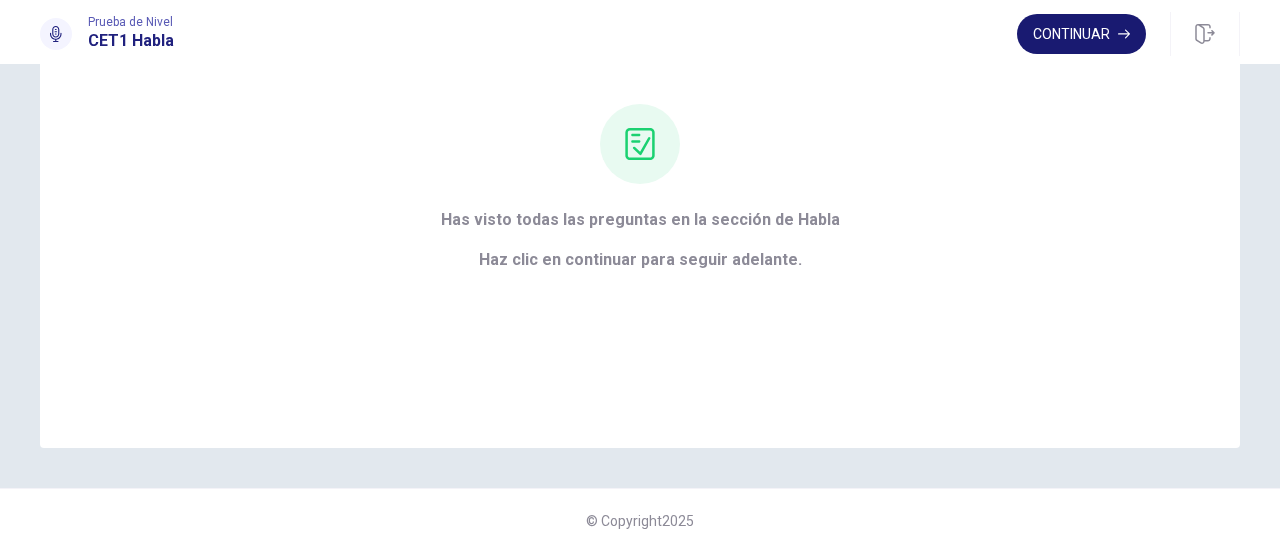 click on "Continuar" at bounding box center [1081, 34] 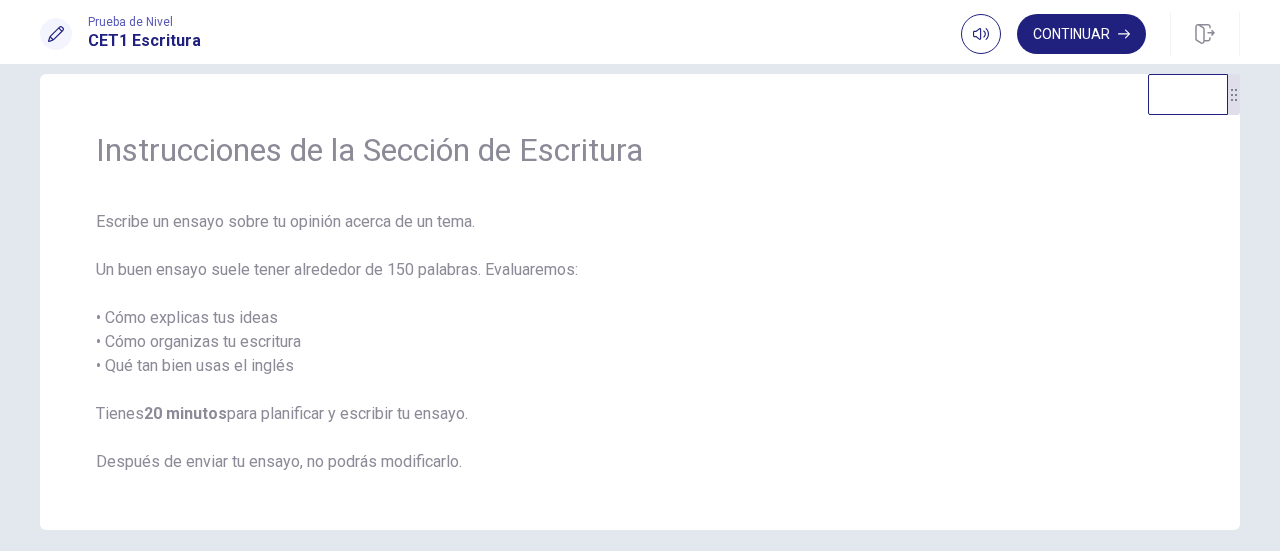 scroll, scrollTop: 28, scrollLeft: 0, axis: vertical 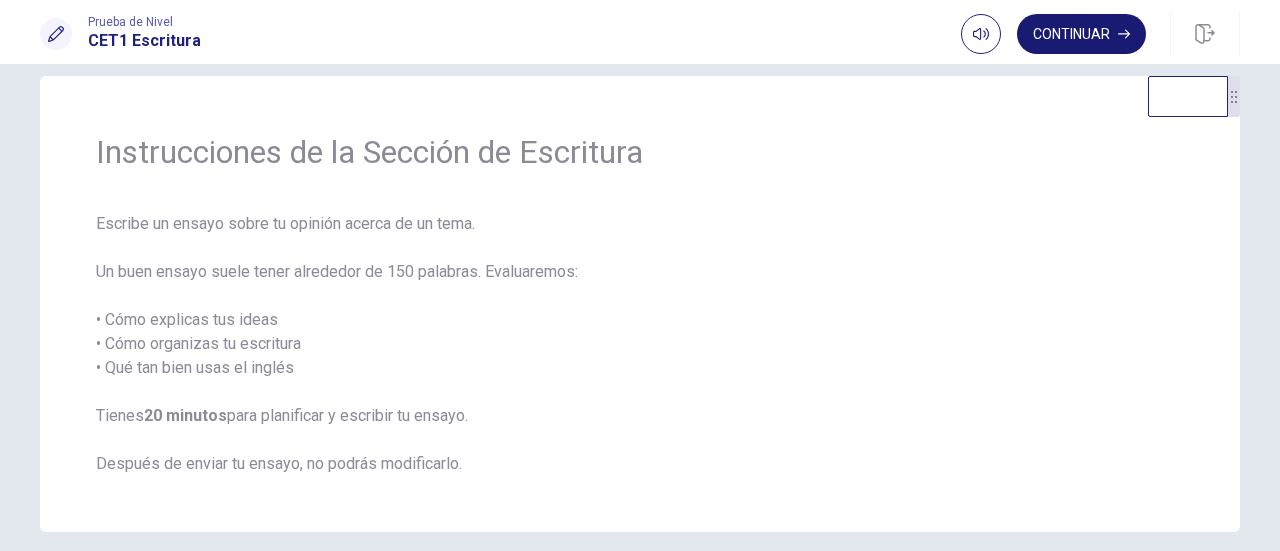 click on "Continuar" at bounding box center [1081, 34] 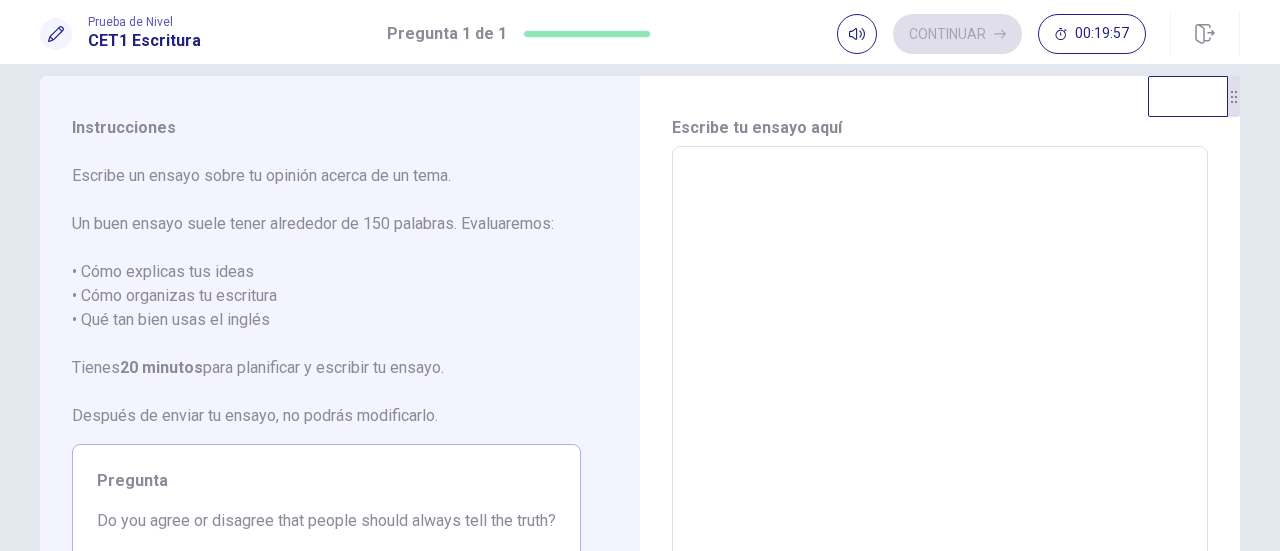click at bounding box center (940, 423) 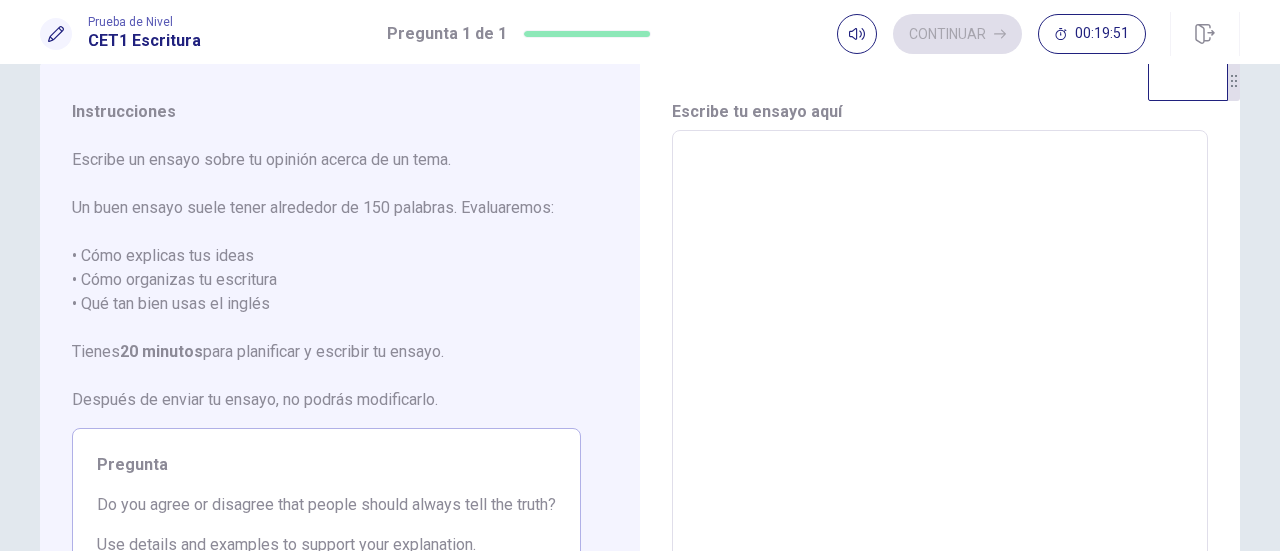 scroll, scrollTop: 42, scrollLeft: 0, axis: vertical 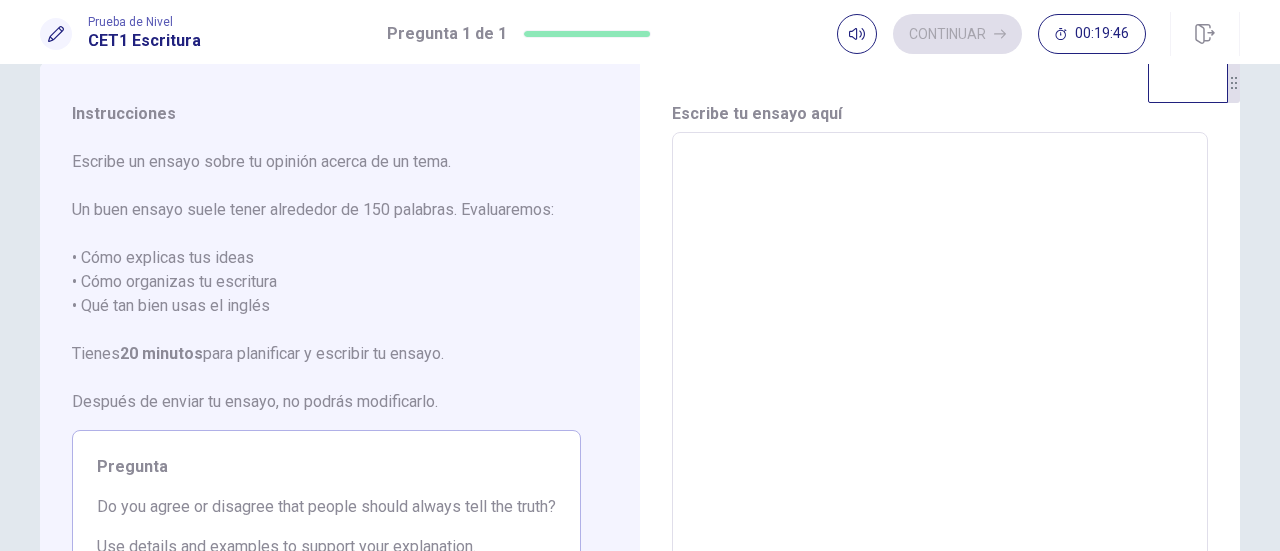 type on "*" 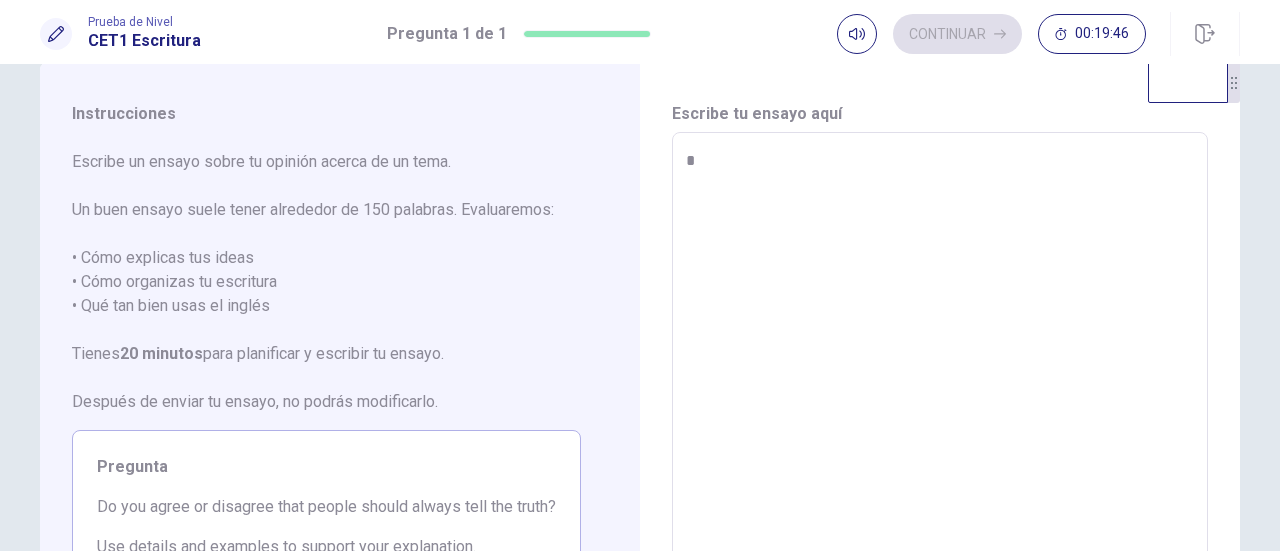 type on "*" 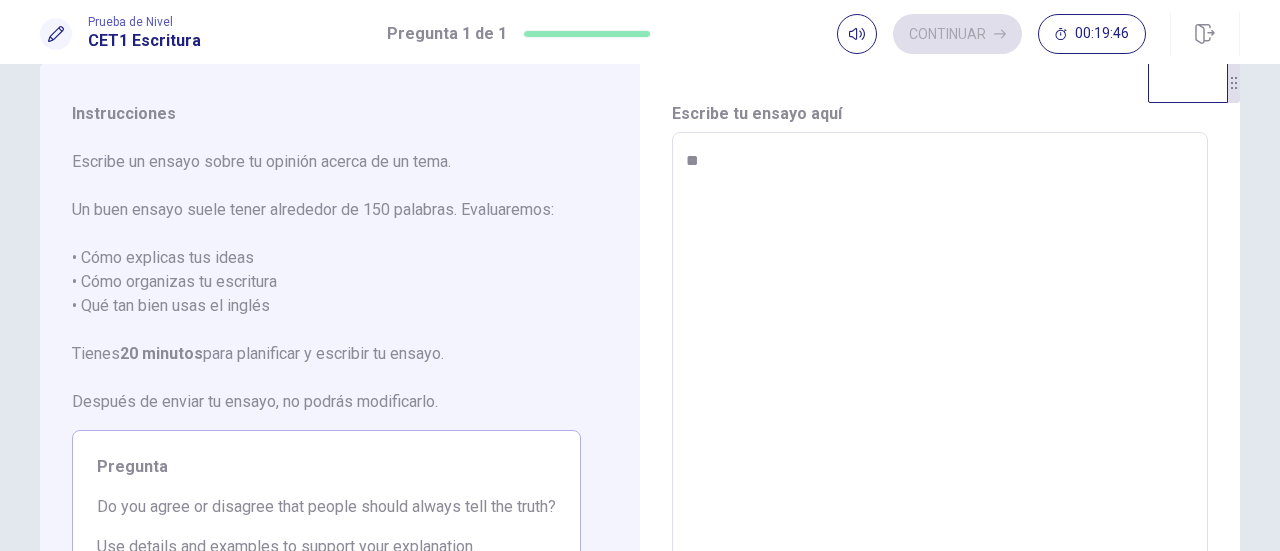 type on "*" 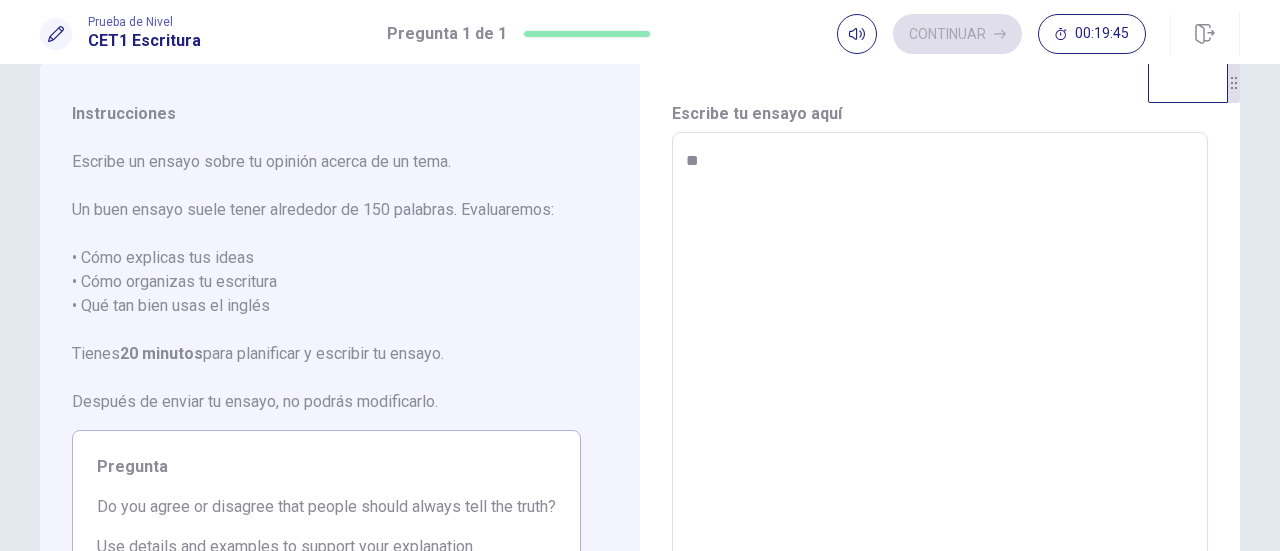 type on "***" 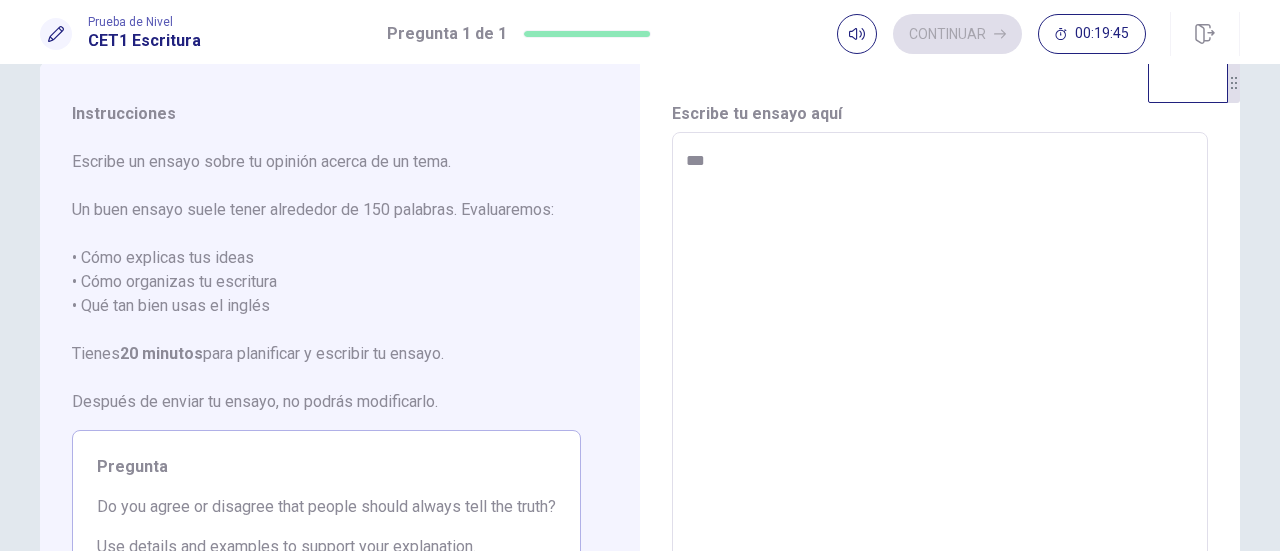 type on "*" 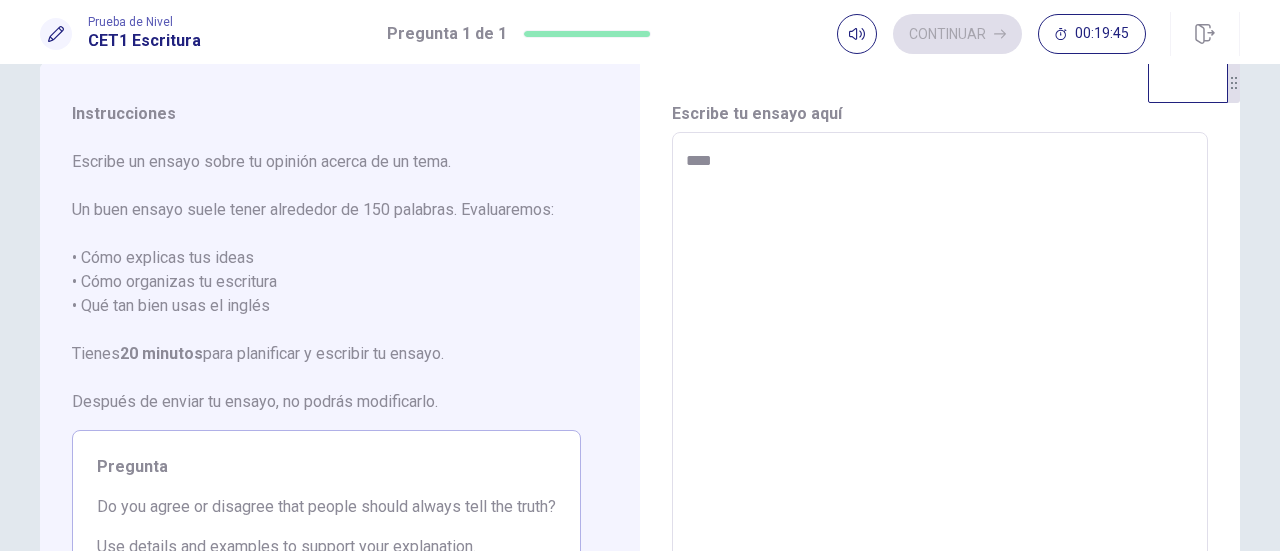 type on "*" 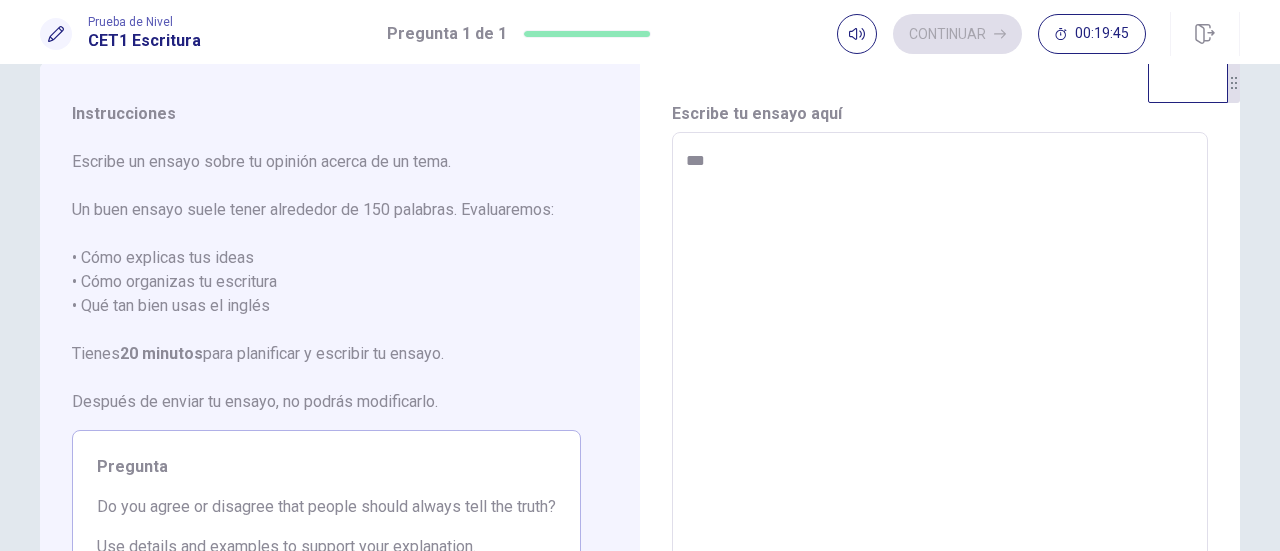type on "*" 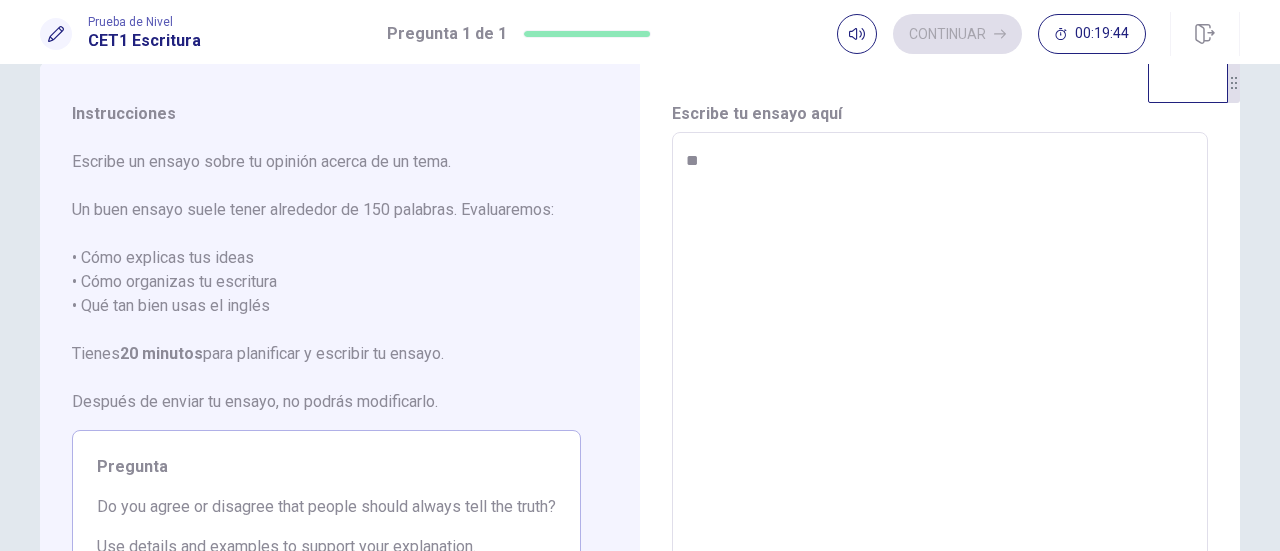 type on "***" 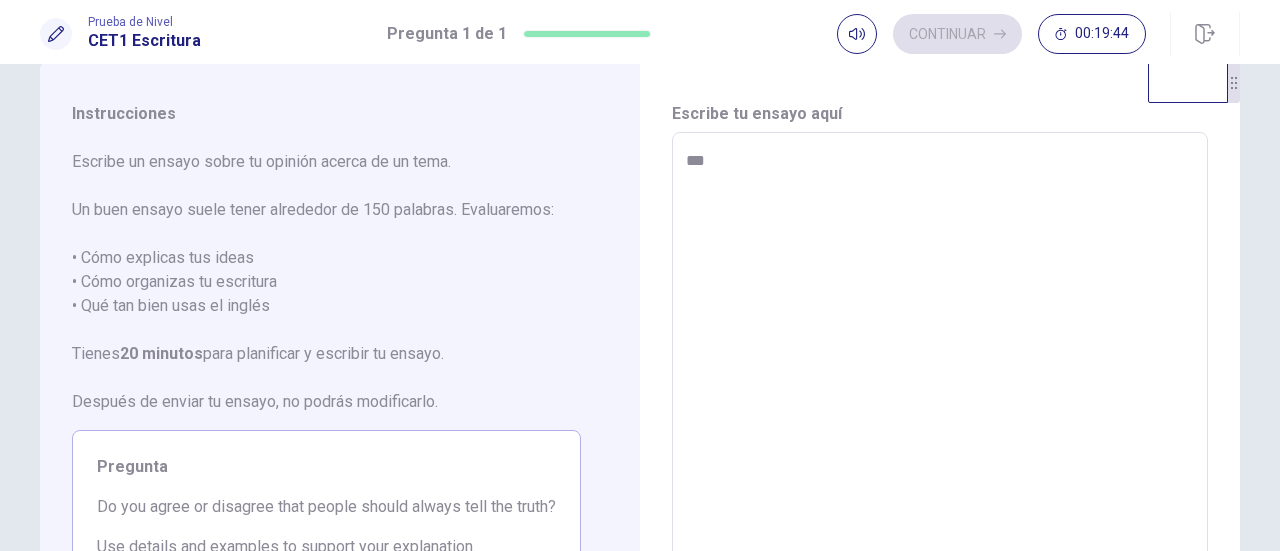 type on "*" 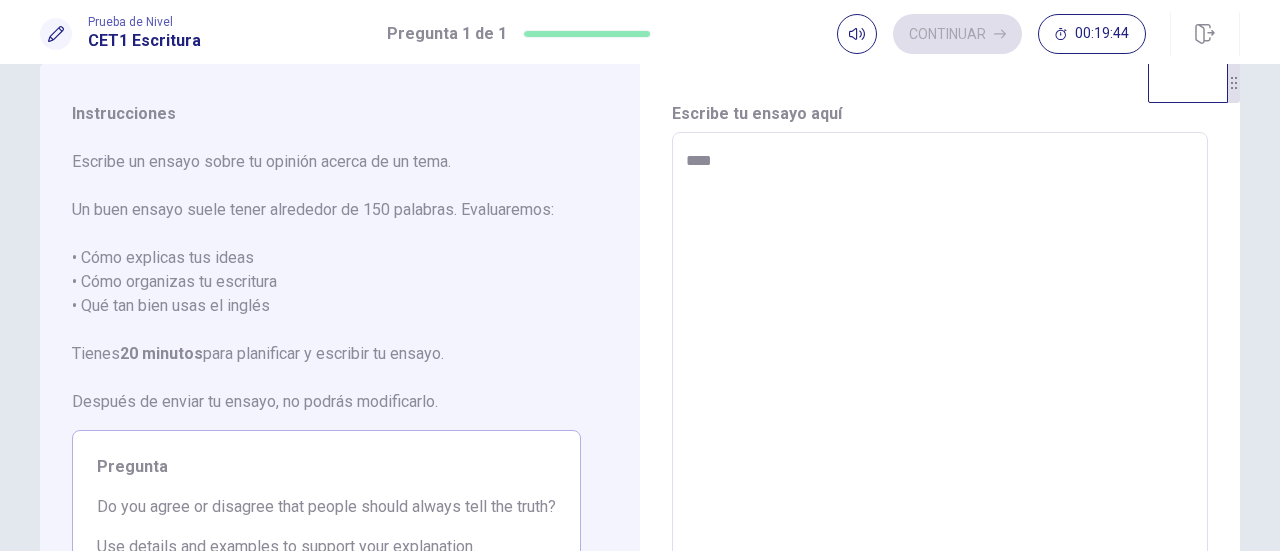 type on "*" 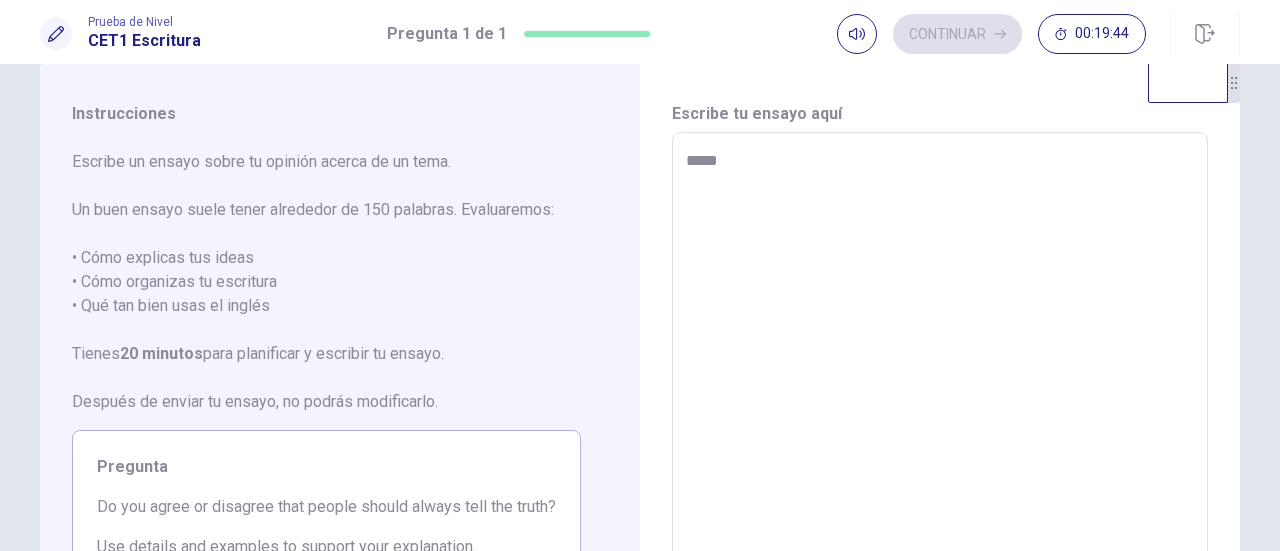 type on "*" 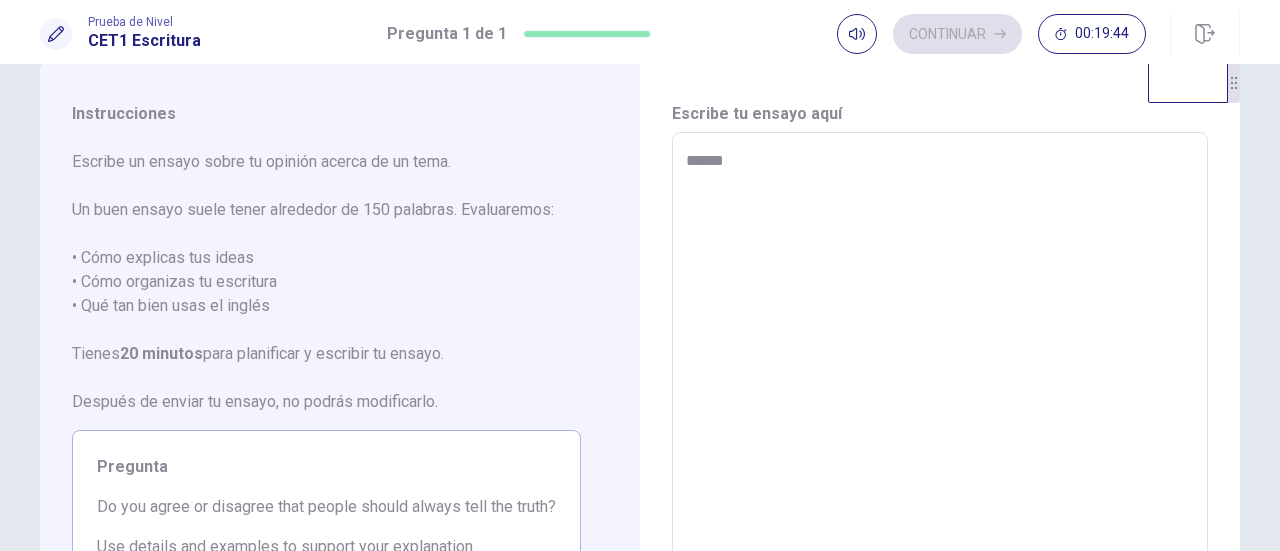 type on "*" 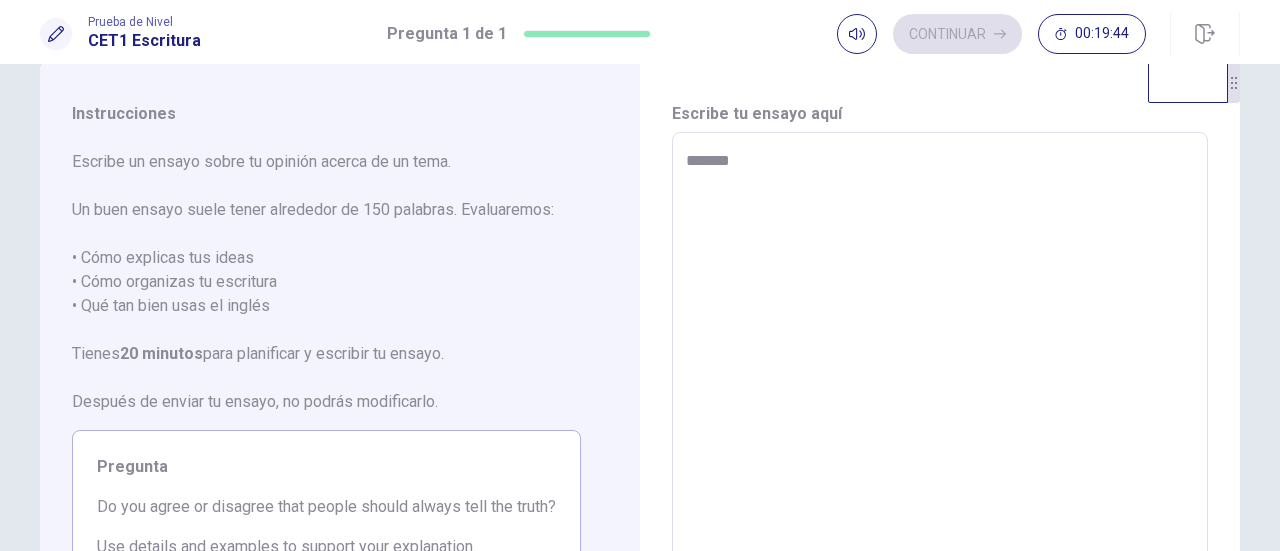 type on "*" 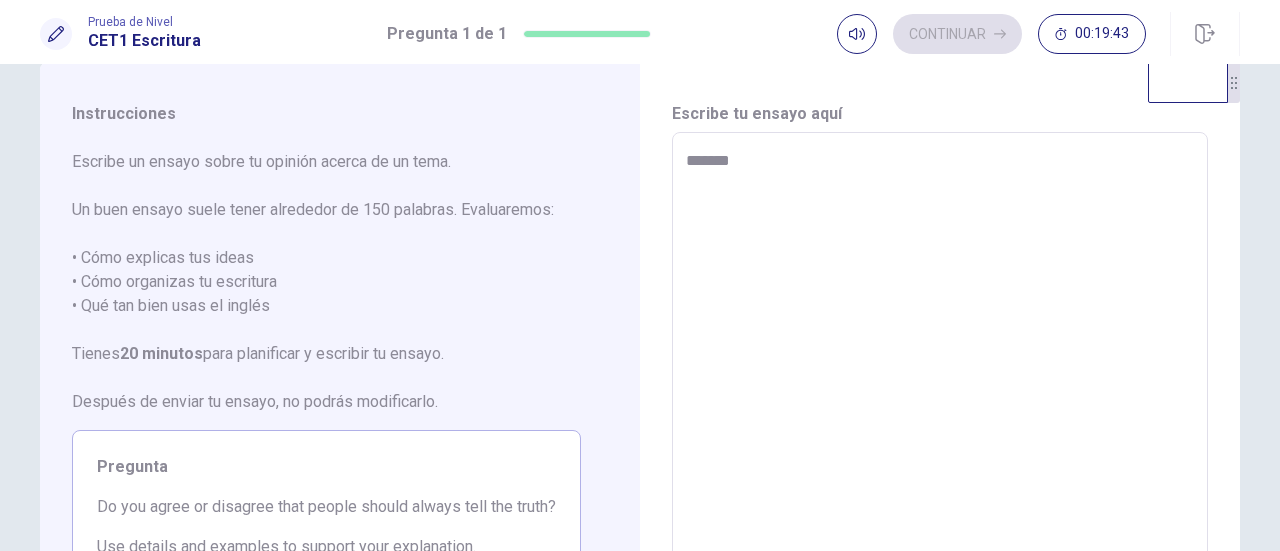 type on "********" 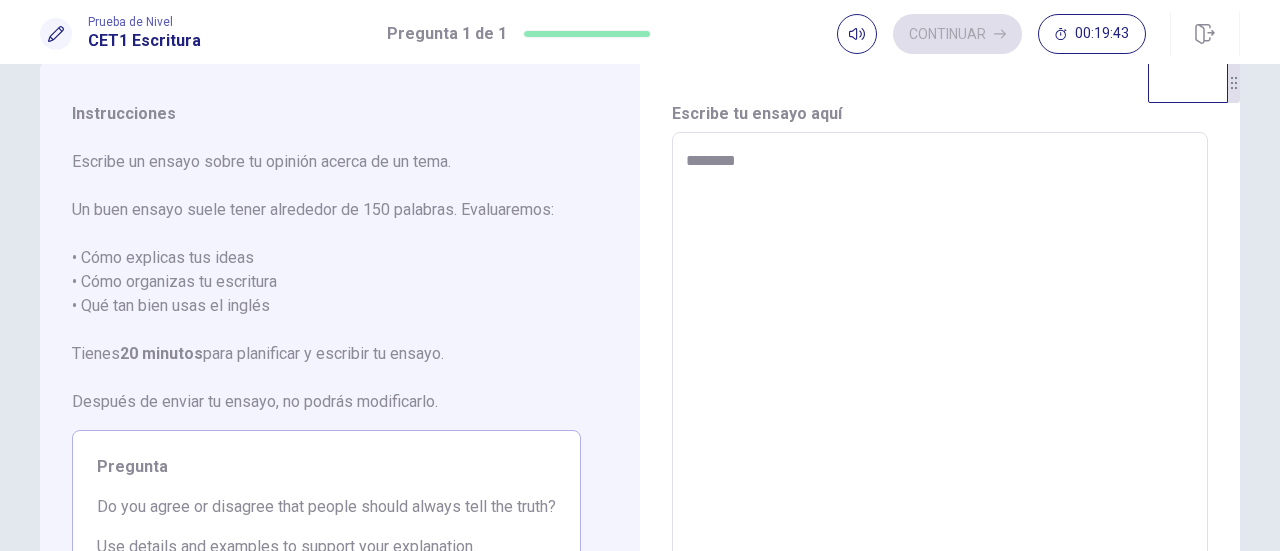 type on "*" 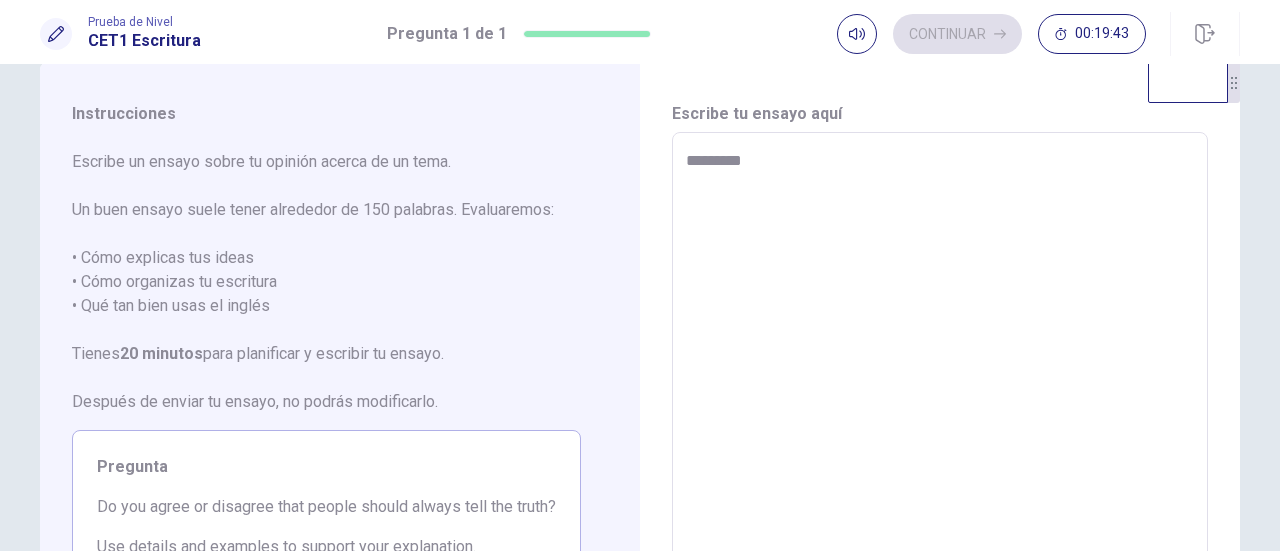 type on "*********" 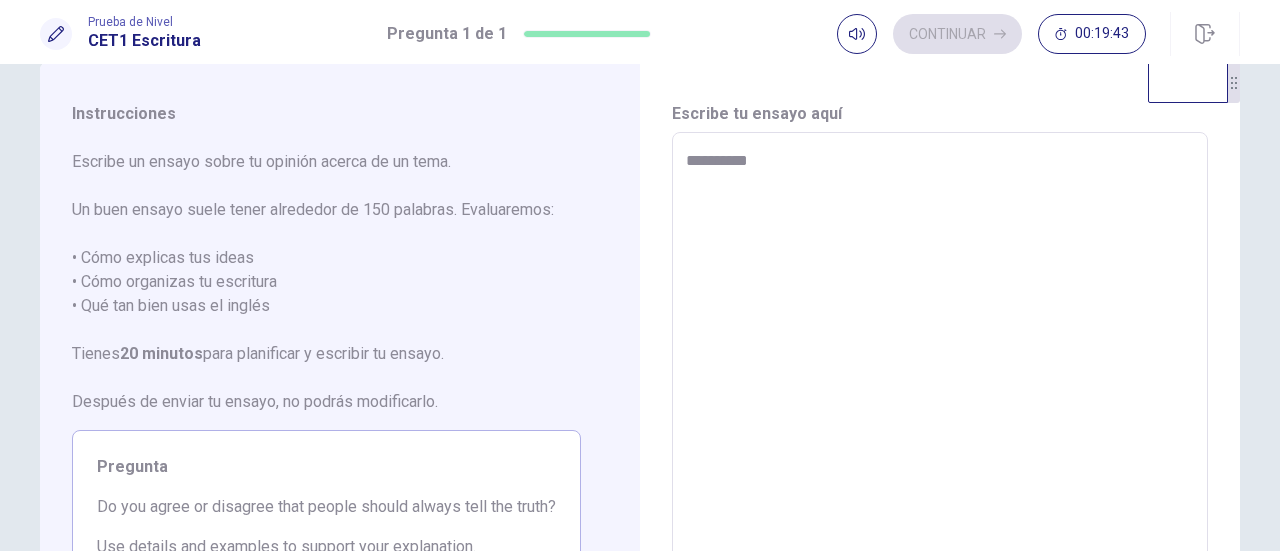 type on "*" 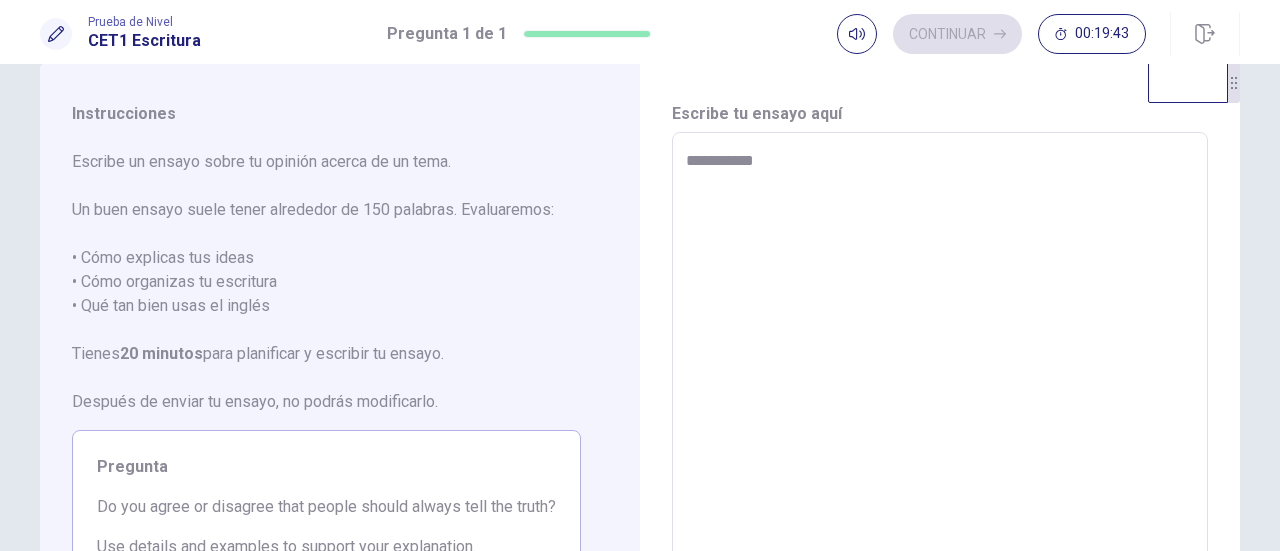 type on "*" 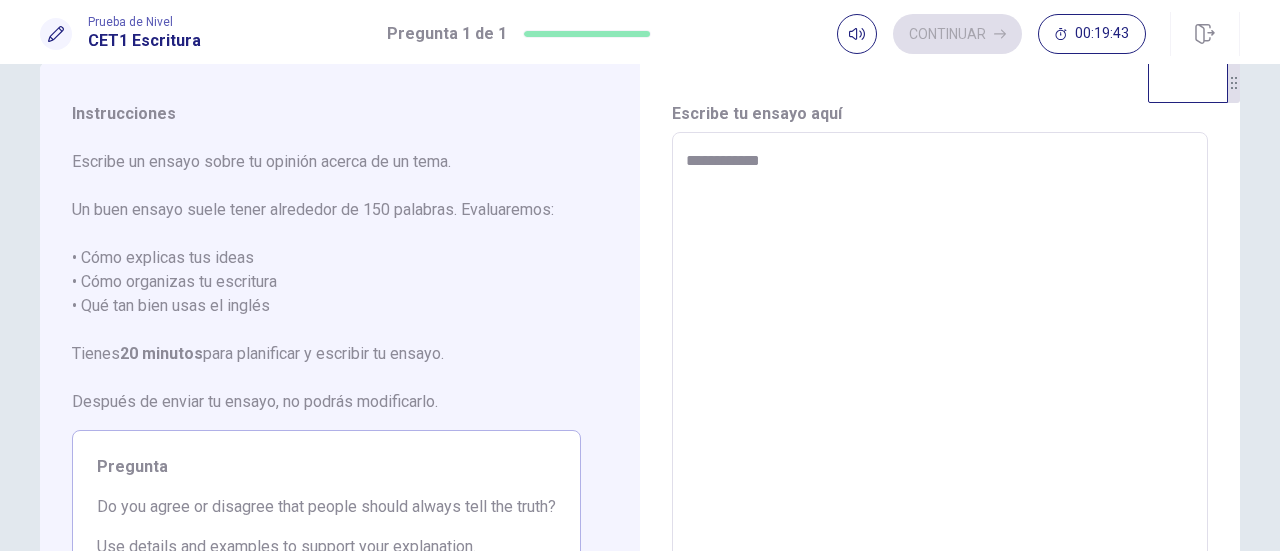 type on "*" 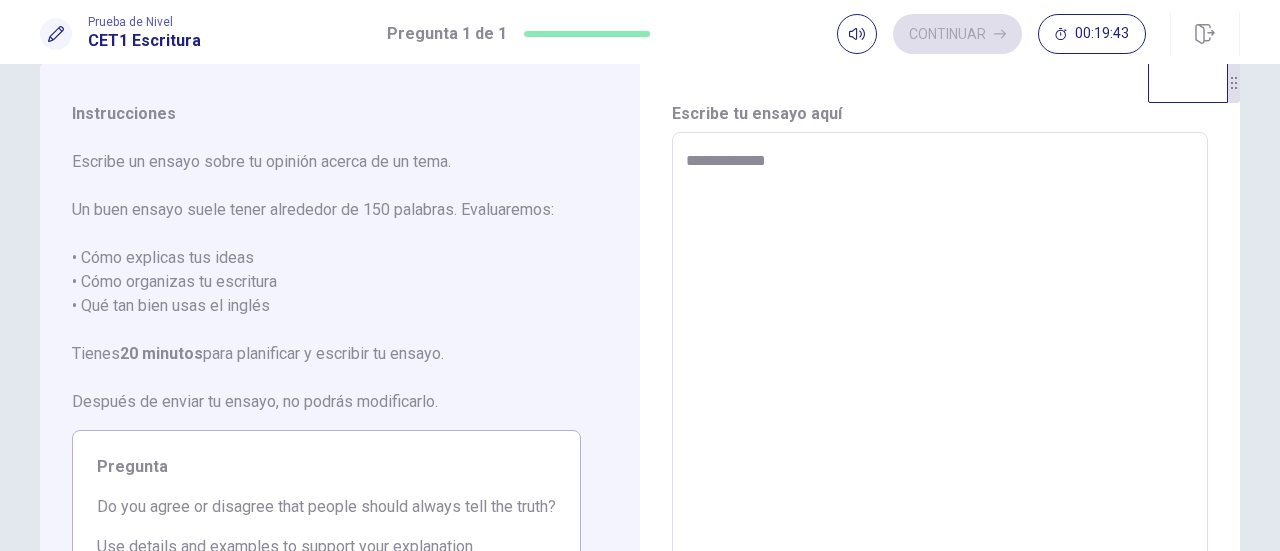 type on "*" 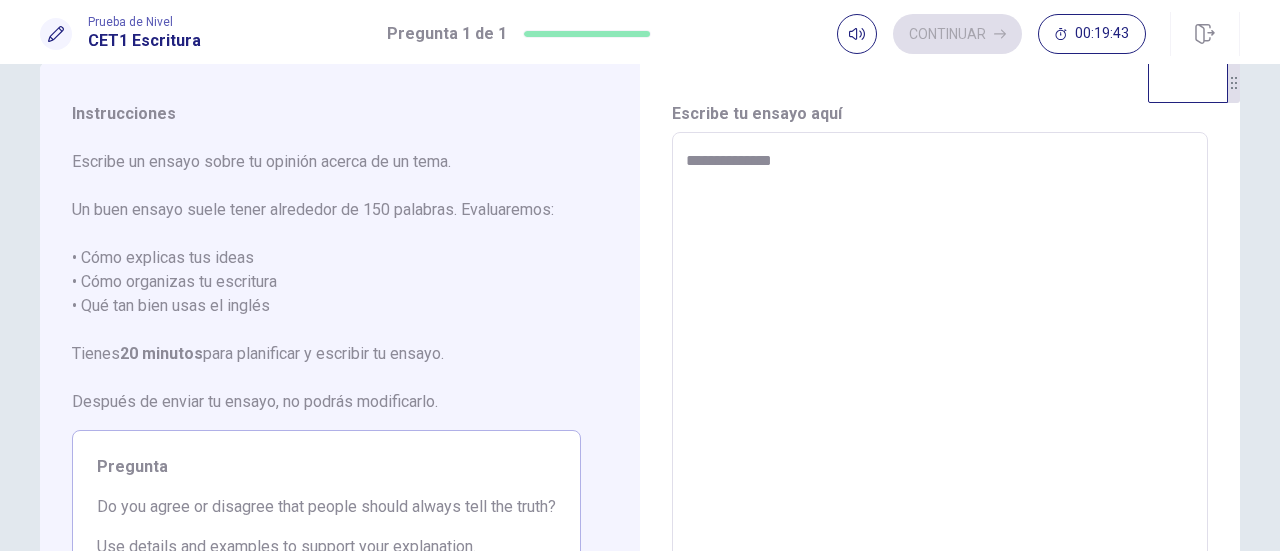 type on "*" 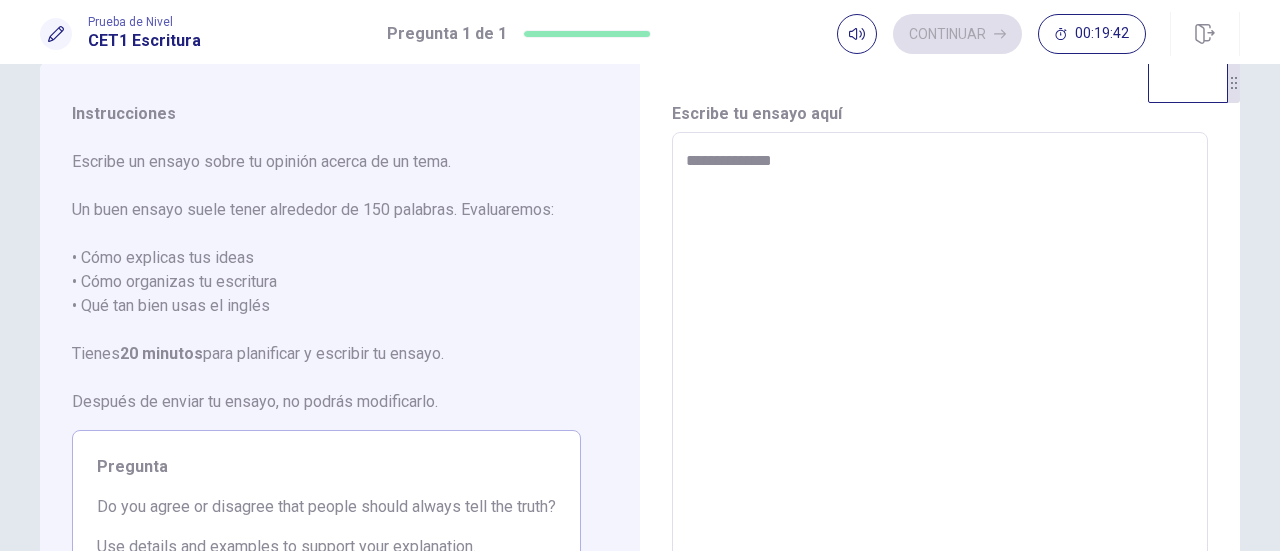 type on "**********" 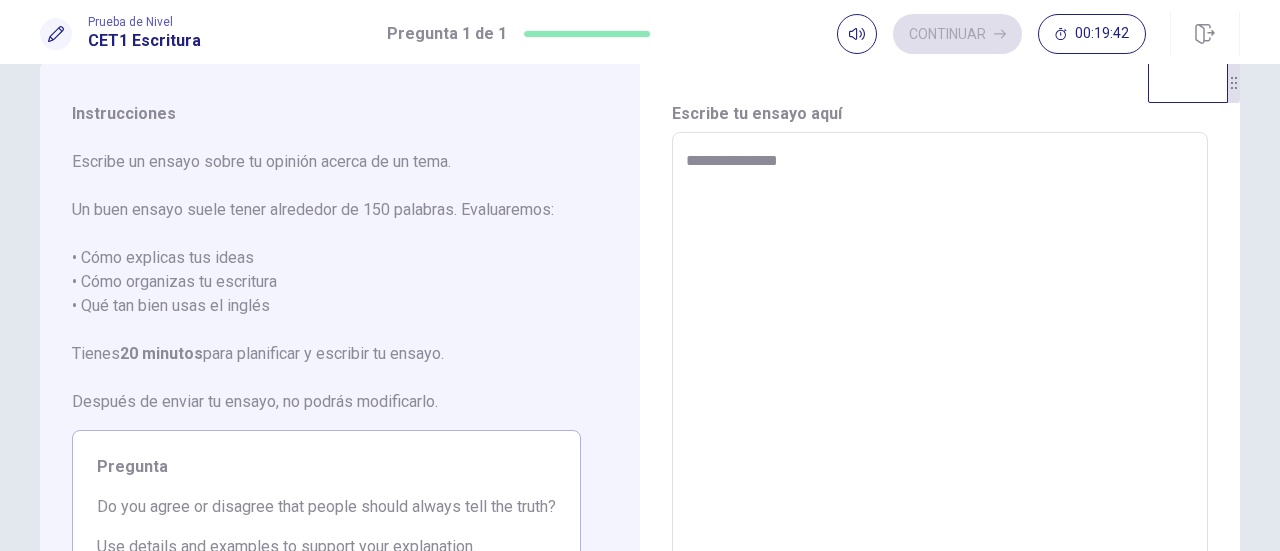 type on "*" 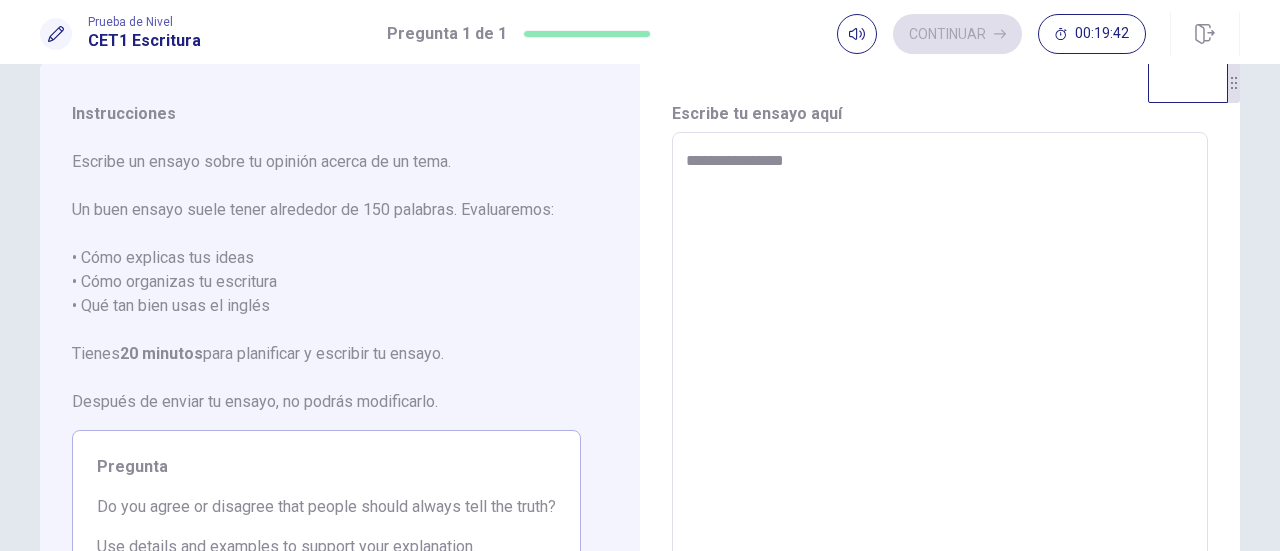 type on "*" 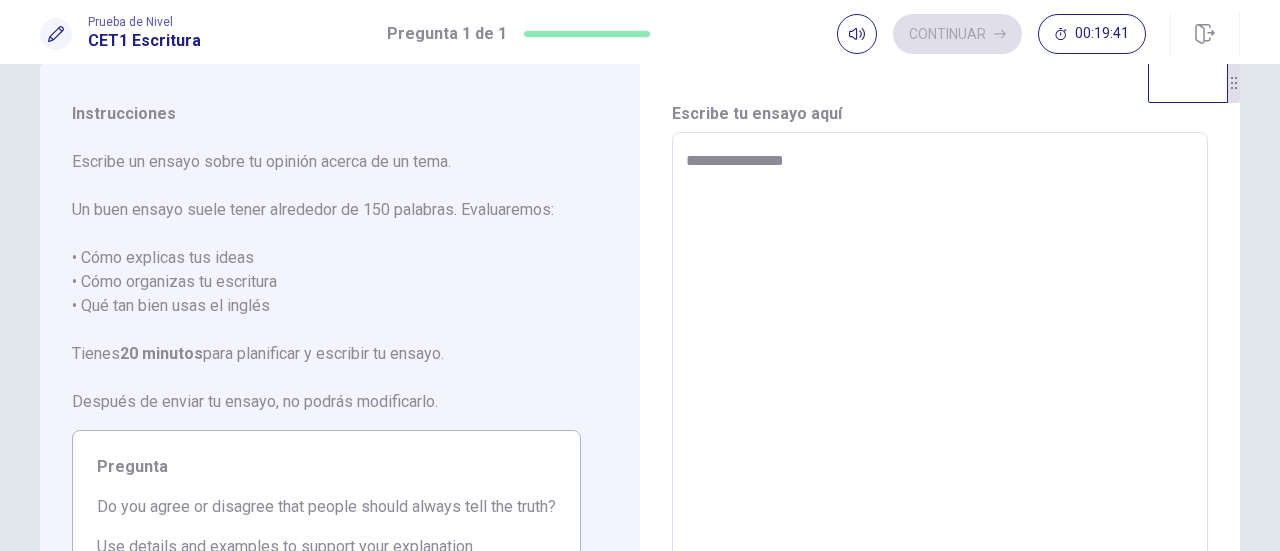type on "**********" 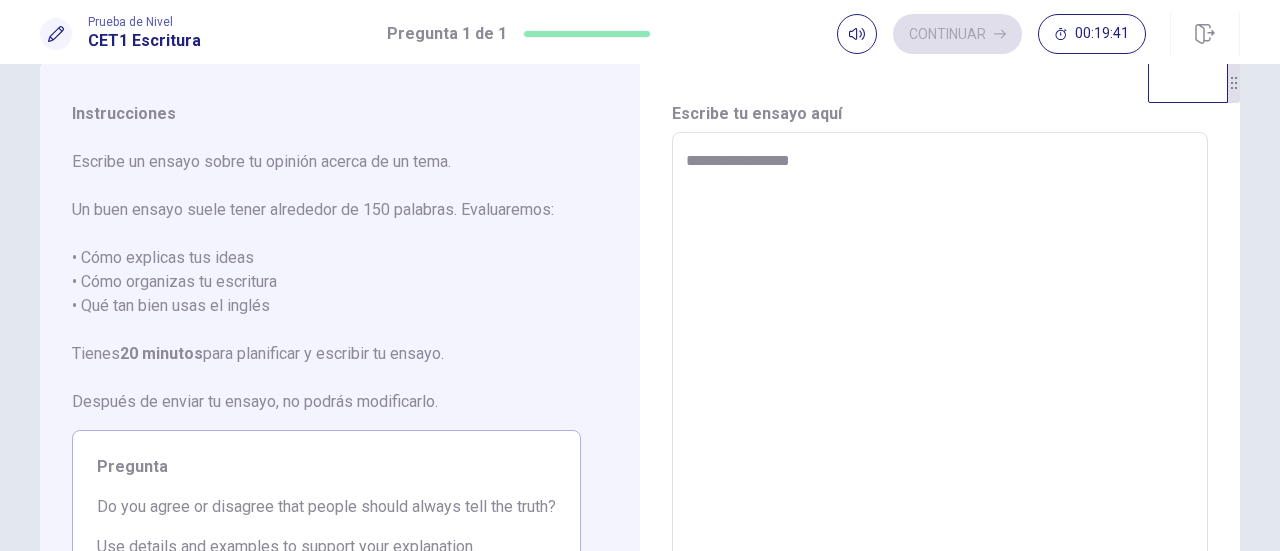 type on "*" 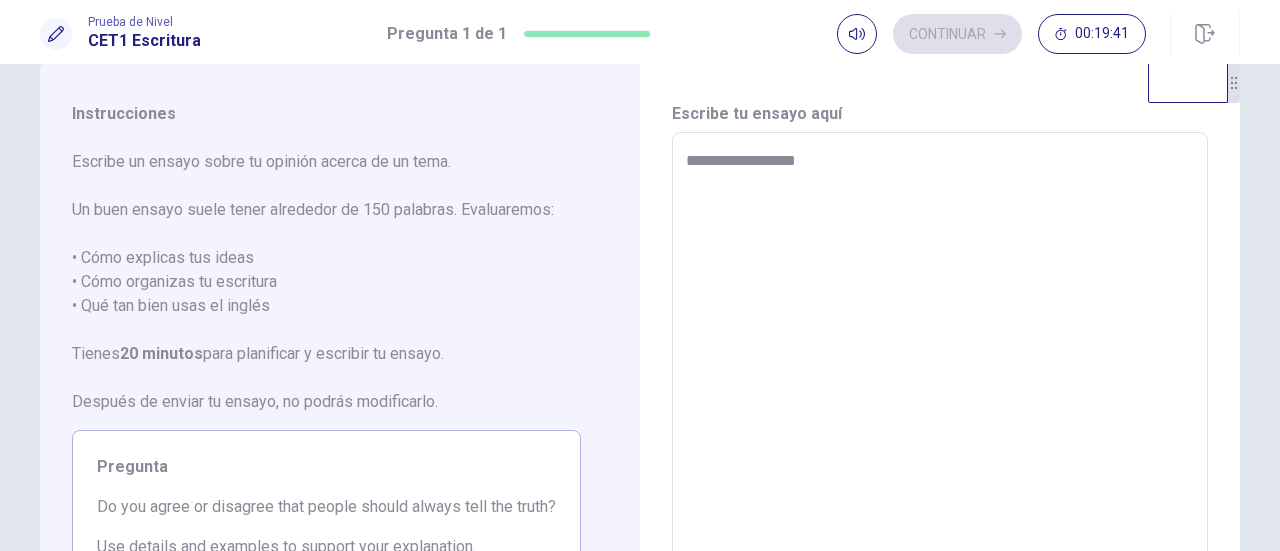 type on "*" 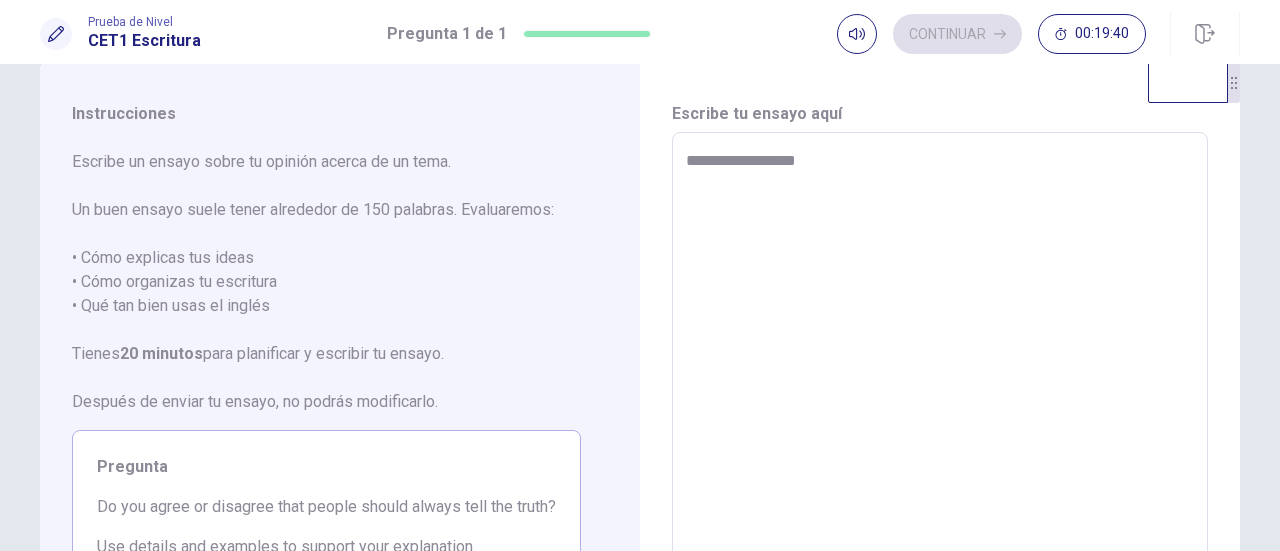 type on "**********" 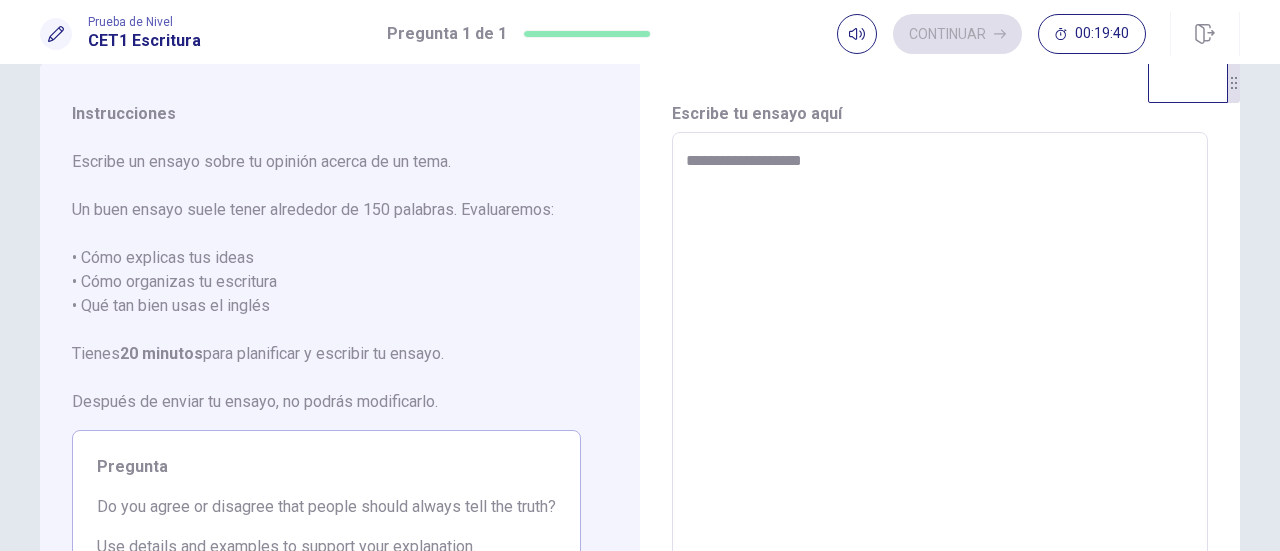 type on "*" 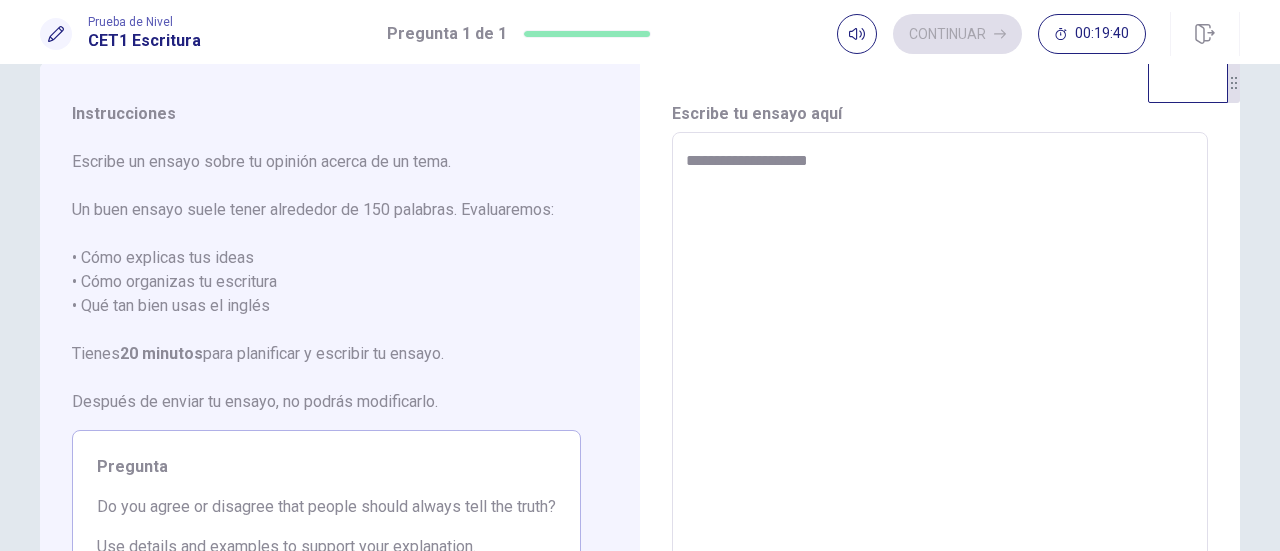 type on "*" 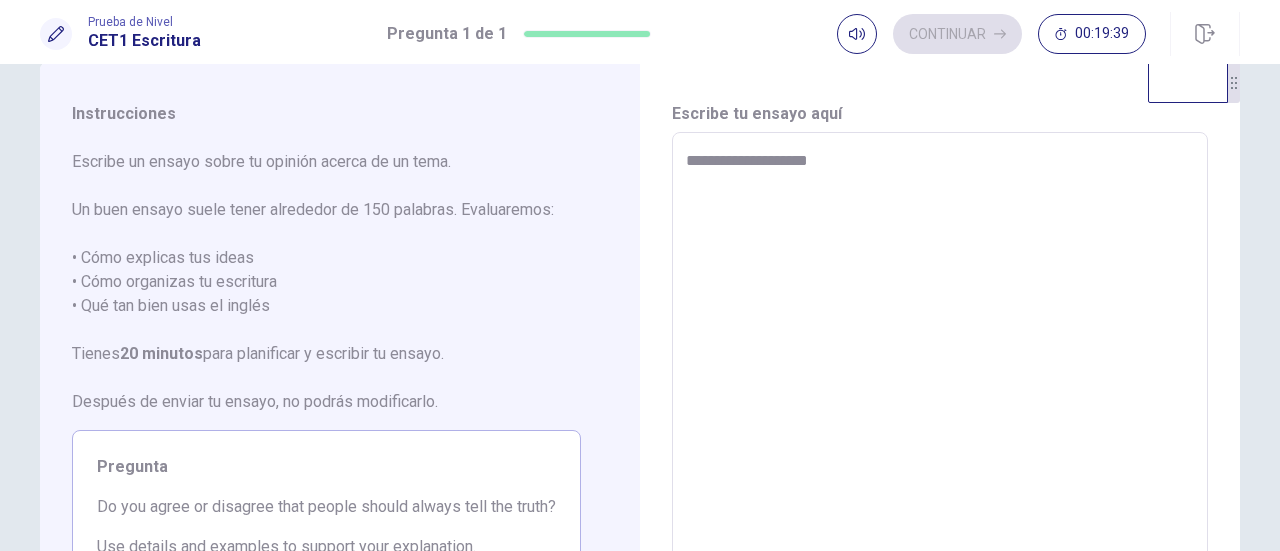 type on "**********" 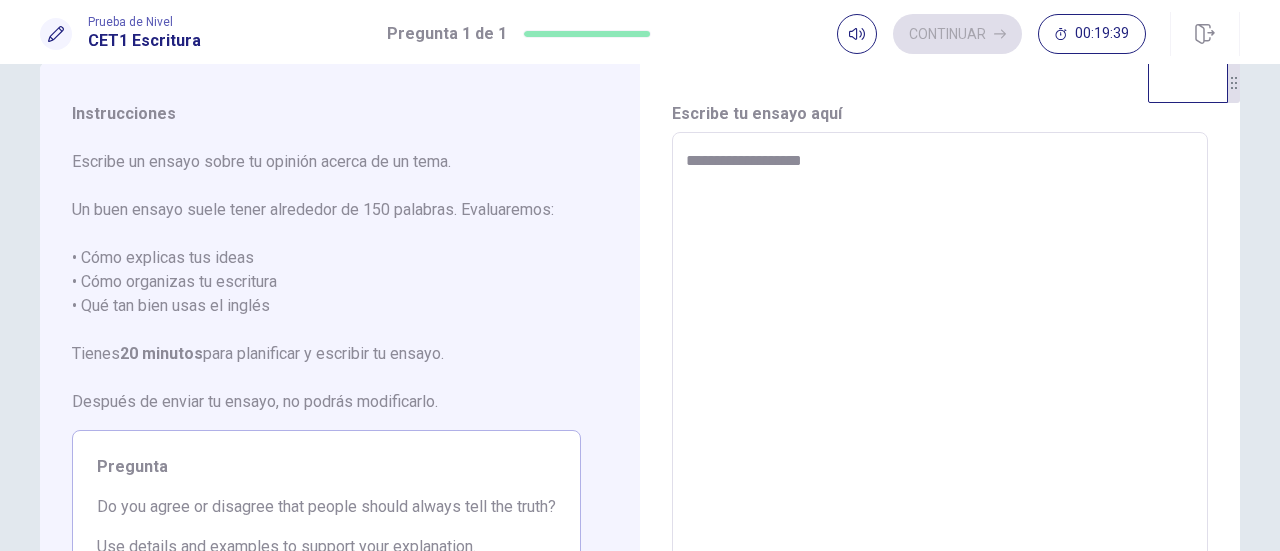 type on "*" 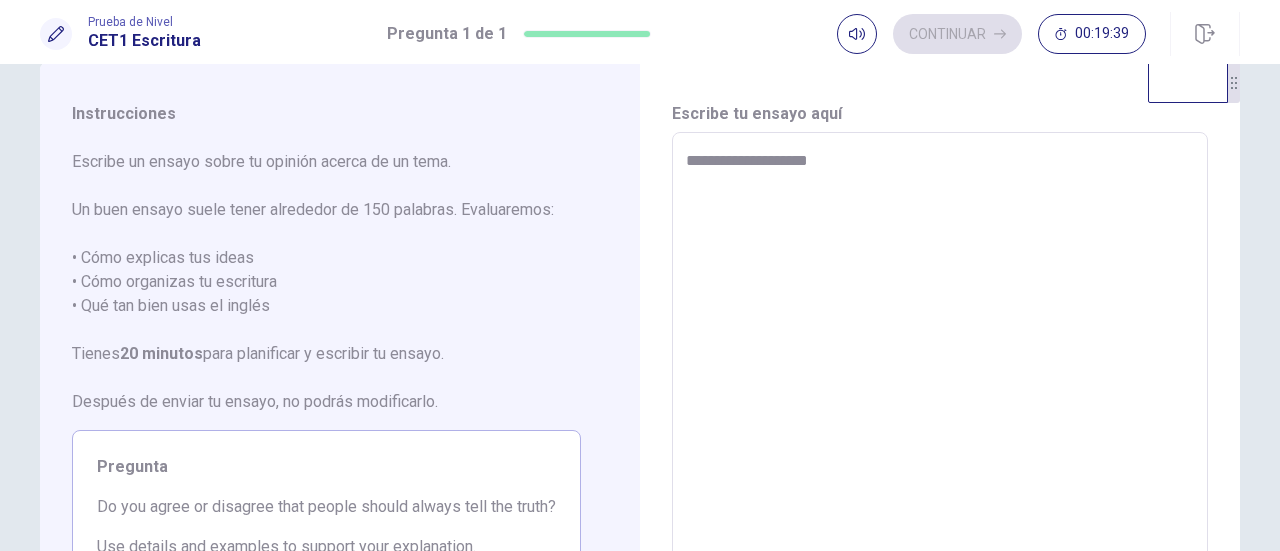 type on "*" 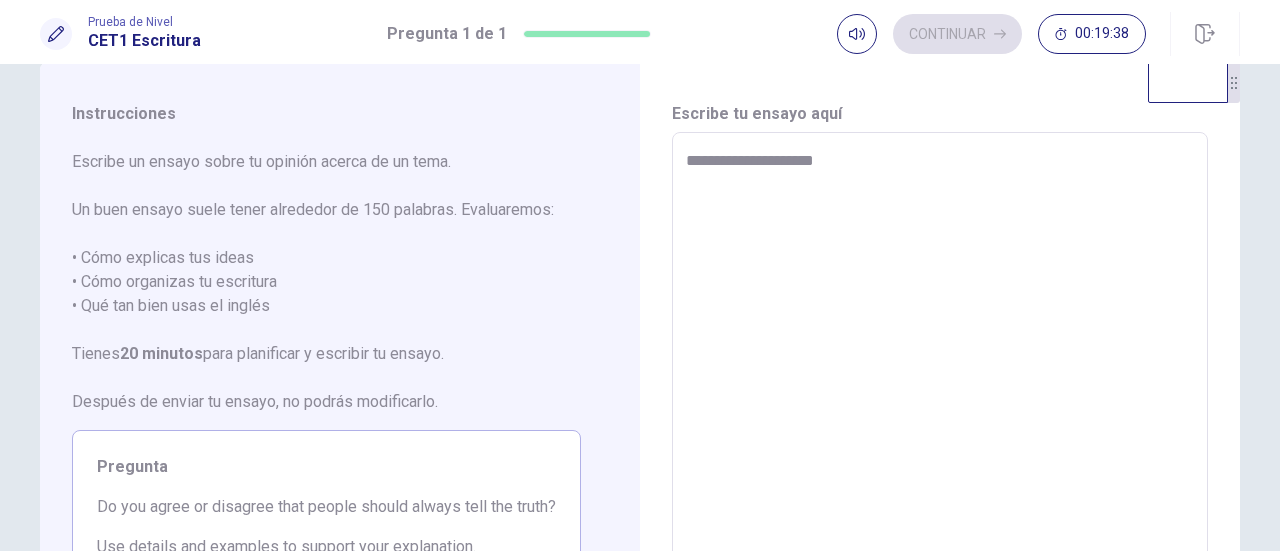 type on "*" 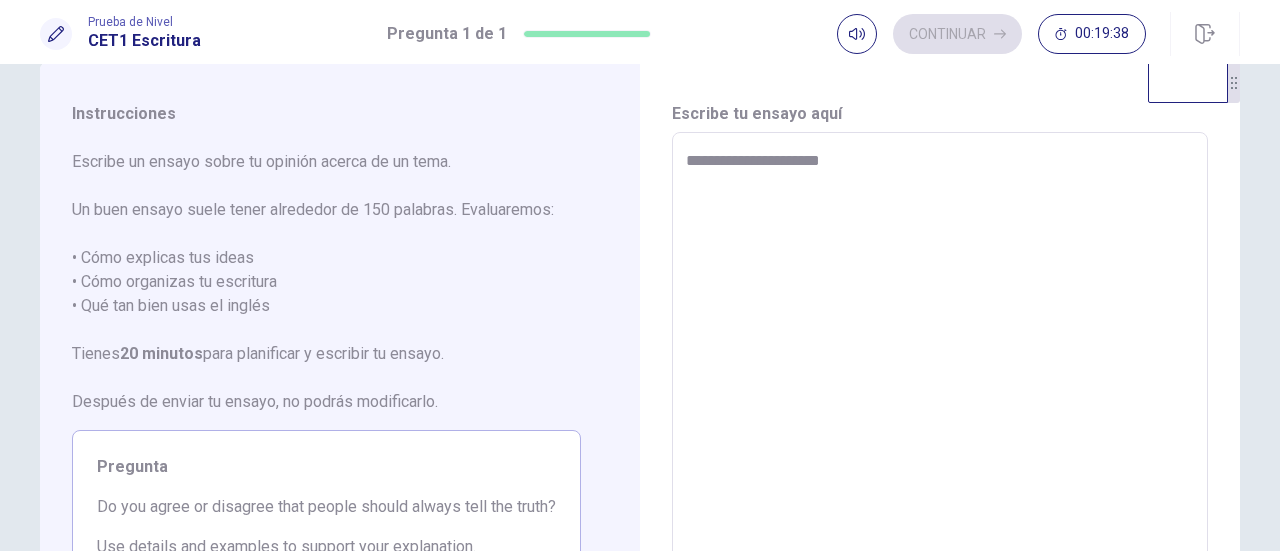 type on "*" 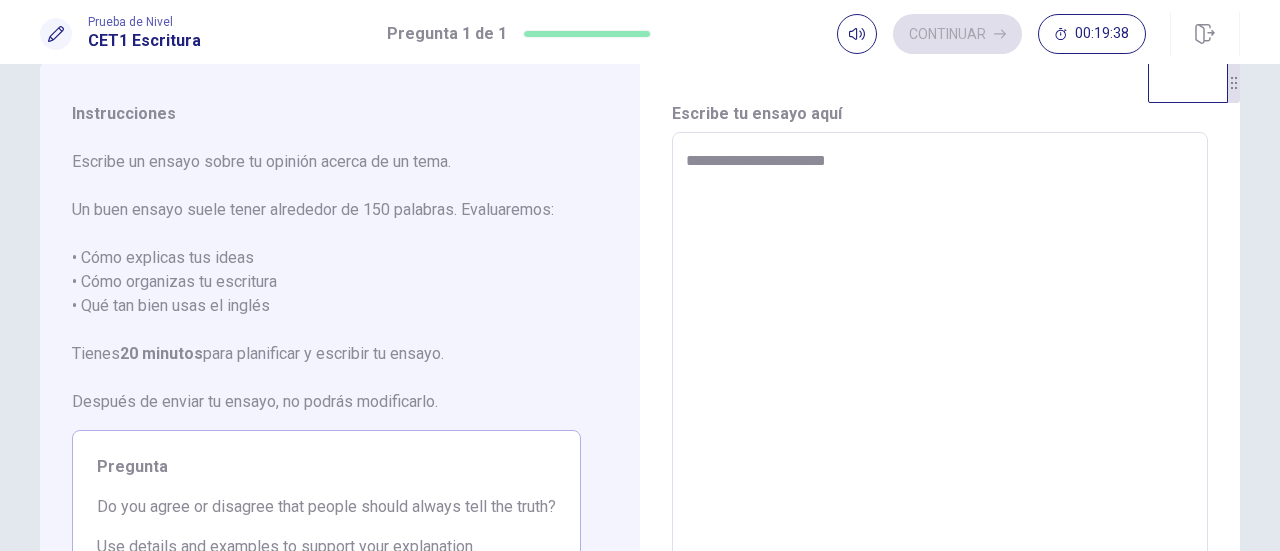 type on "*" 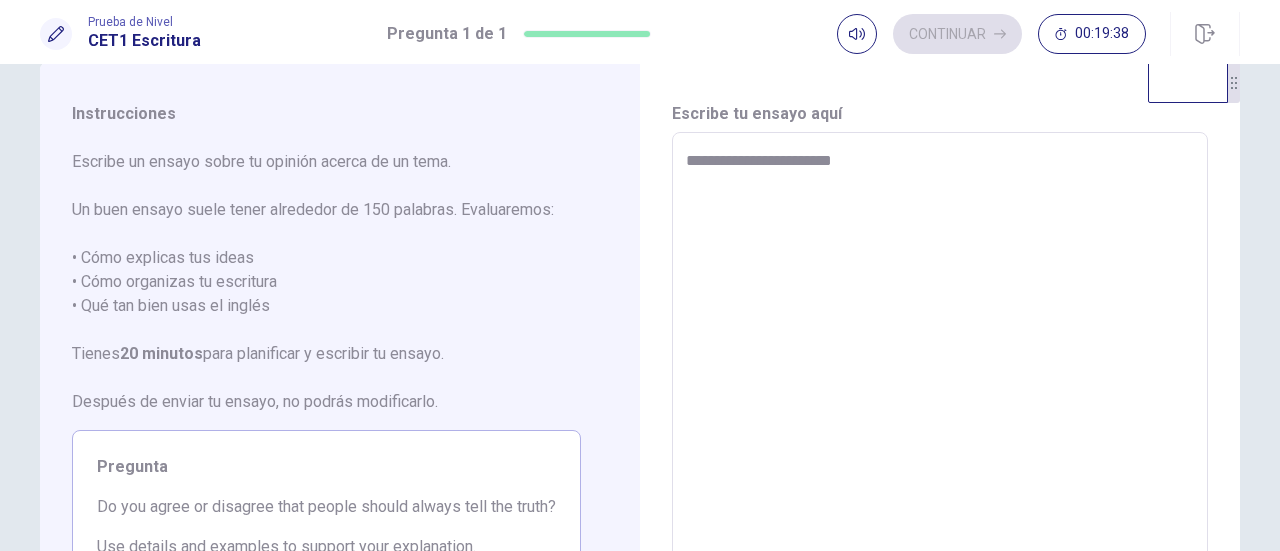 type on "*" 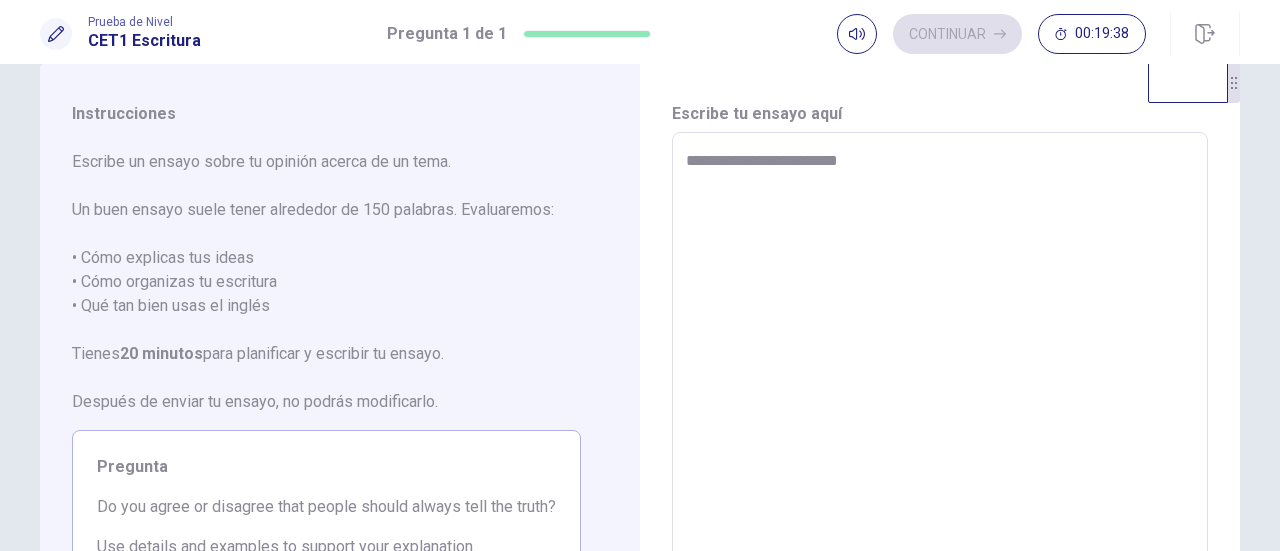 type on "*" 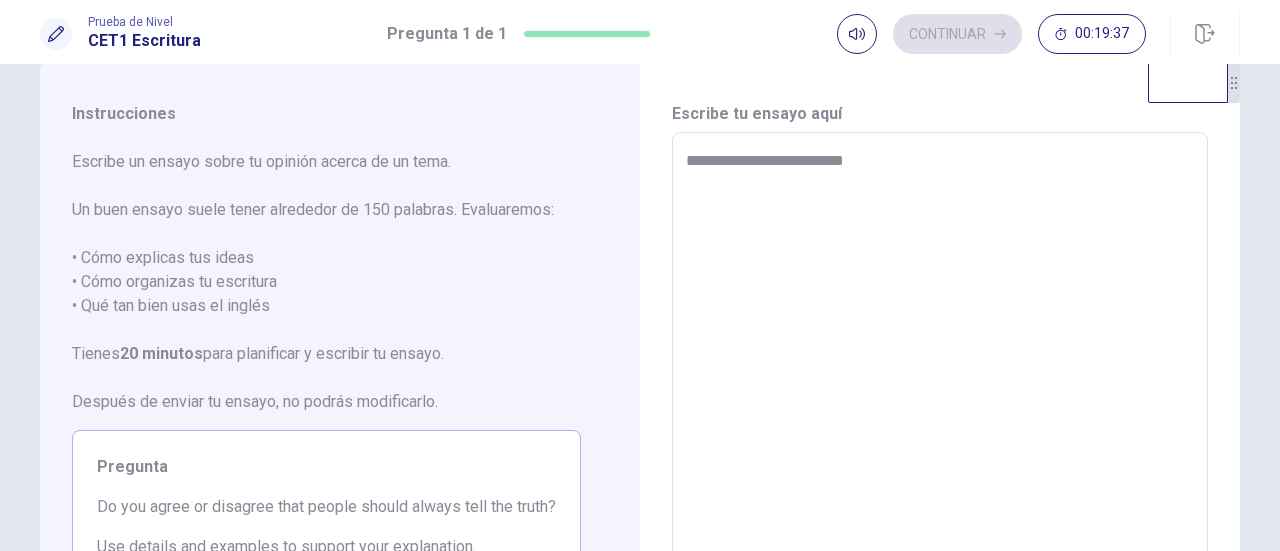 type on "*" 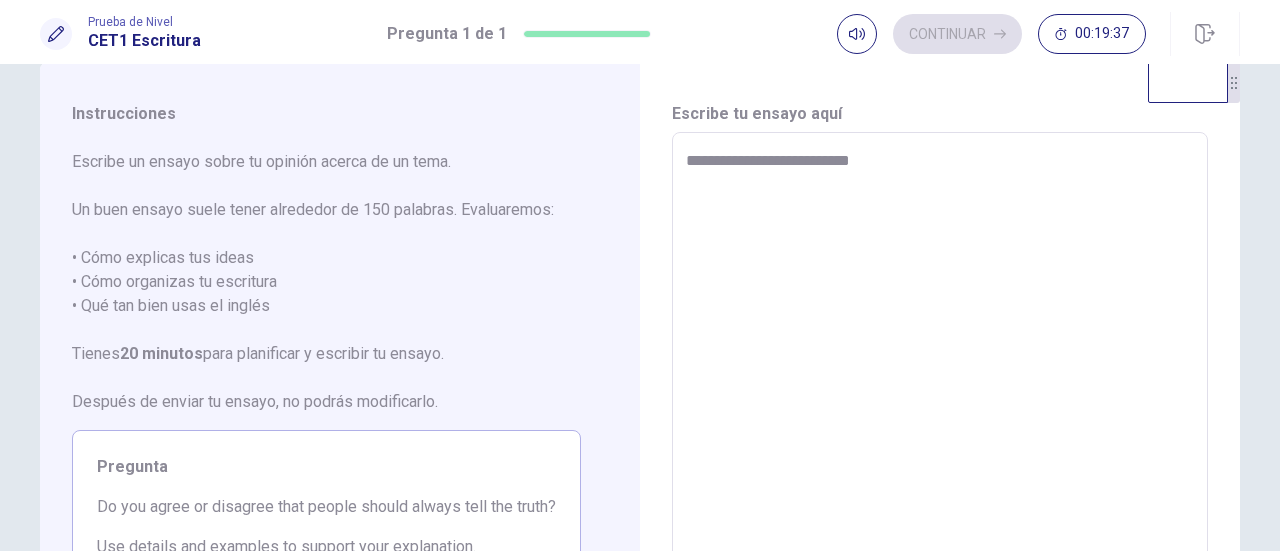 type on "*" 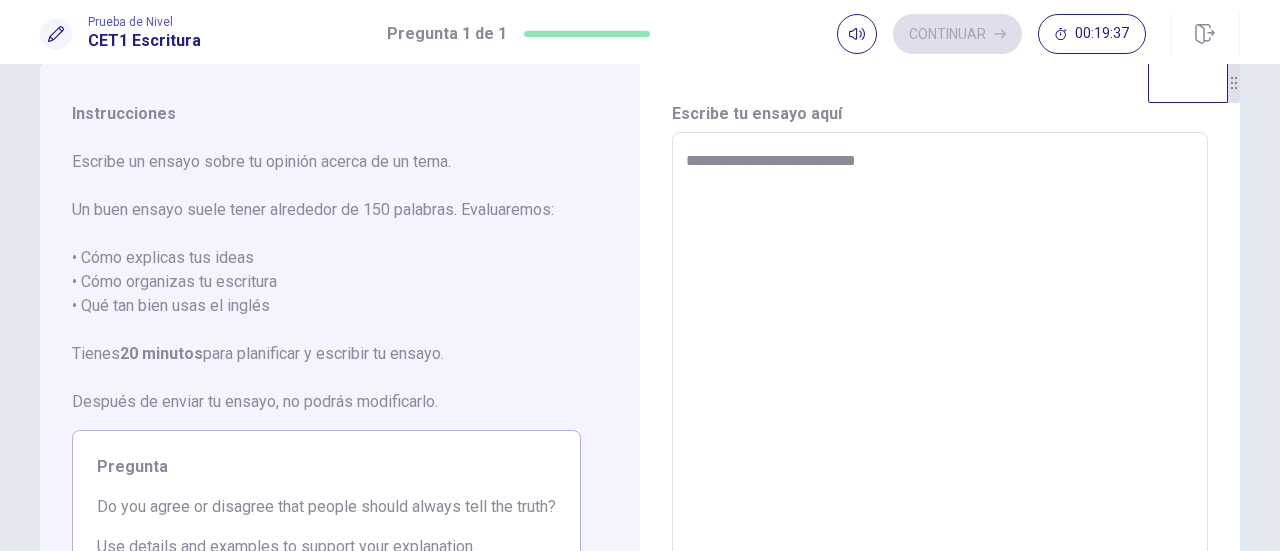 type on "*" 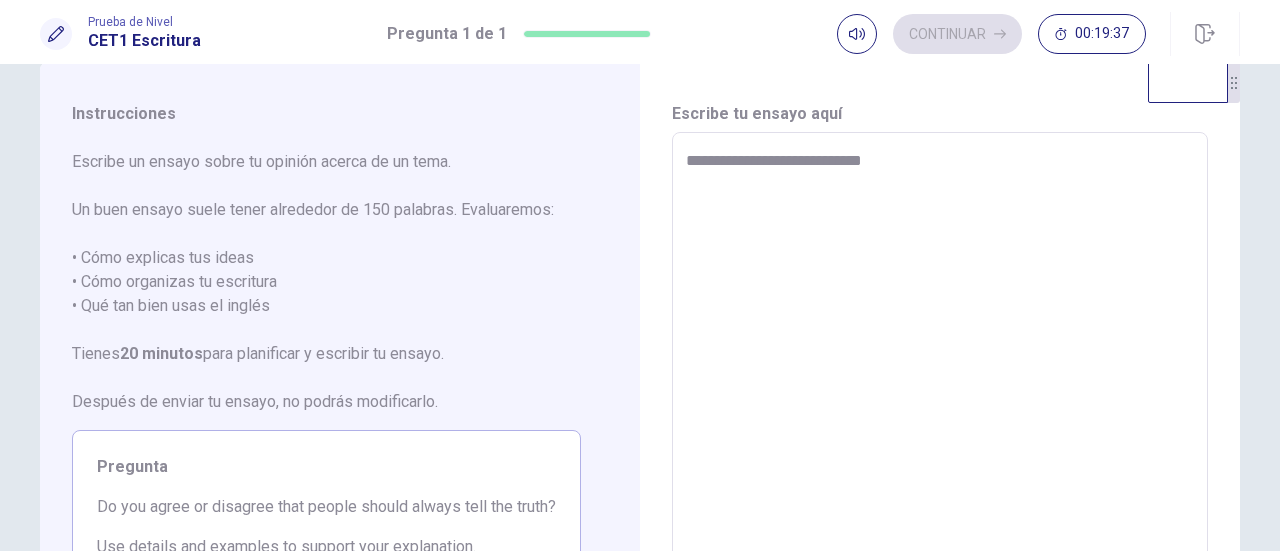 type on "*" 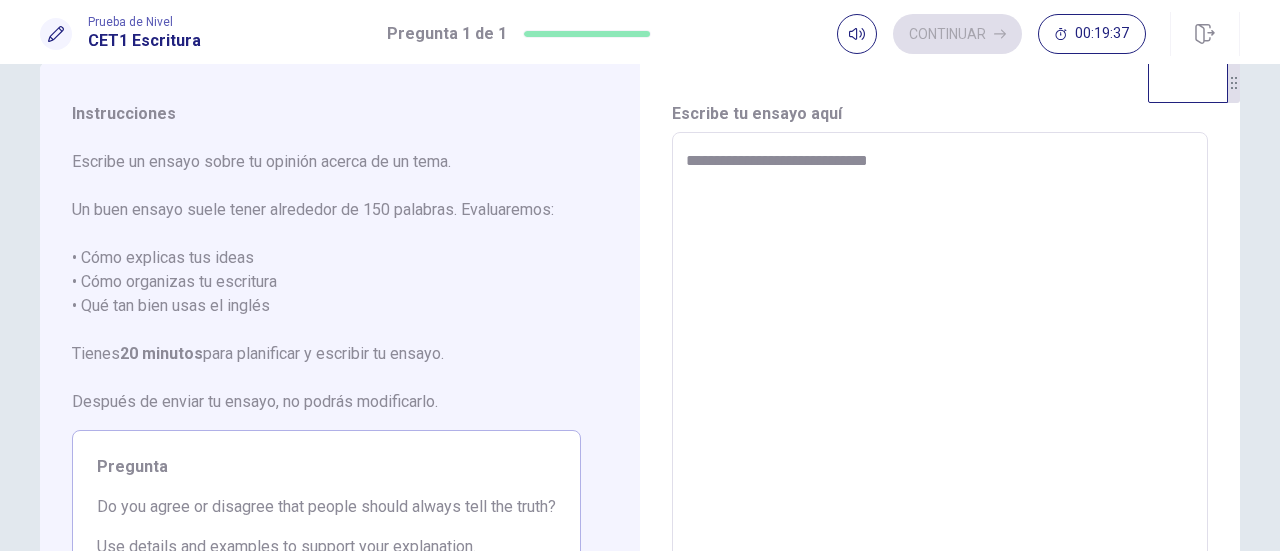 type on "*" 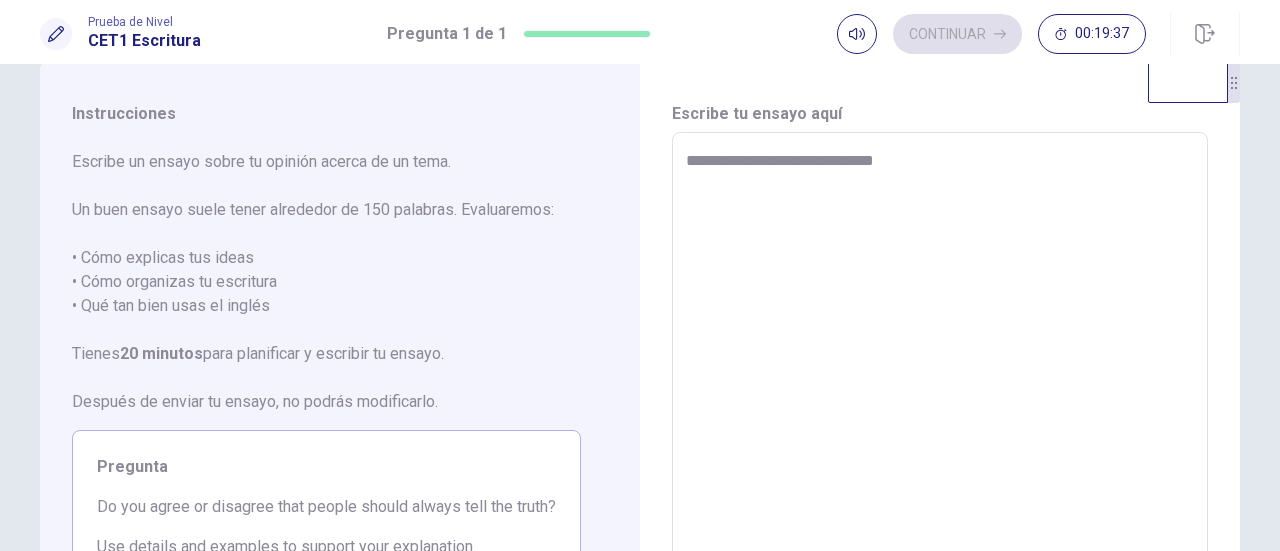 type on "*" 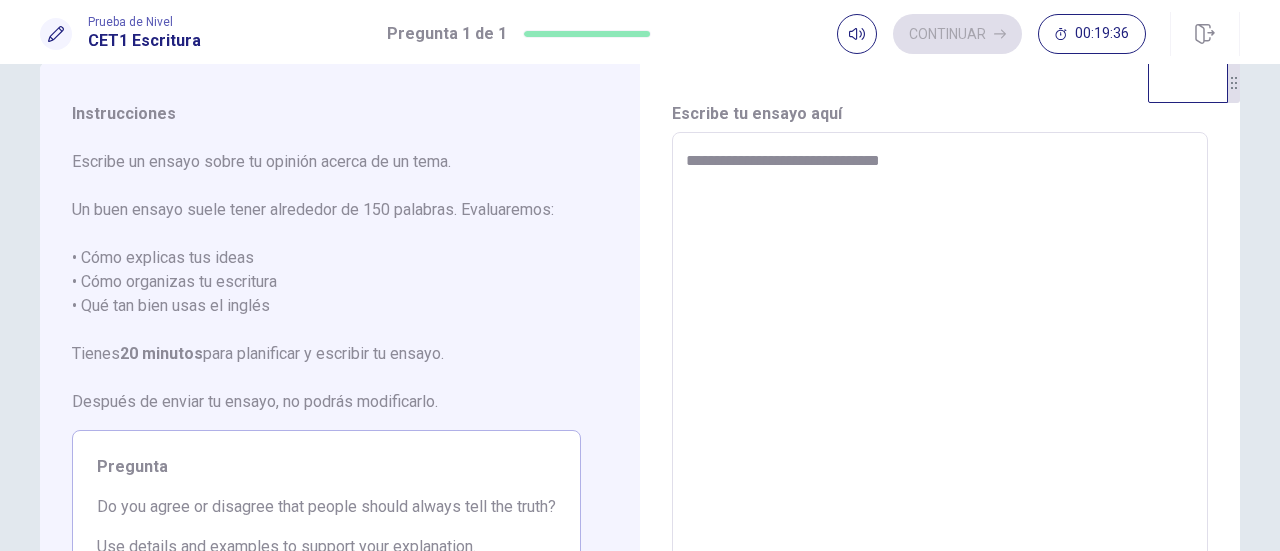 type on "*" 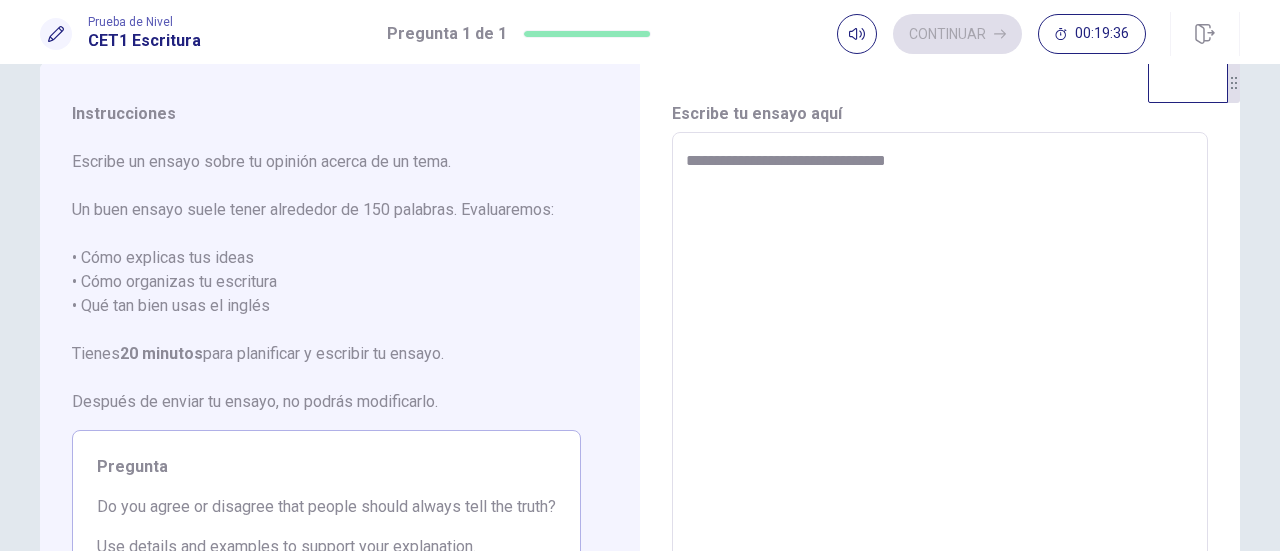 type on "*" 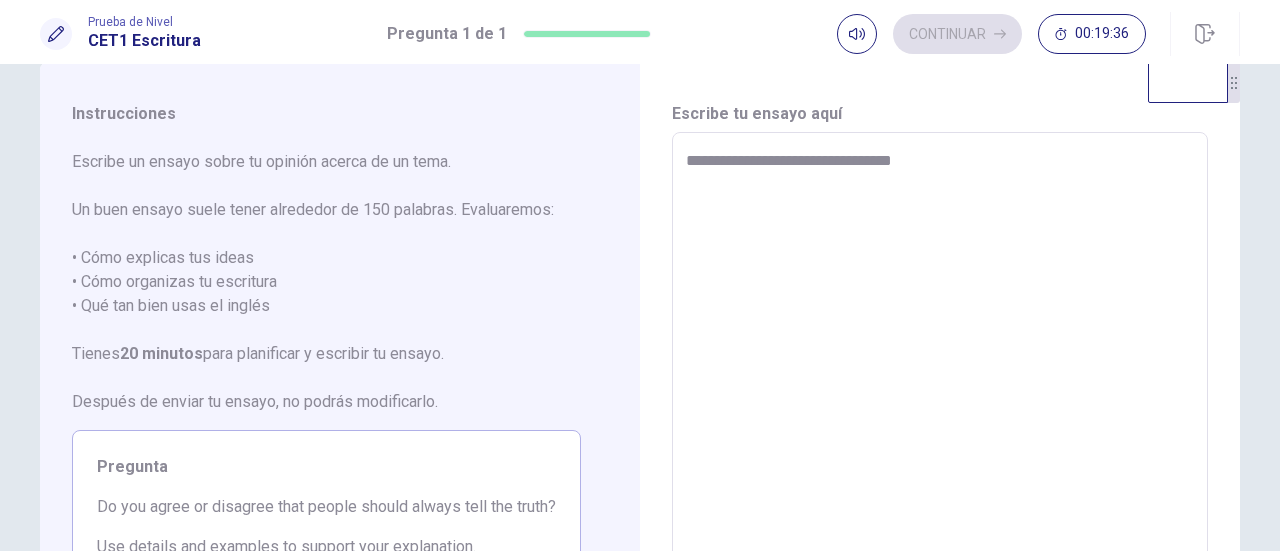 type on "*" 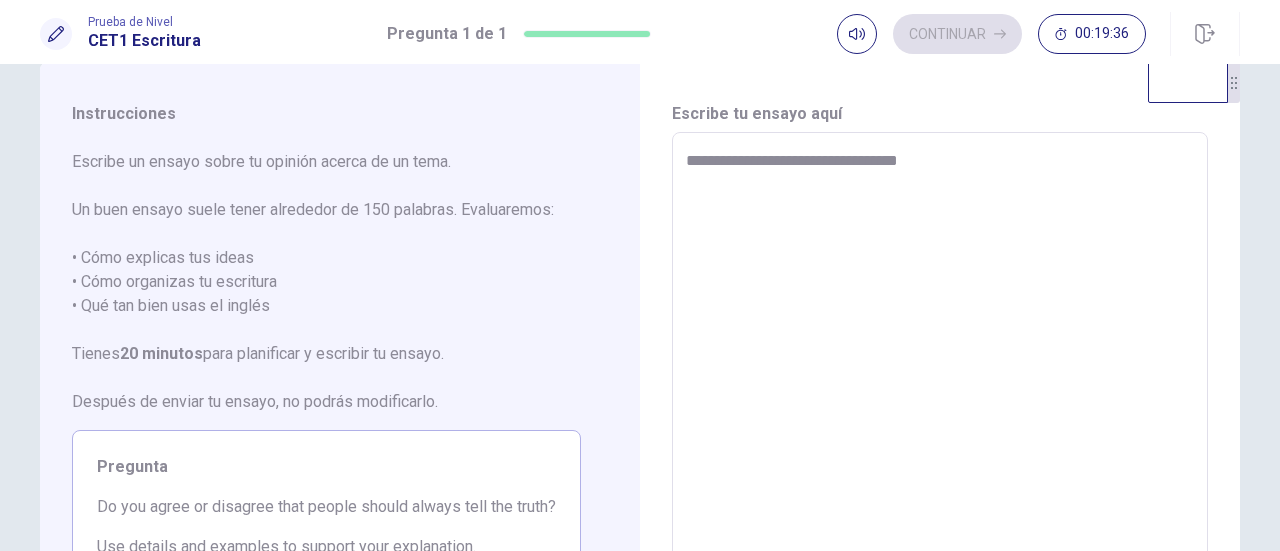 type on "**********" 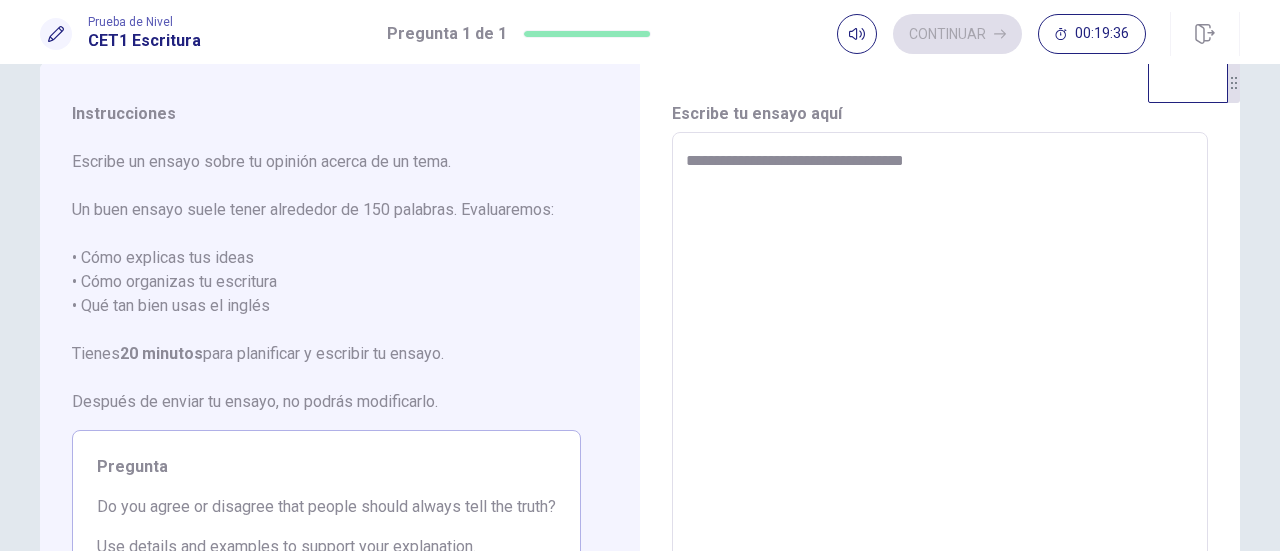type on "*" 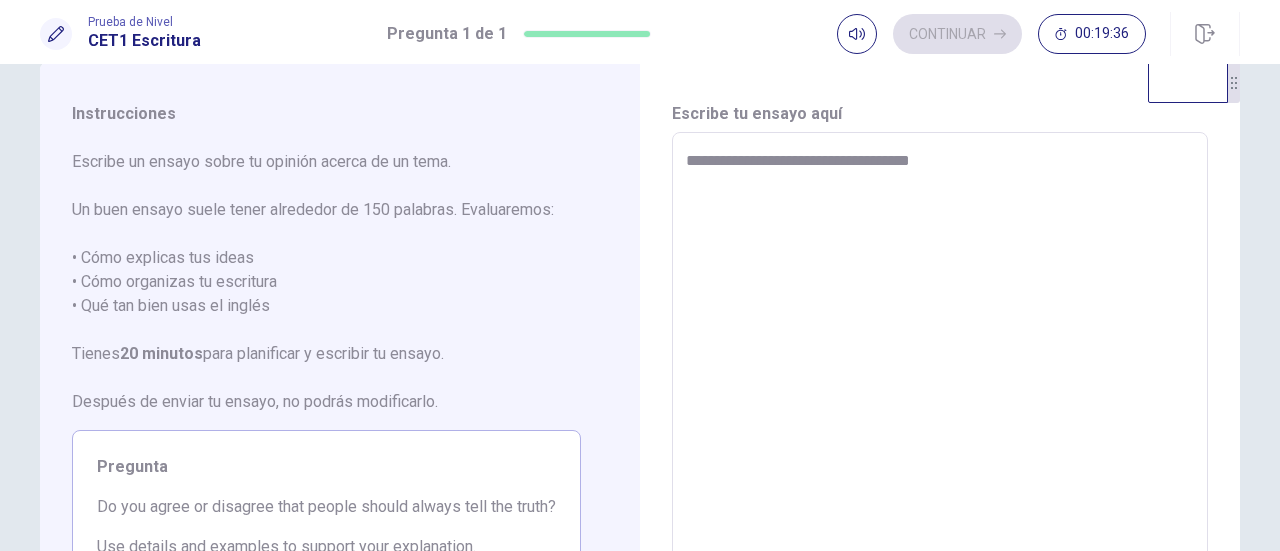 type on "*" 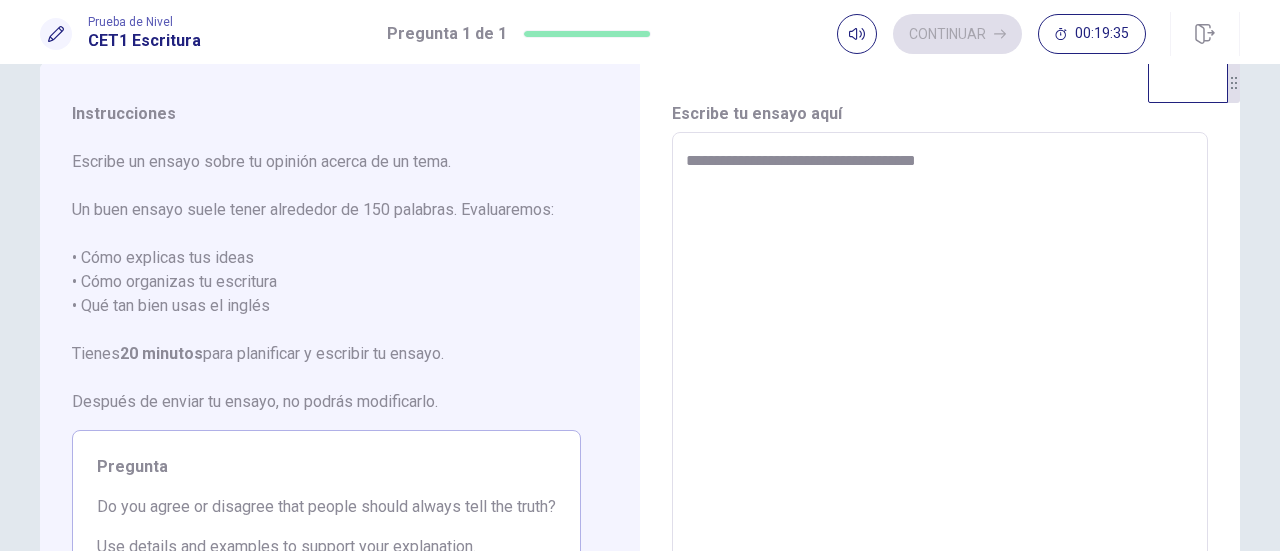 type on "*" 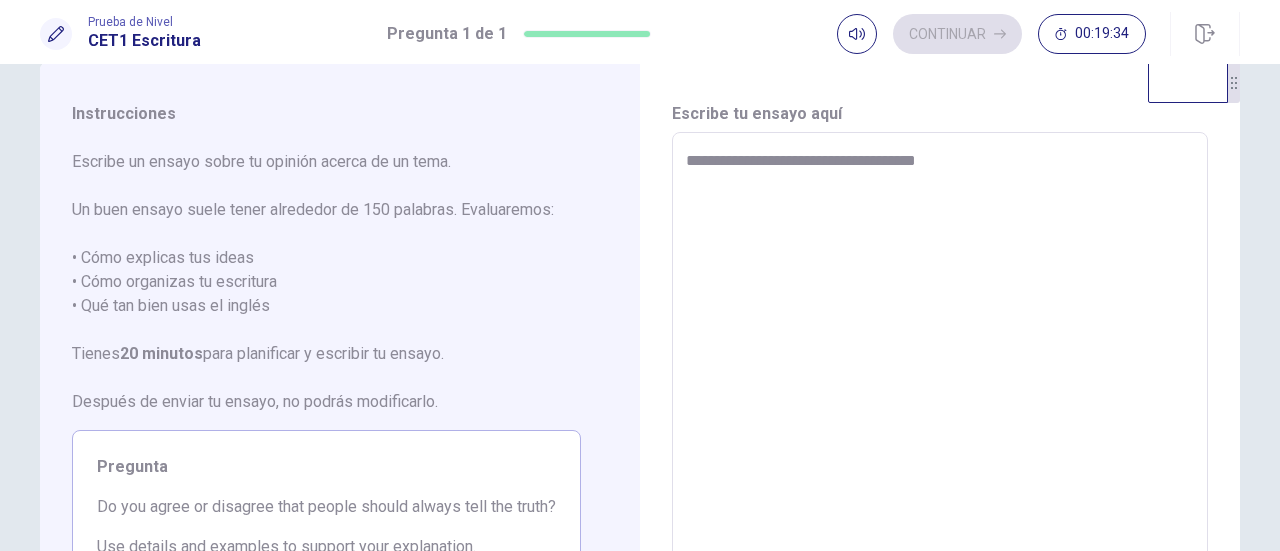 type on "**********" 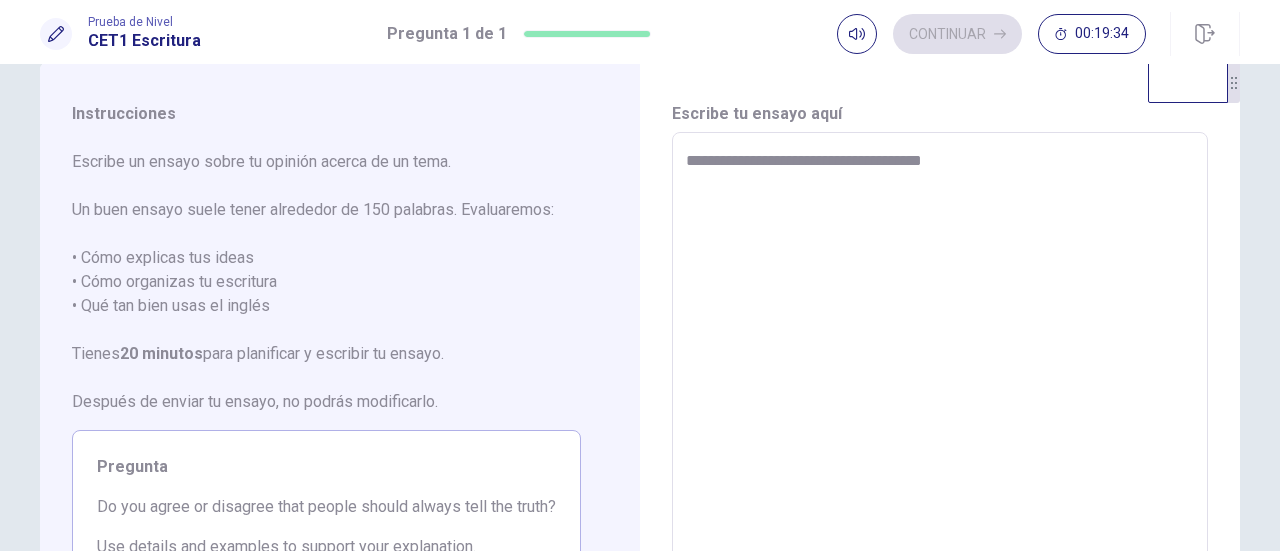 type on "*" 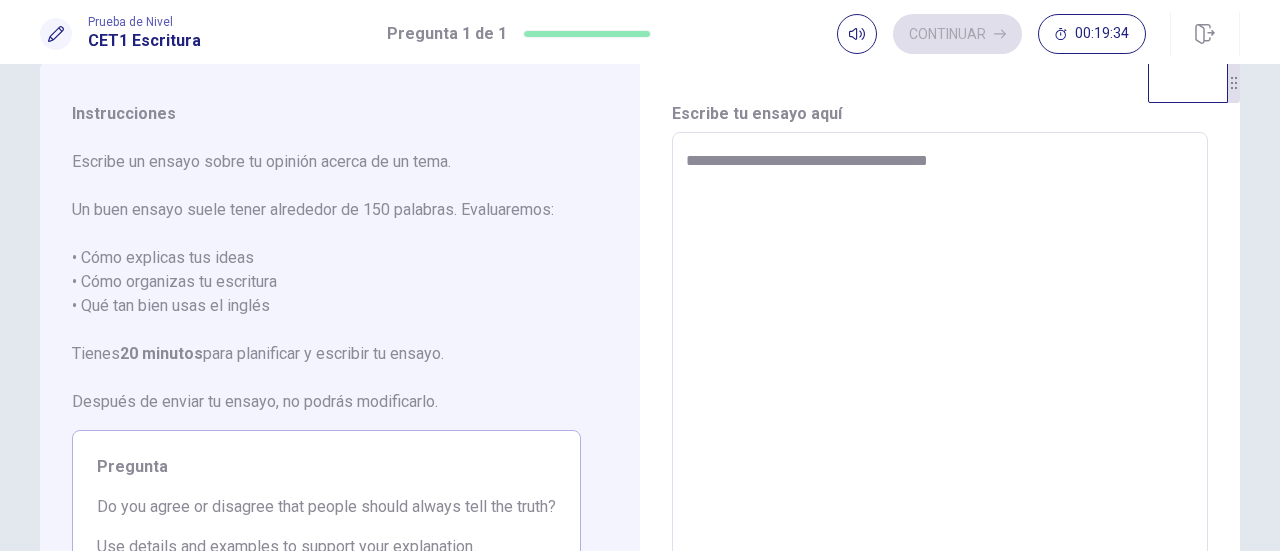 type on "*" 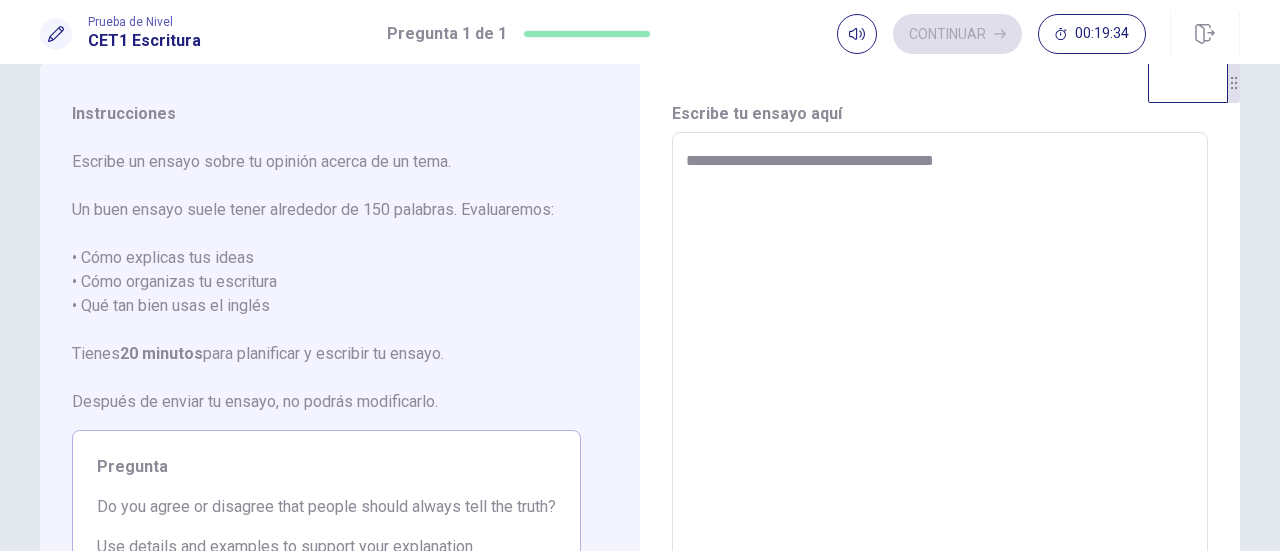 type on "*" 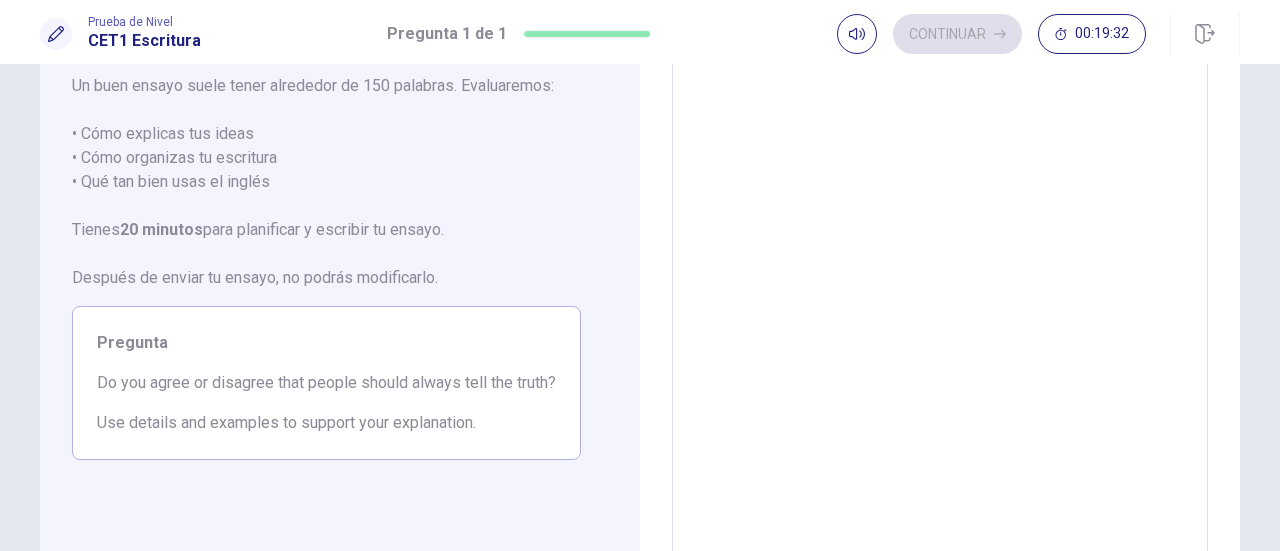 scroll, scrollTop: 166, scrollLeft: 0, axis: vertical 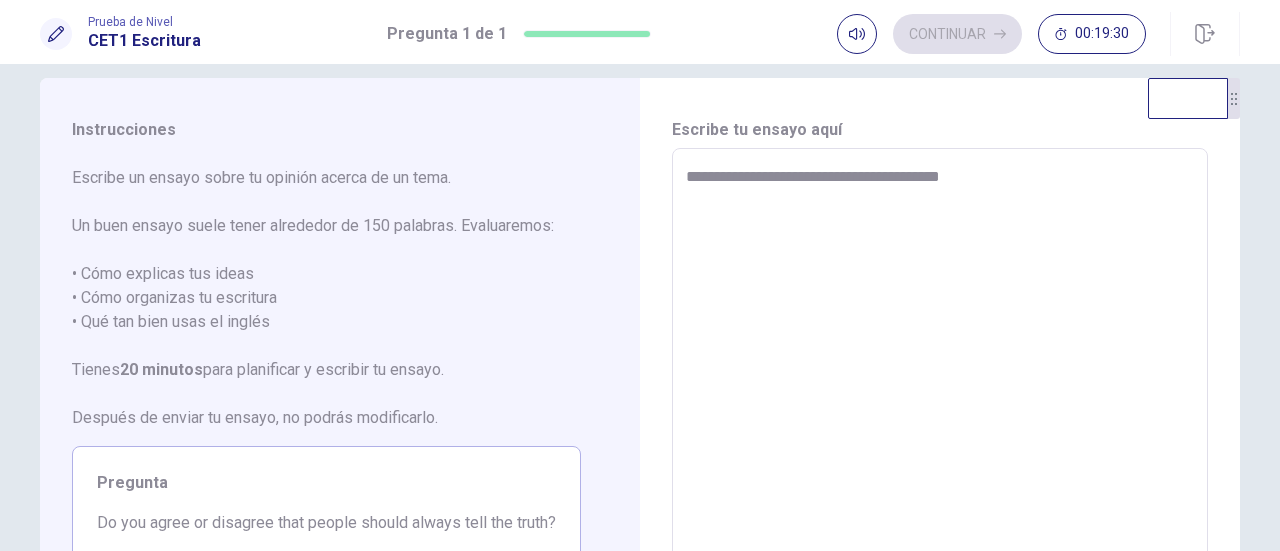 type on "*" 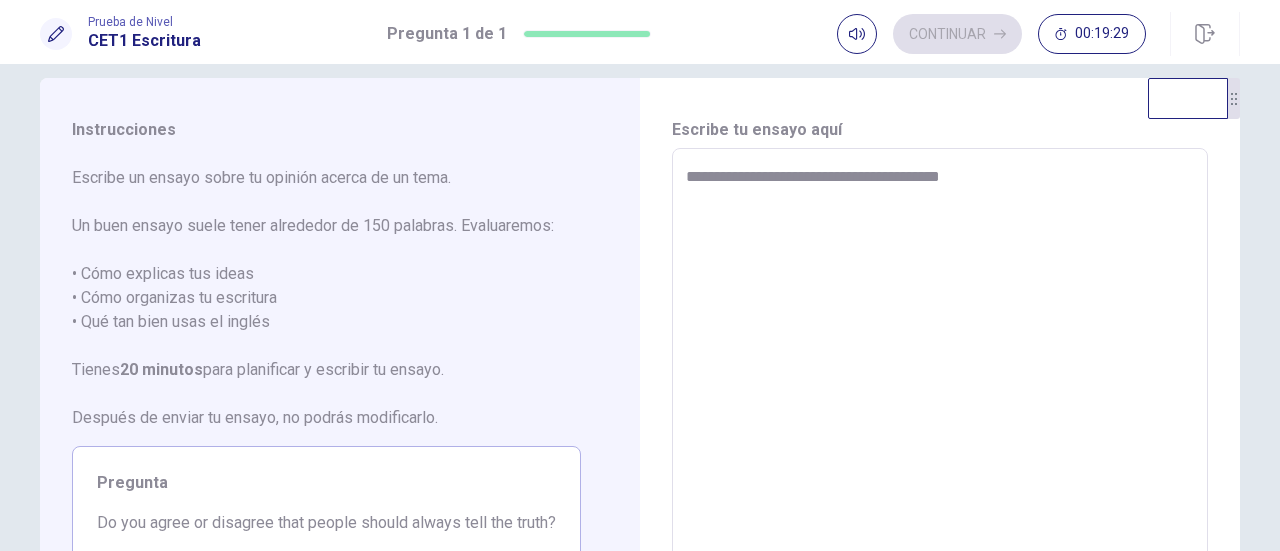 scroll, scrollTop: 24, scrollLeft: 0, axis: vertical 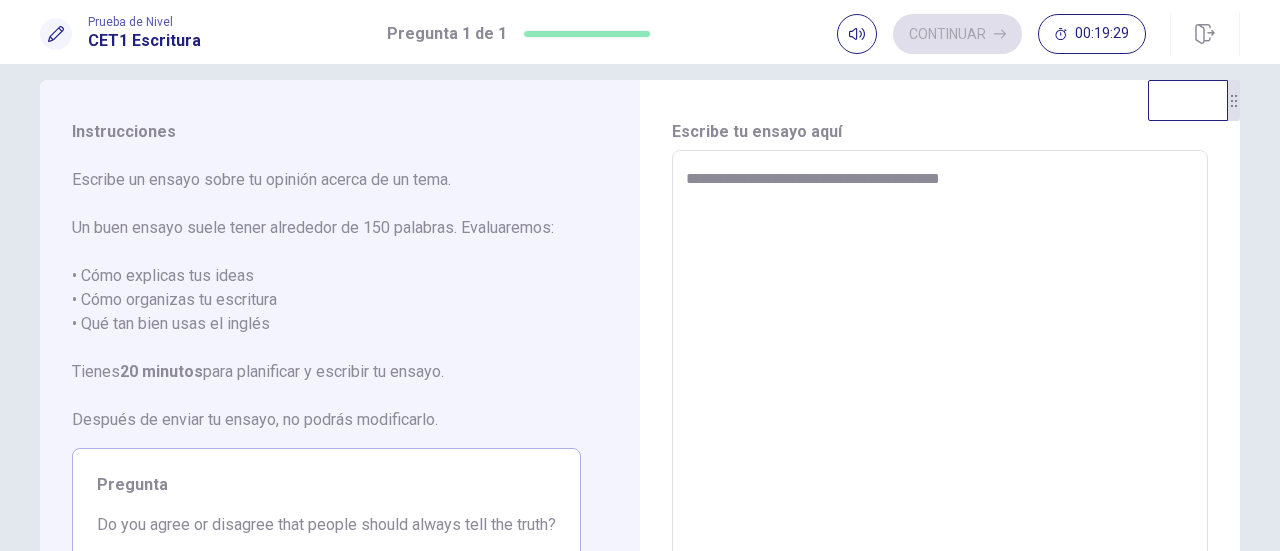type on "**********" 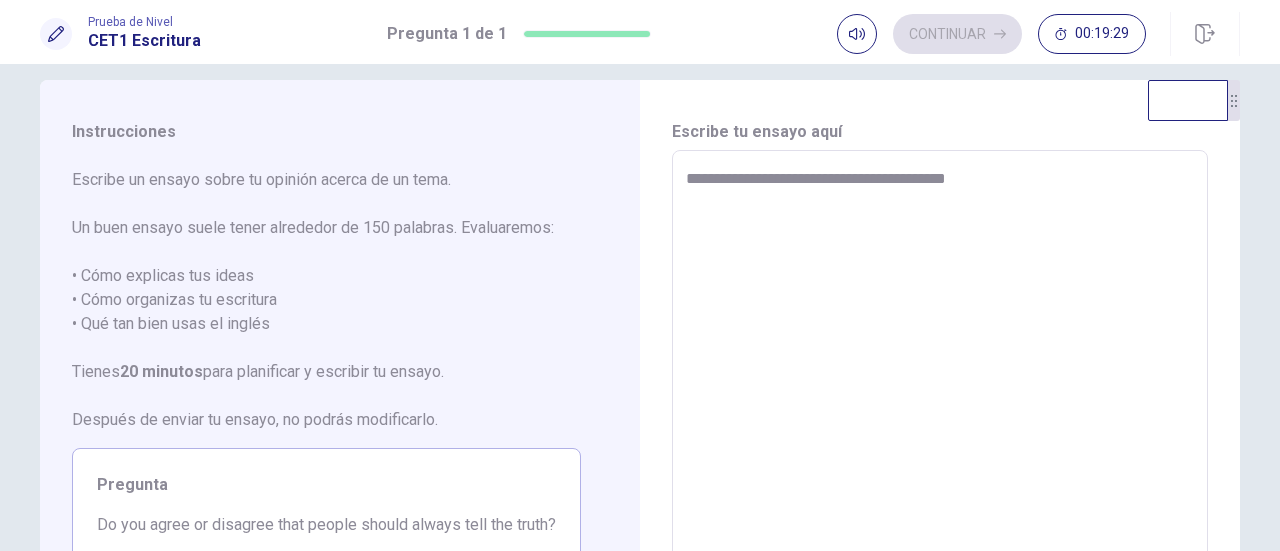 type on "*" 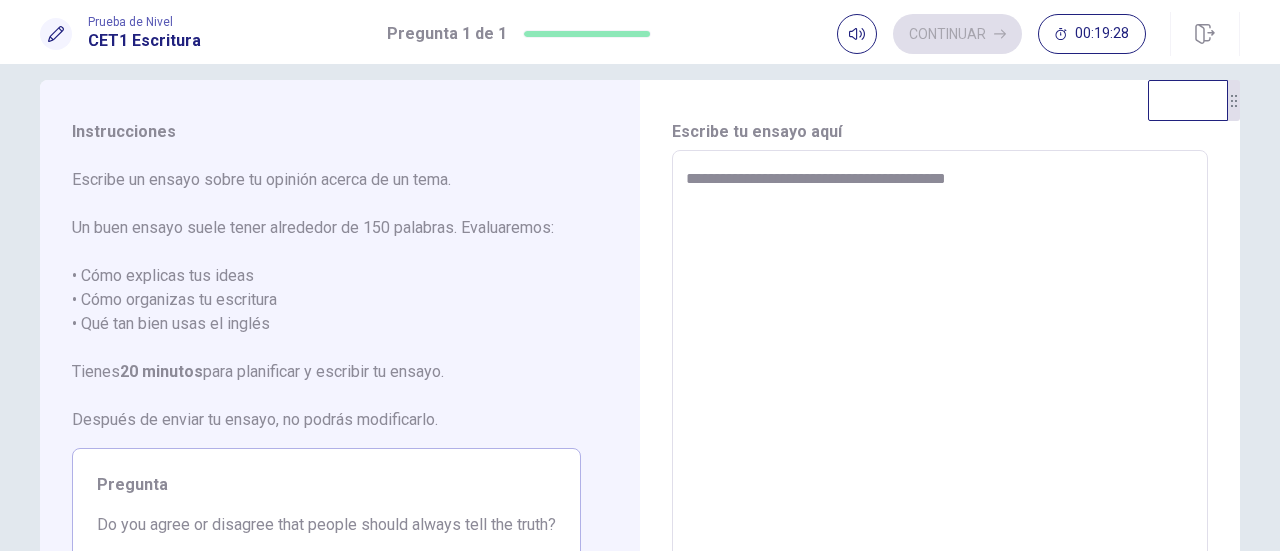 type on "**********" 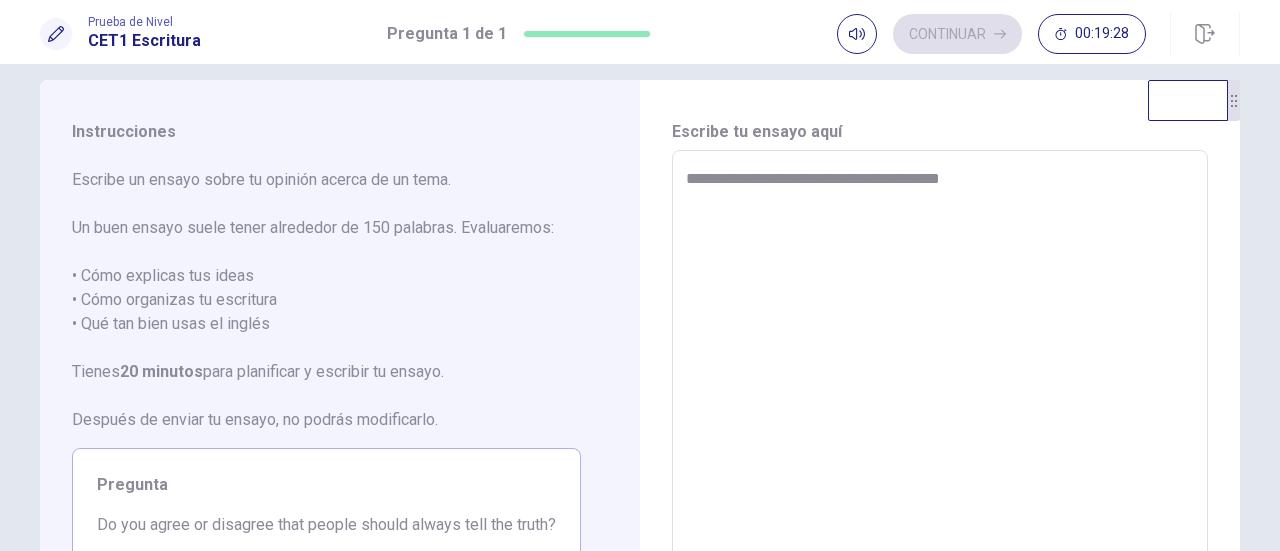 type on "*" 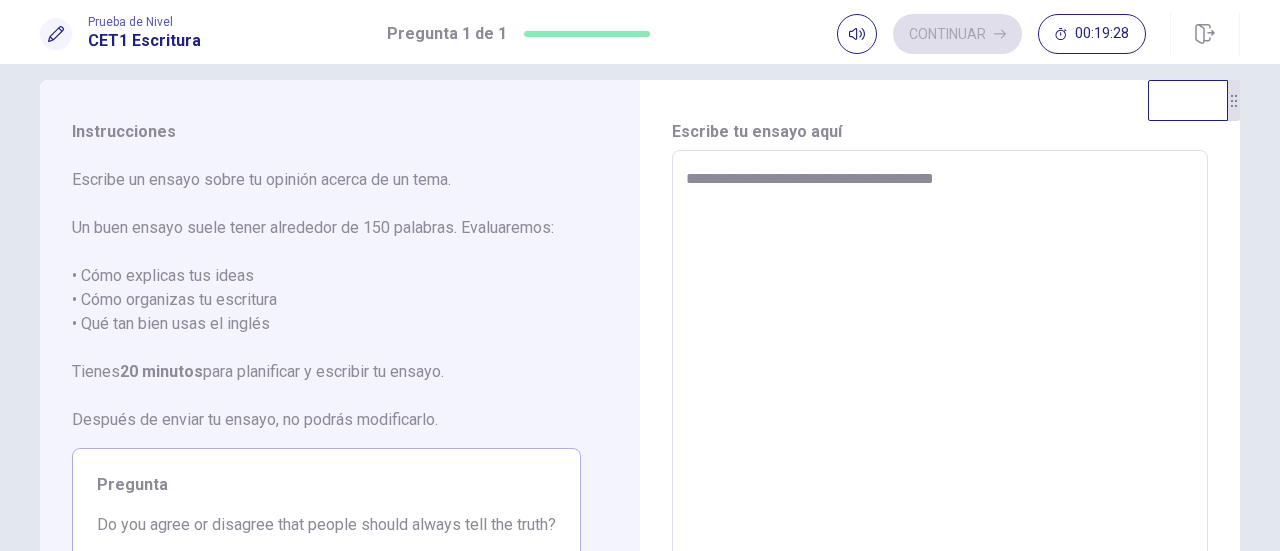 type on "*" 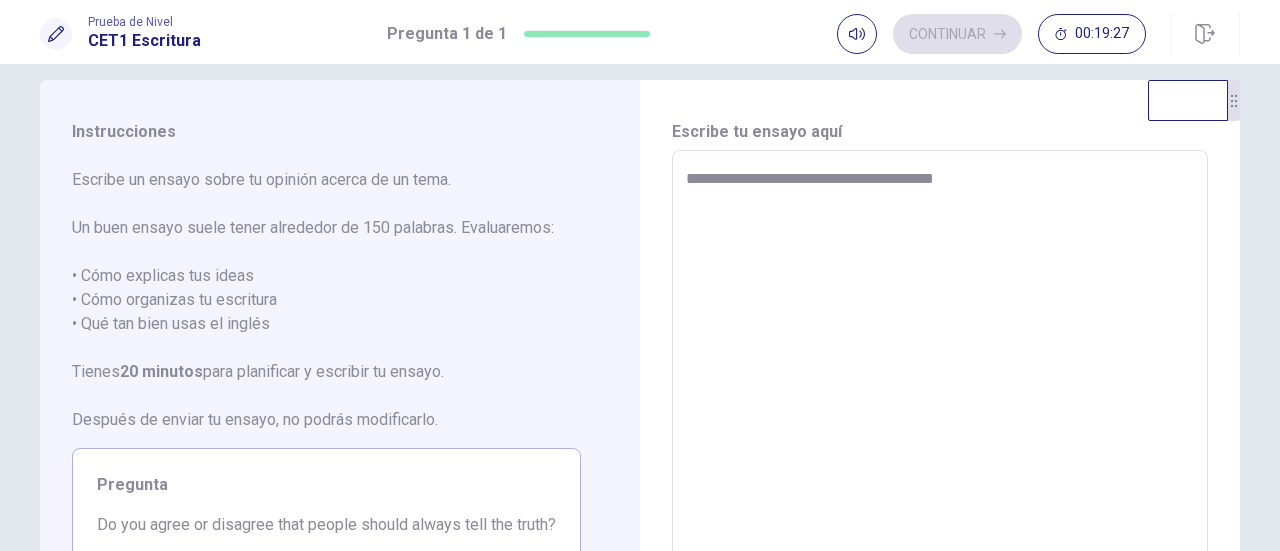 type on "**********" 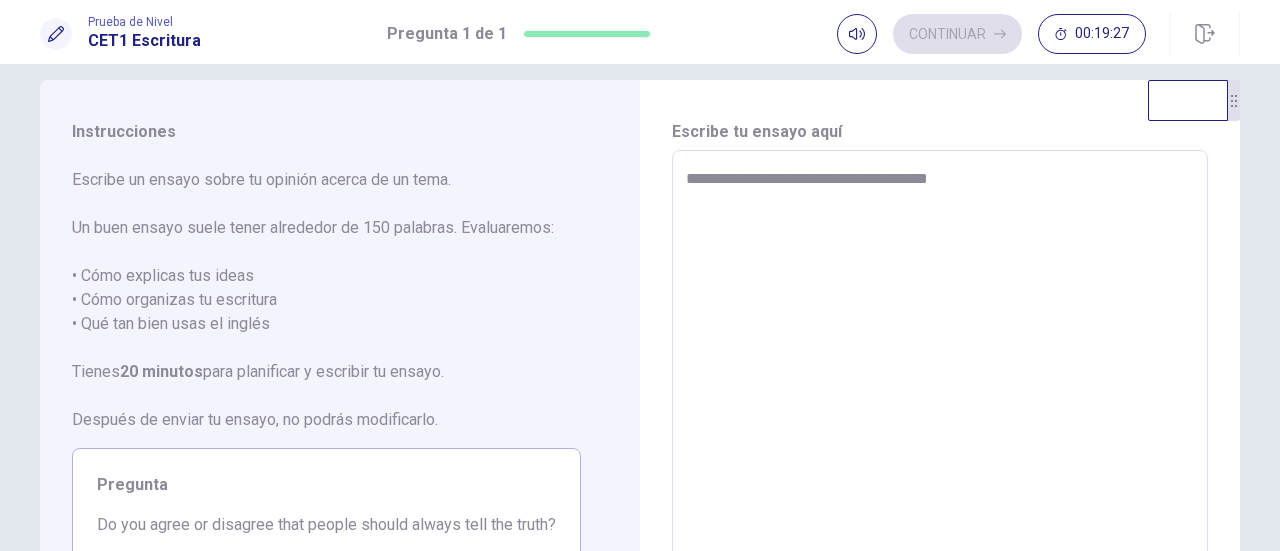 type on "*" 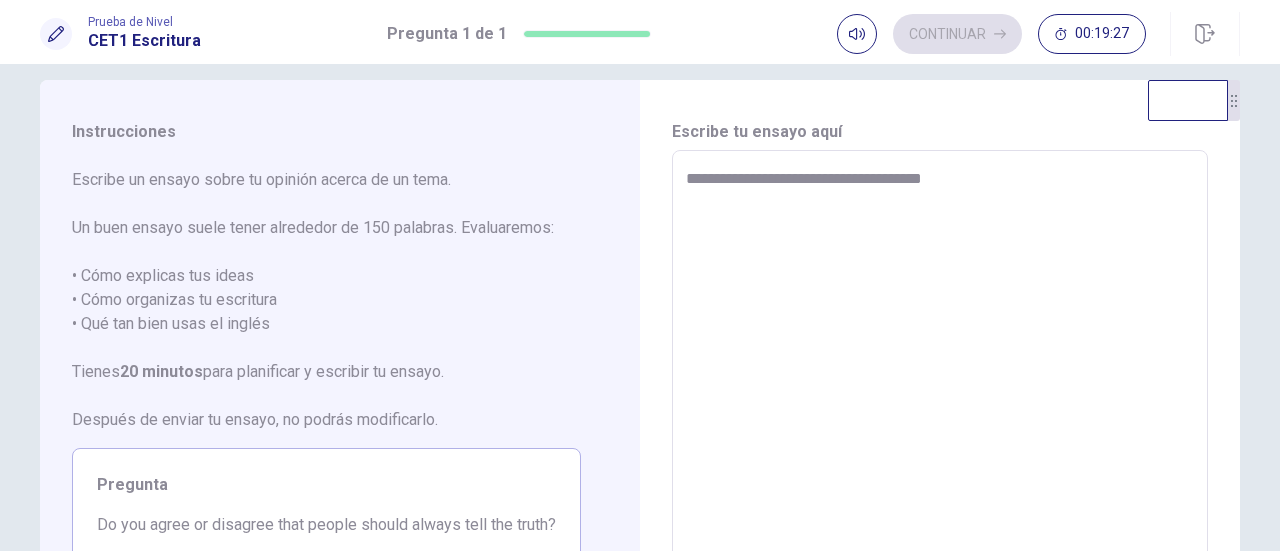 type on "*" 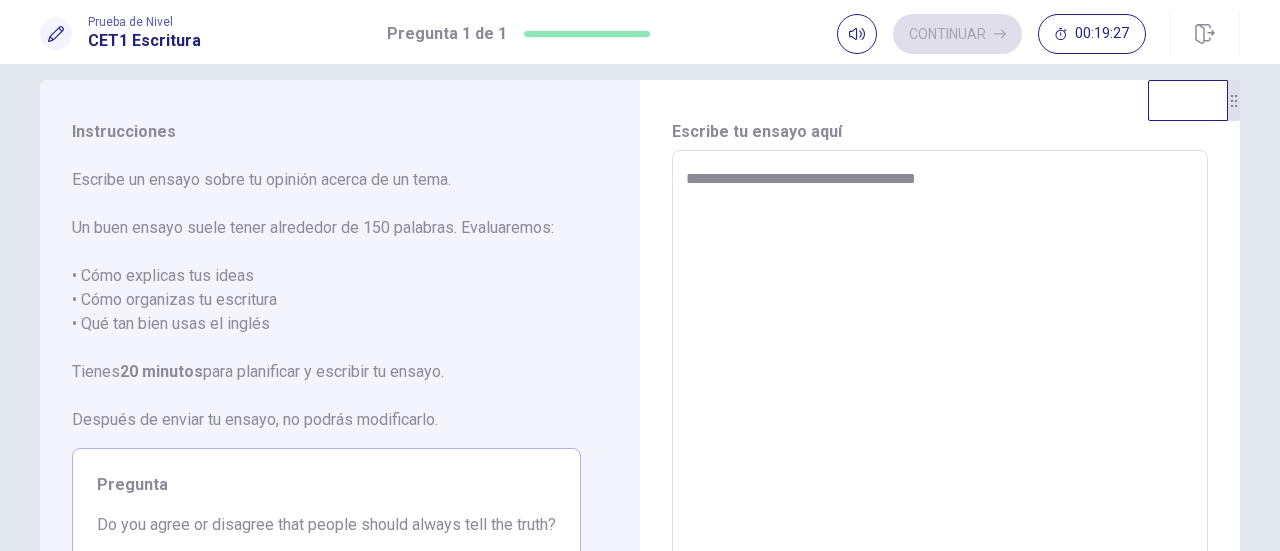 type on "**********" 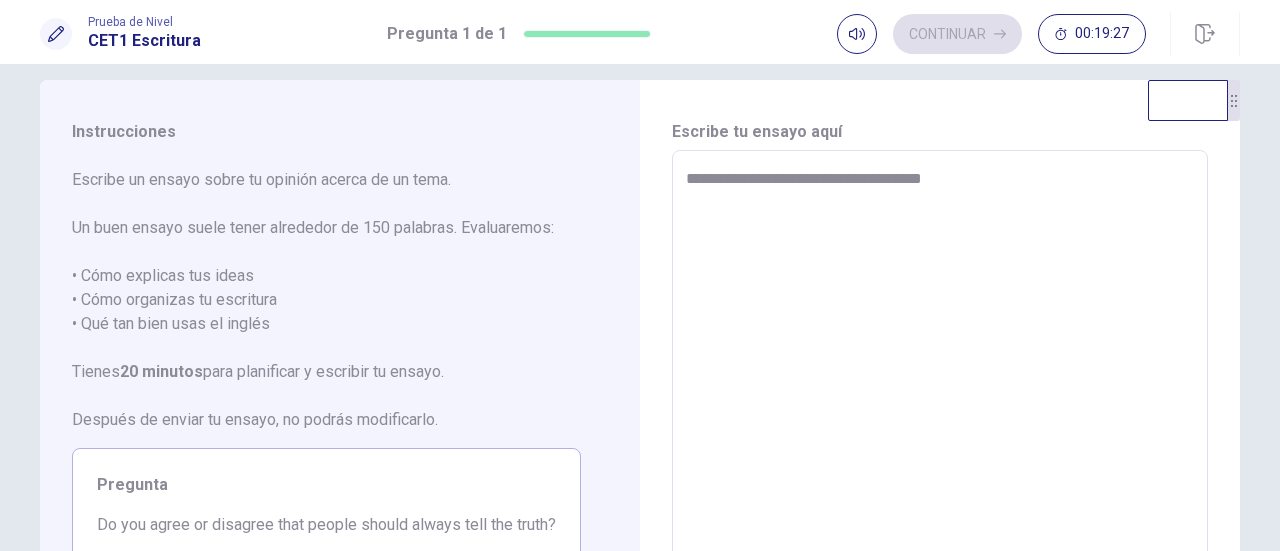 type on "*" 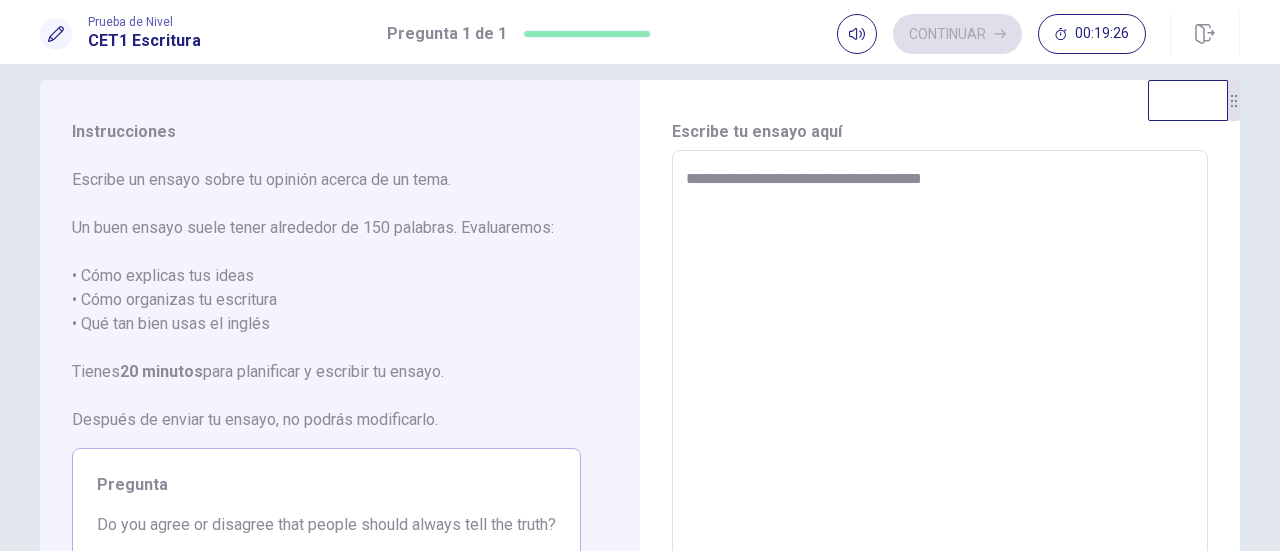 type on "**********" 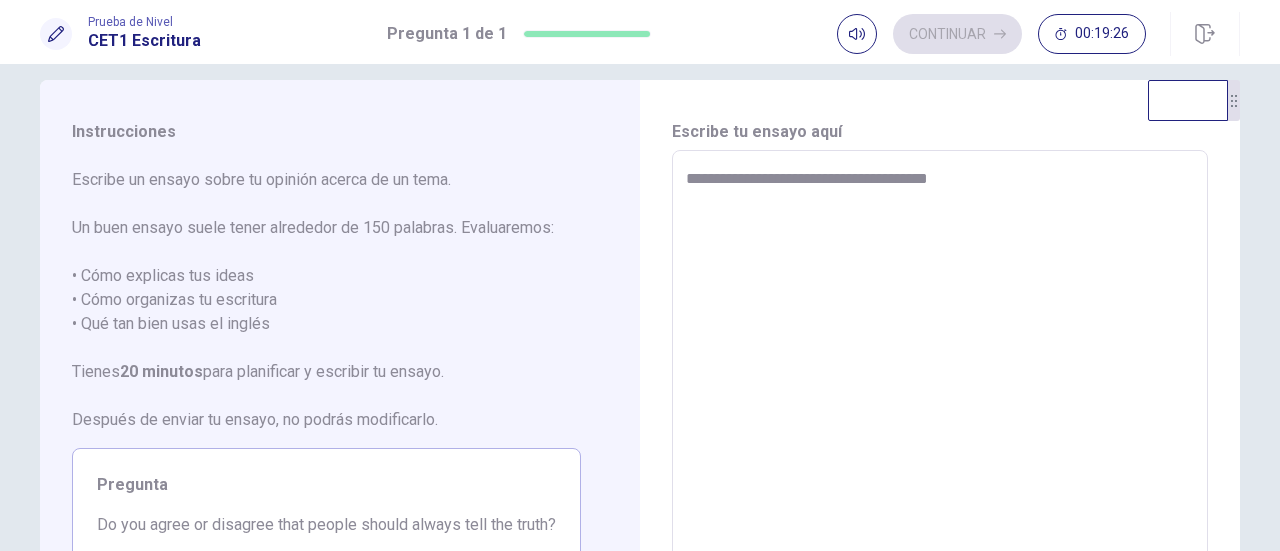 type on "*" 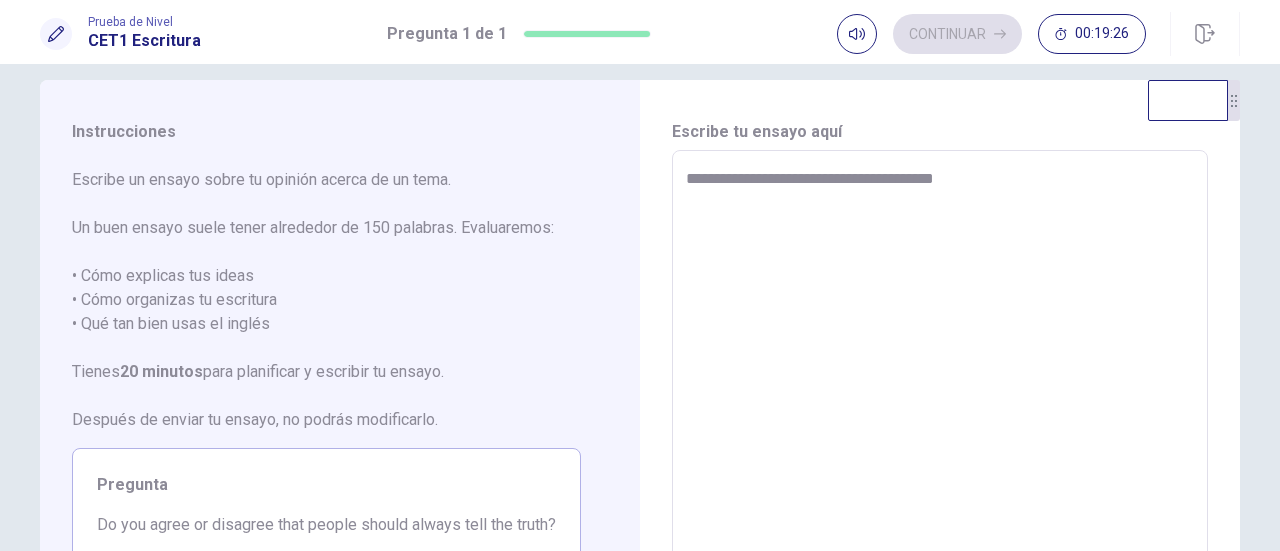 type on "*" 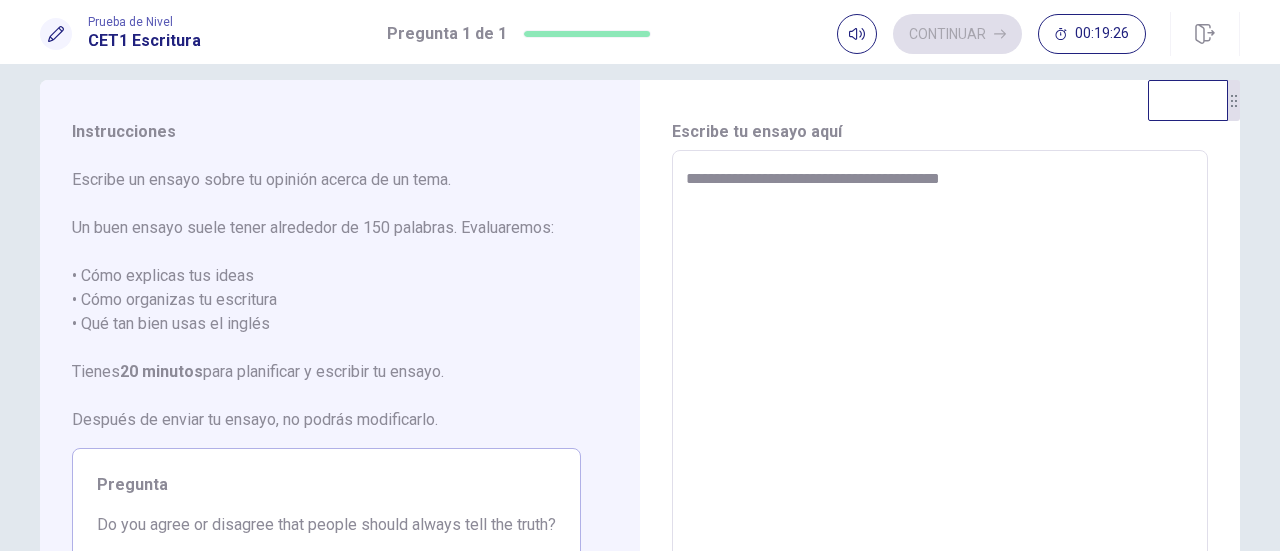 type on "*" 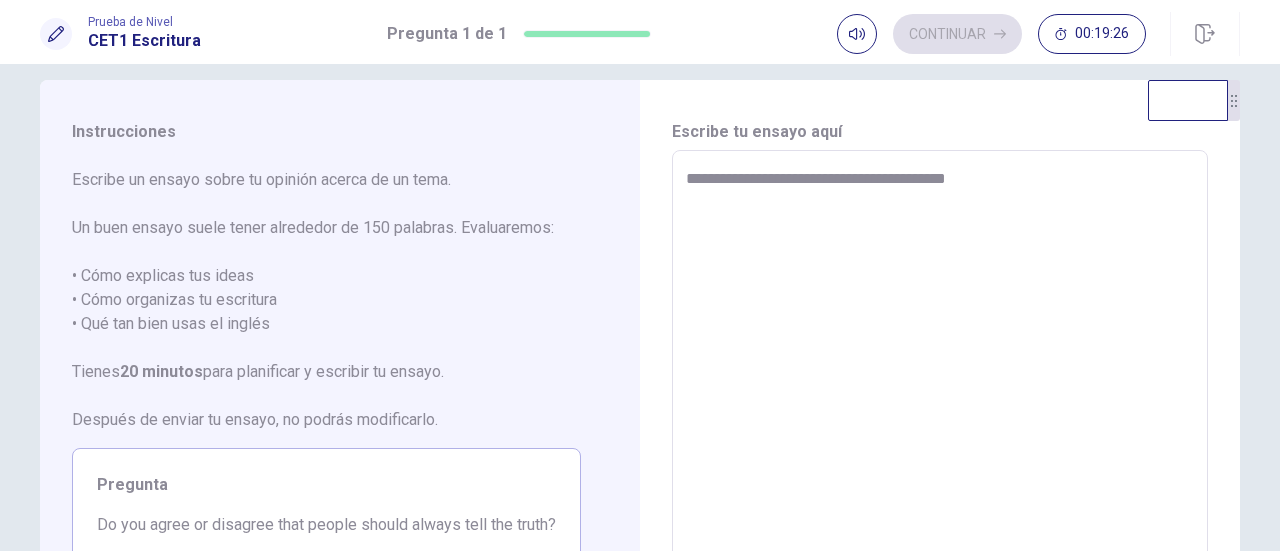 type on "**********" 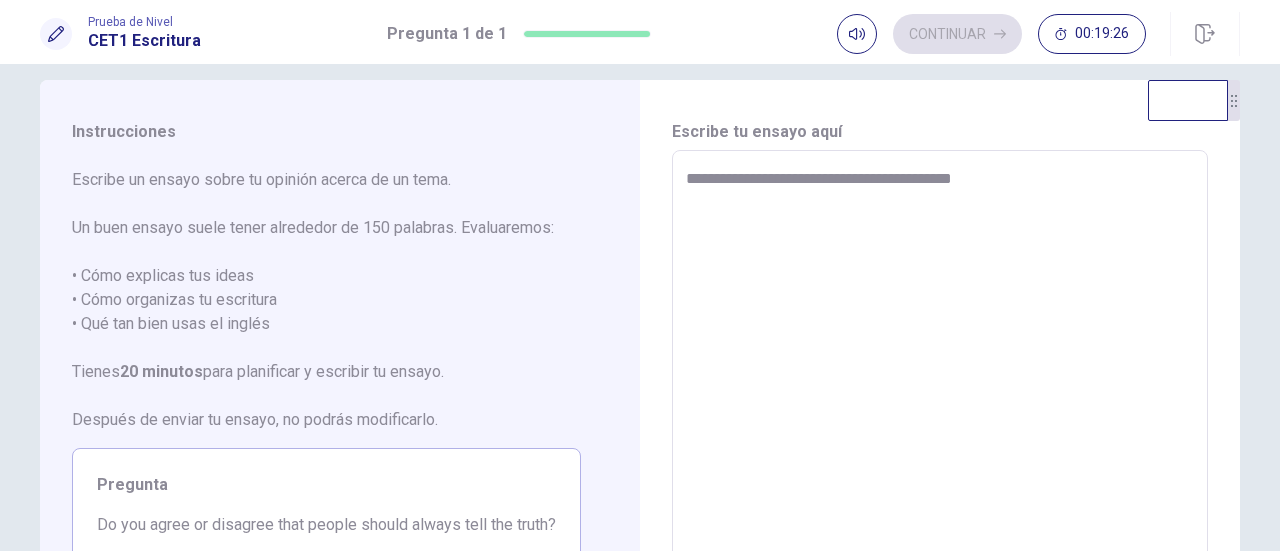 type on "*" 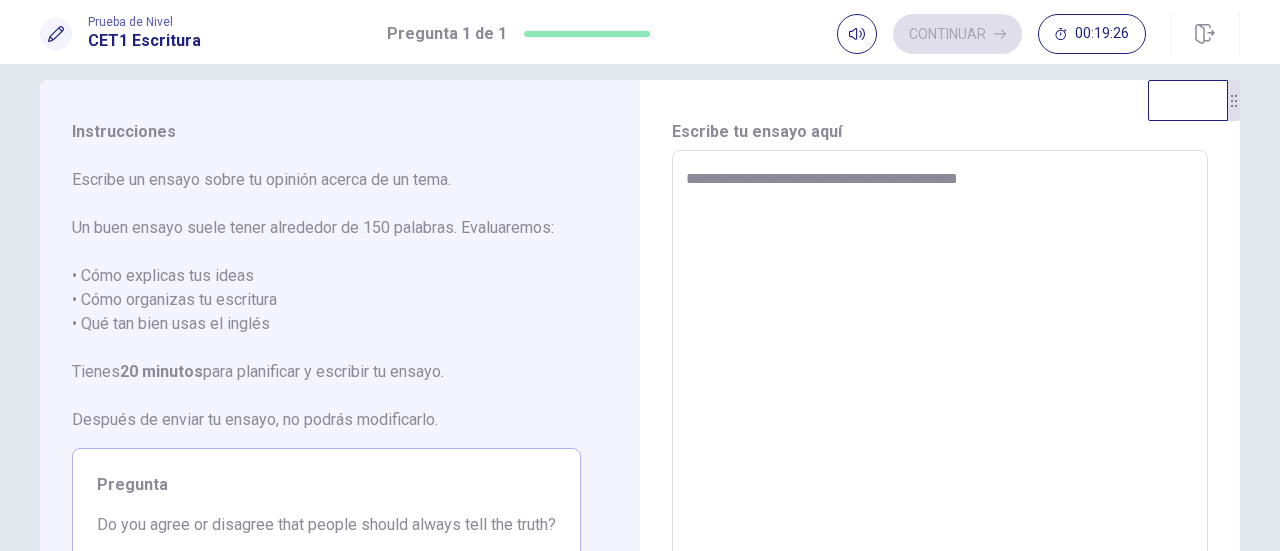 type on "*" 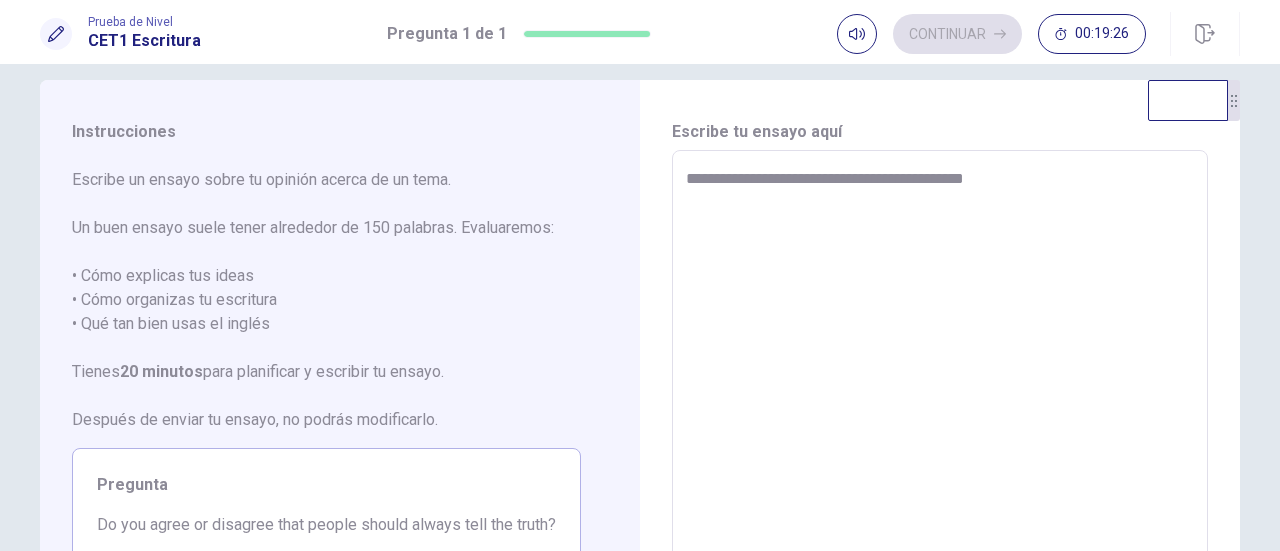 type on "*" 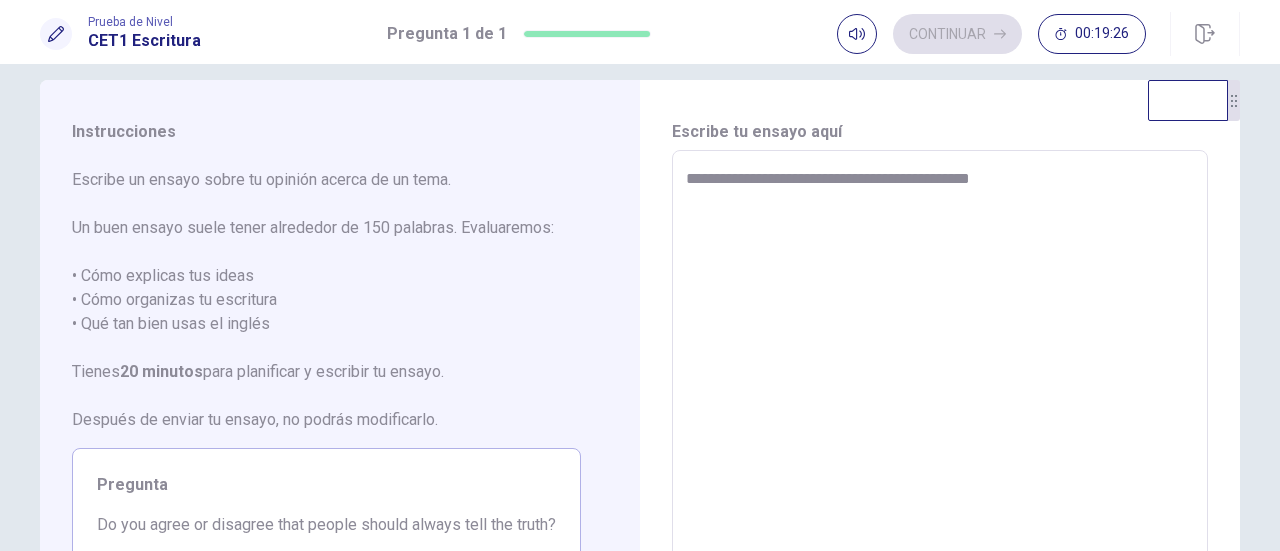 type on "*" 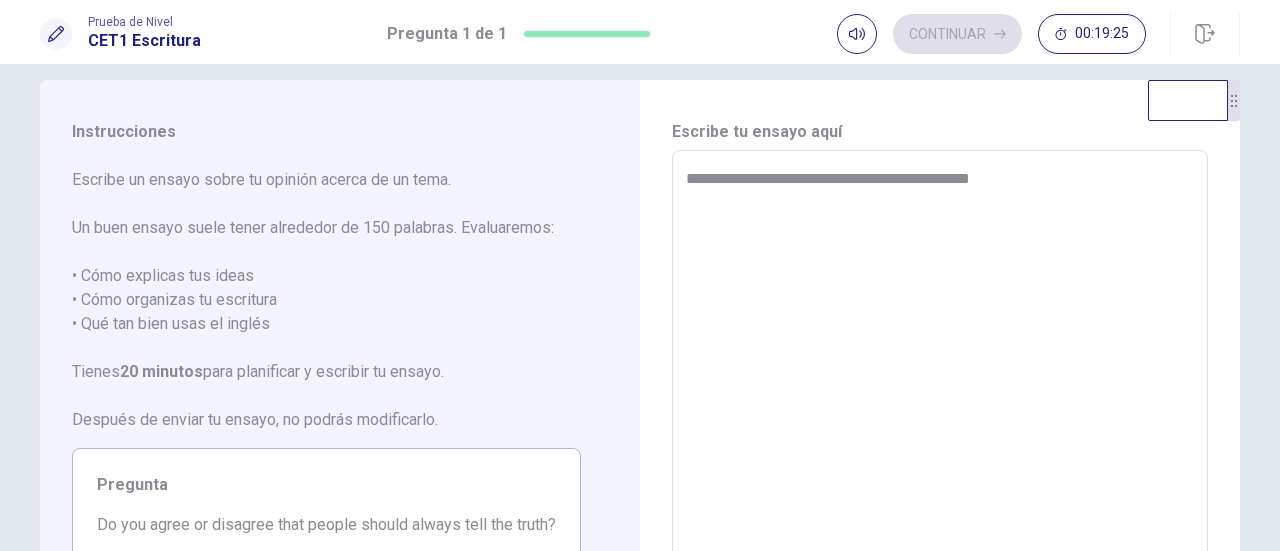 type on "**********" 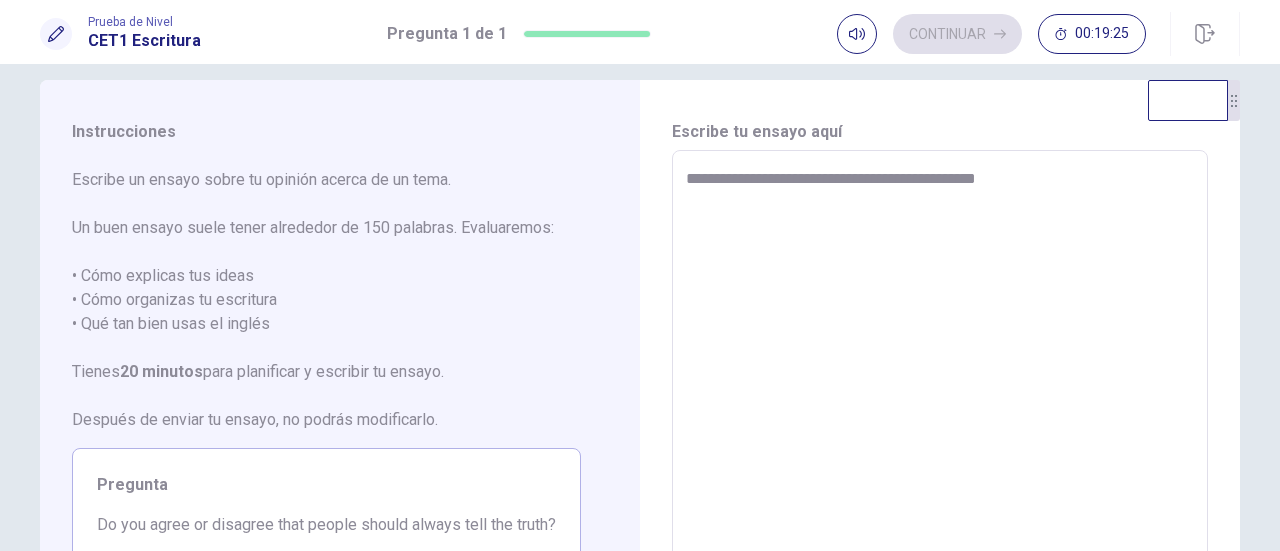 type on "*" 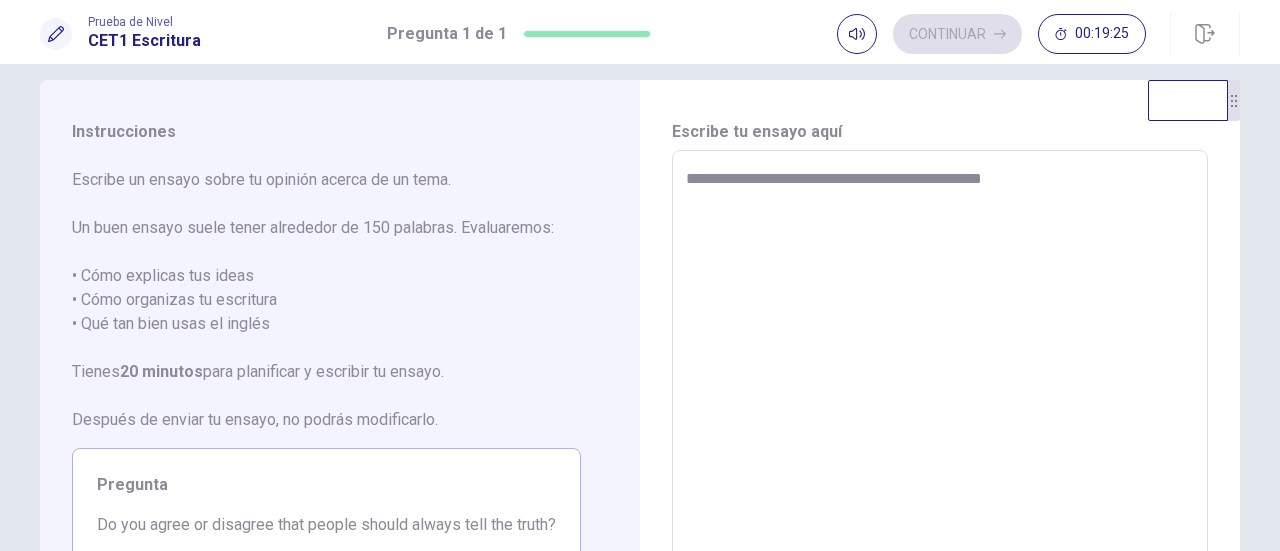 type on "*" 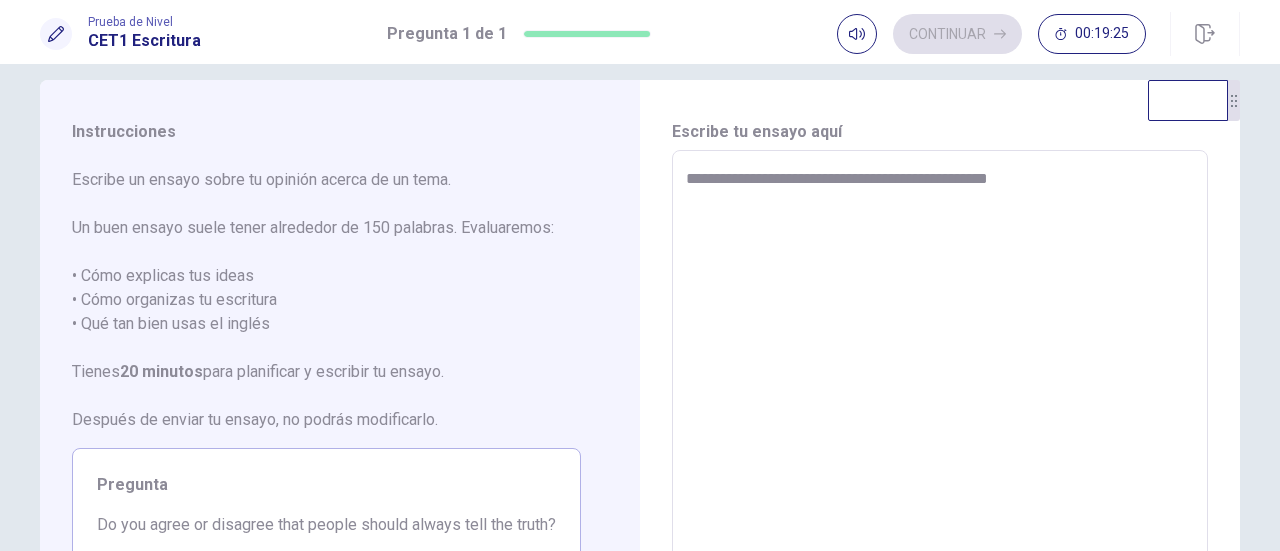 type on "*" 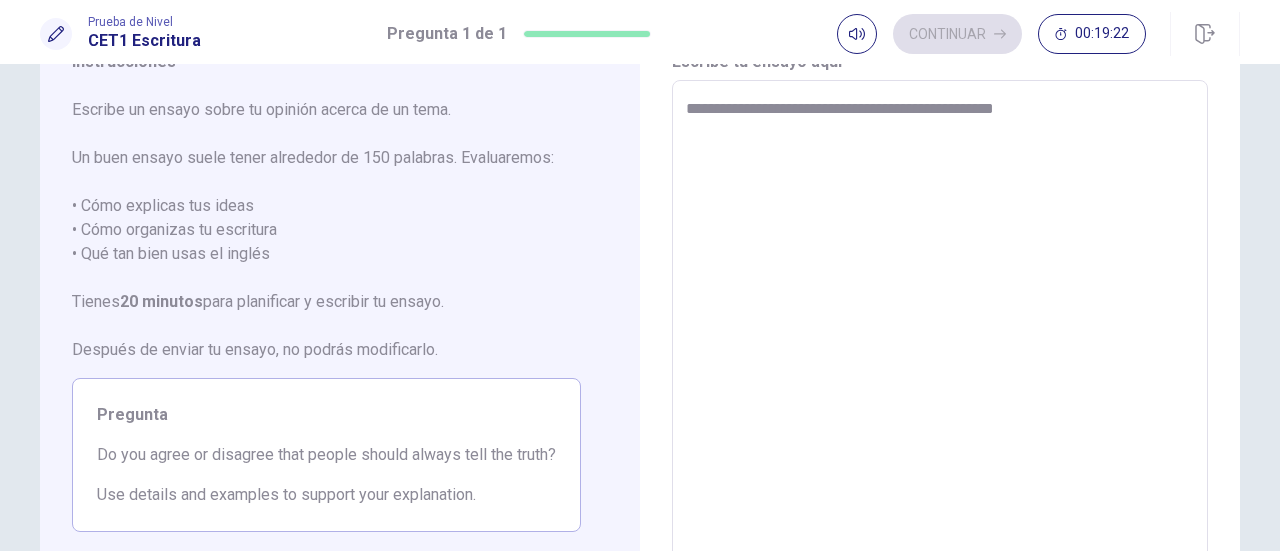 scroll, scrollTop: 14, scrollLeft: 0, axis: vertical 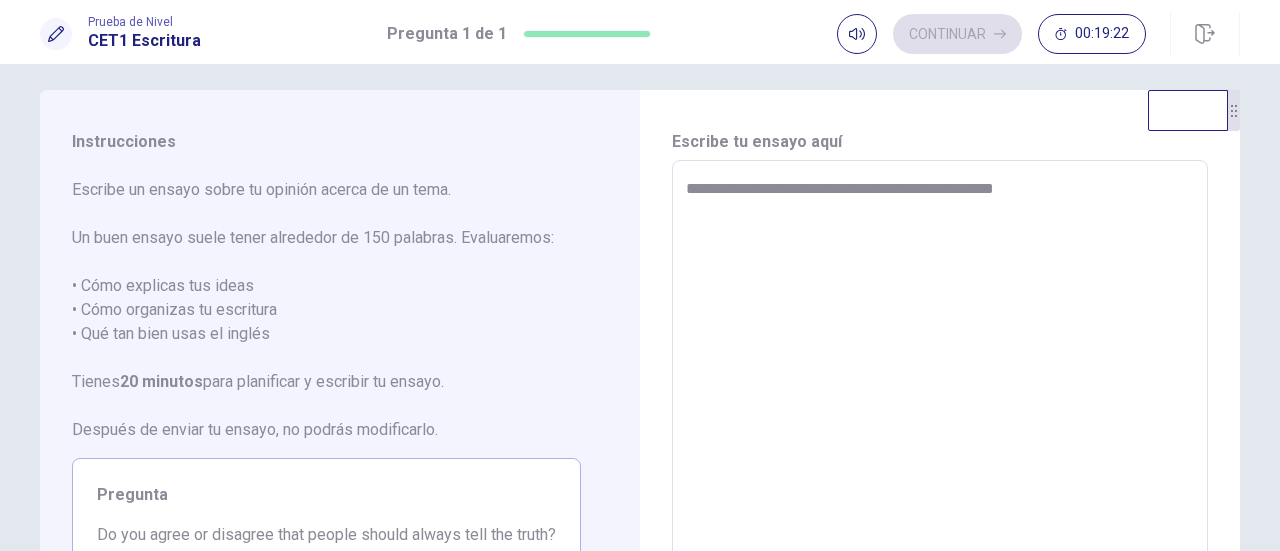 type on "*" 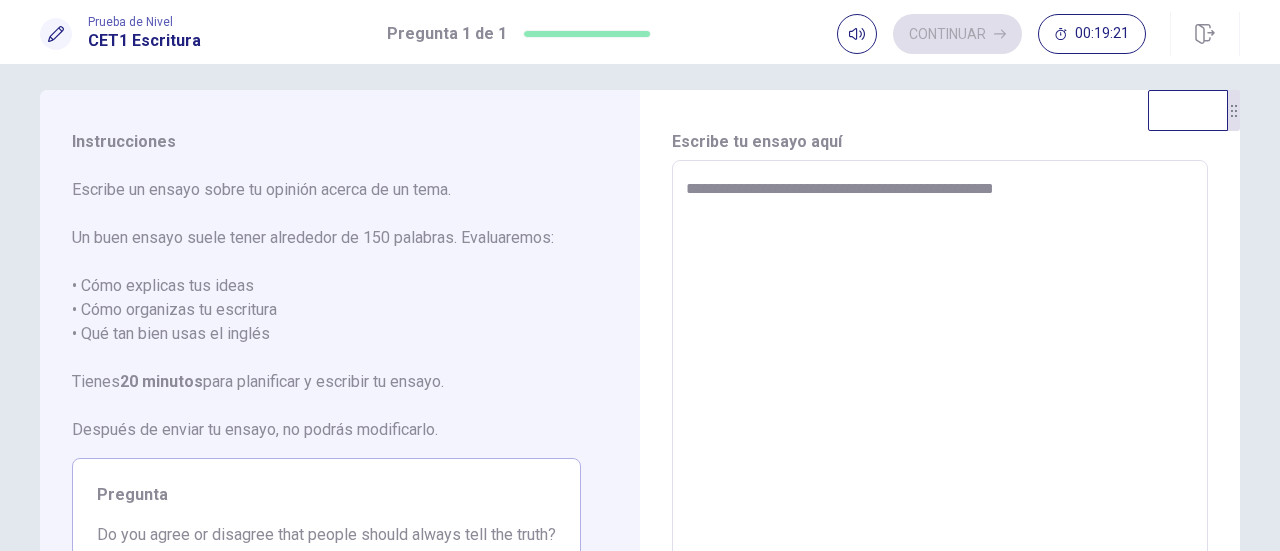type on "**********" 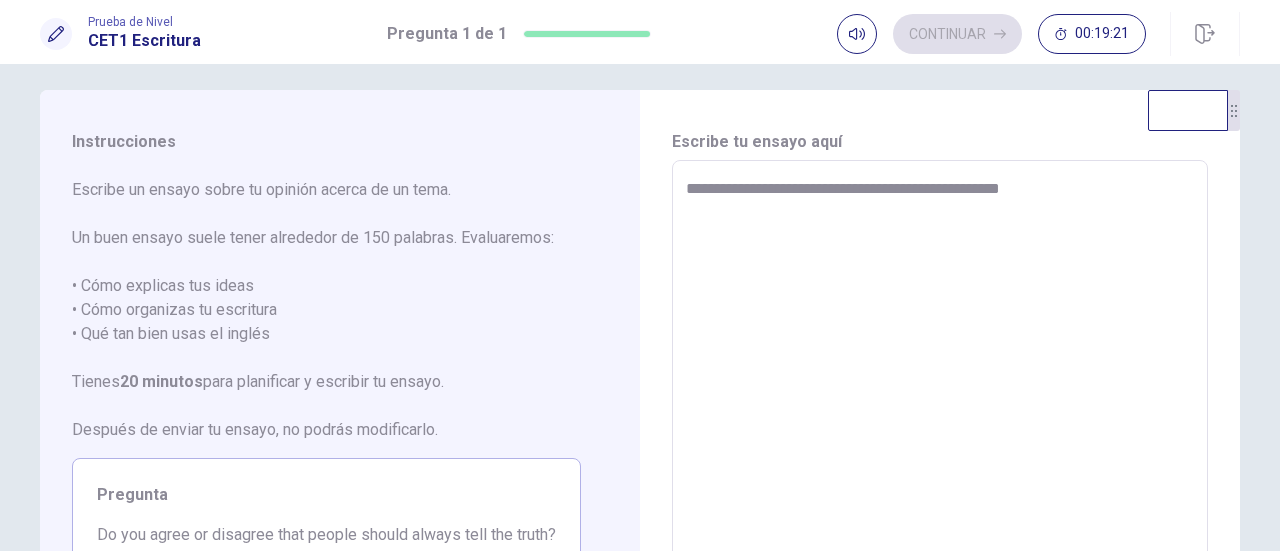 type on "*" 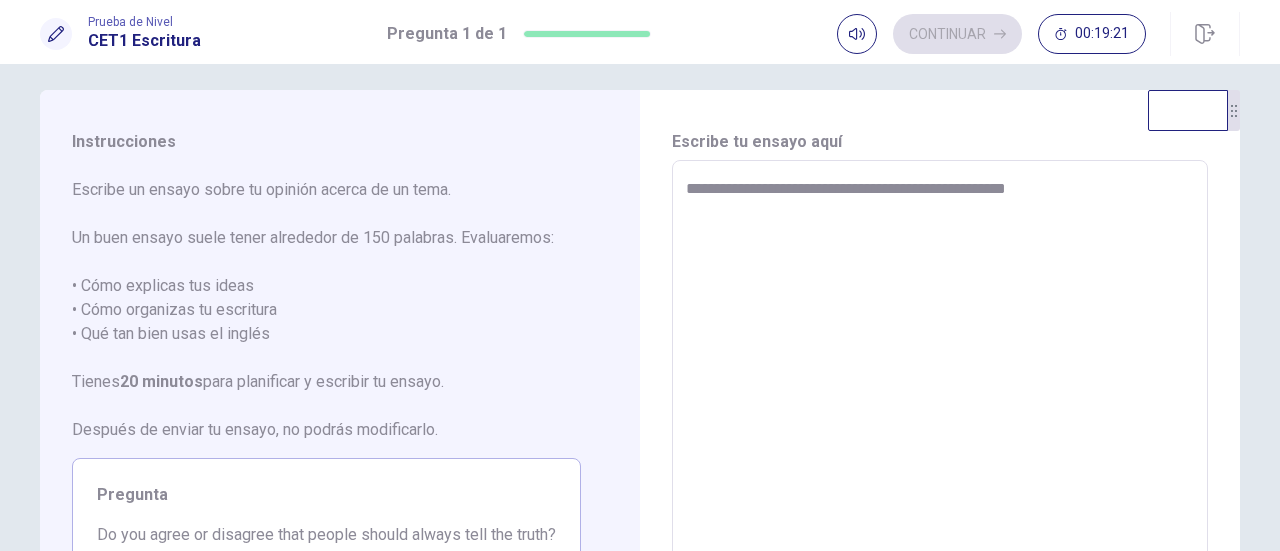 type on "*" 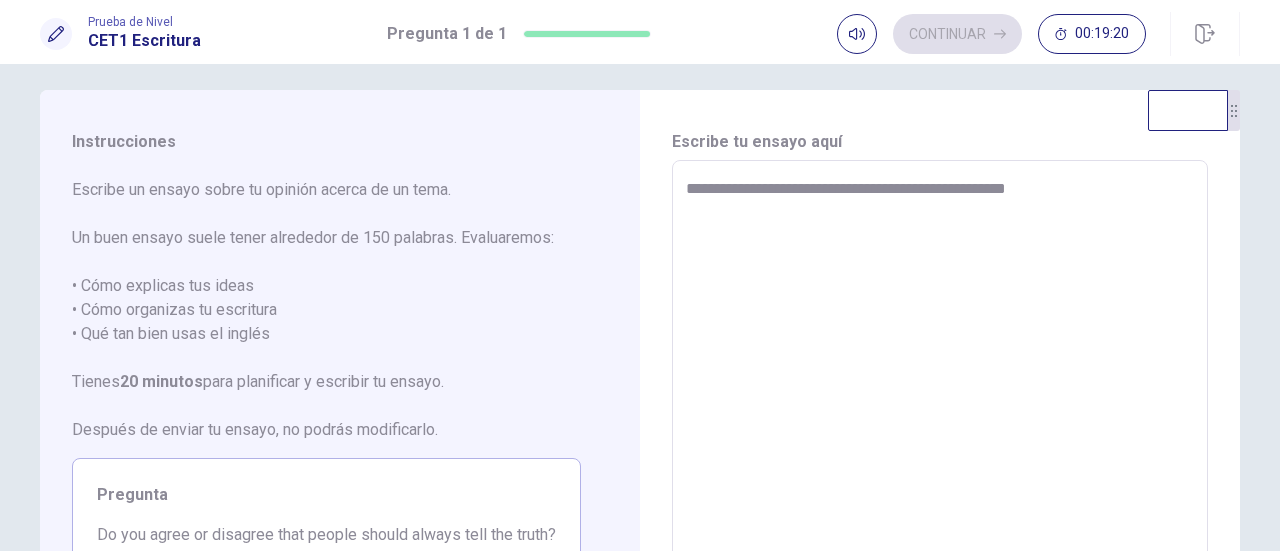 type on "**********" 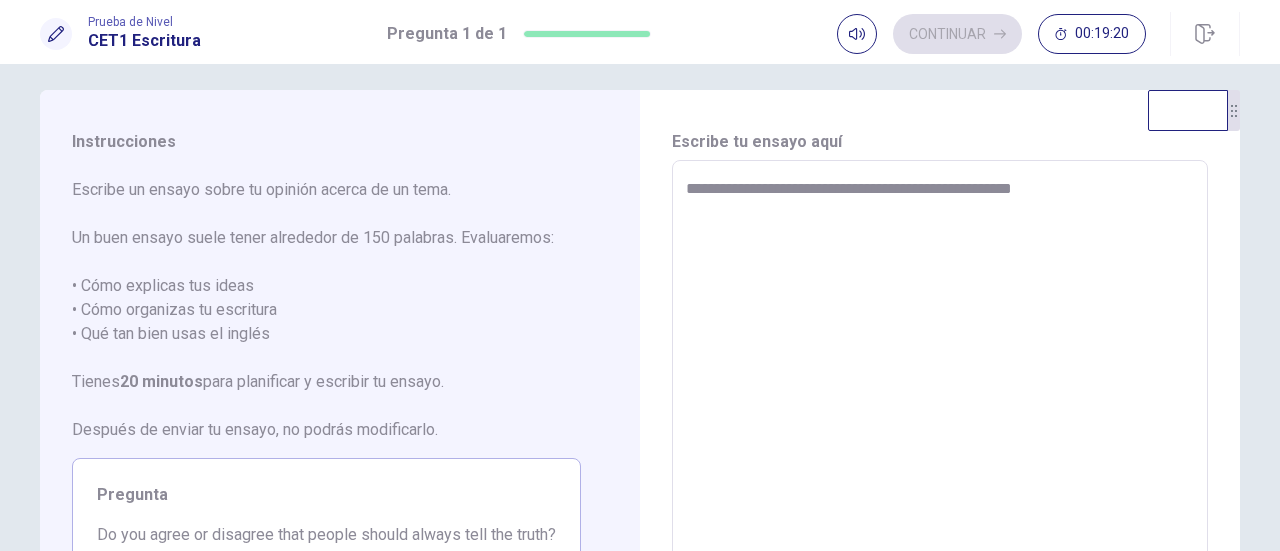 type on "**********" 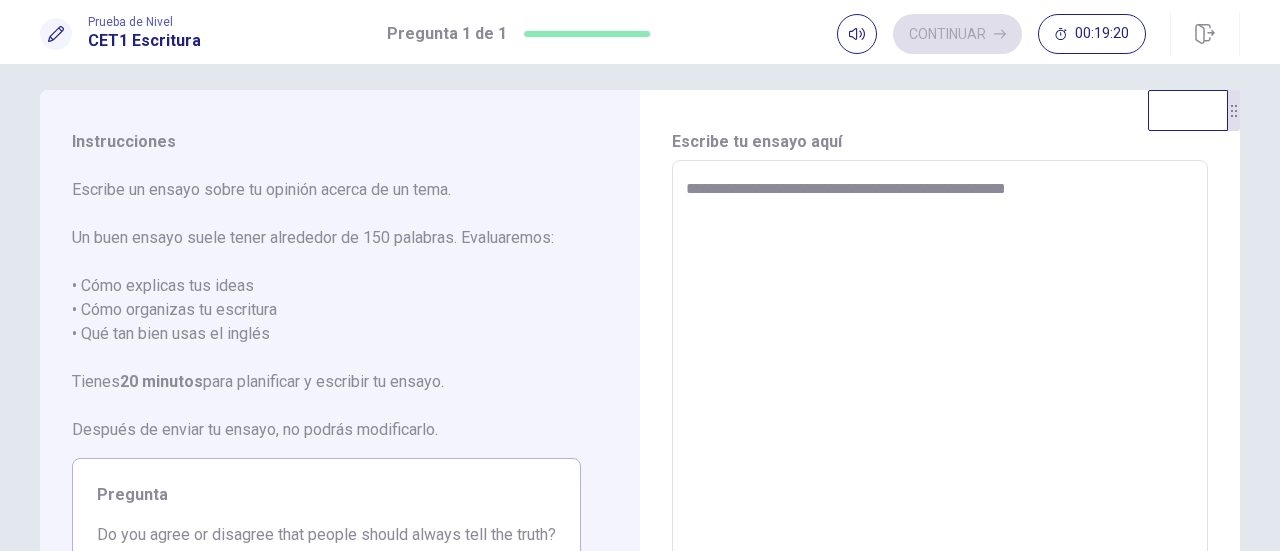 type on "*" 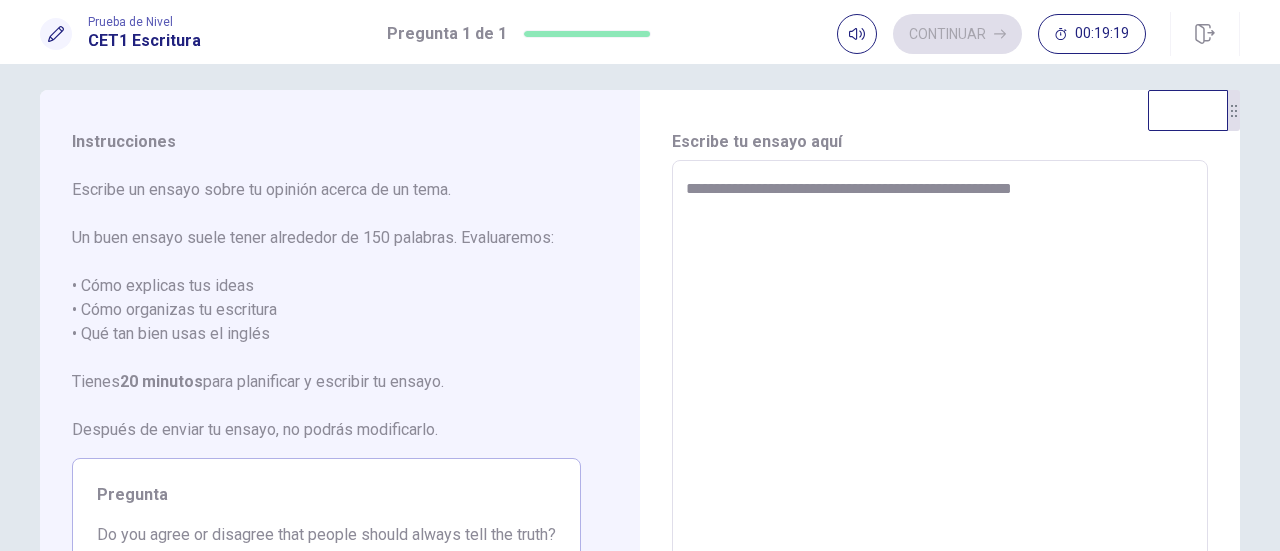 type on "*" 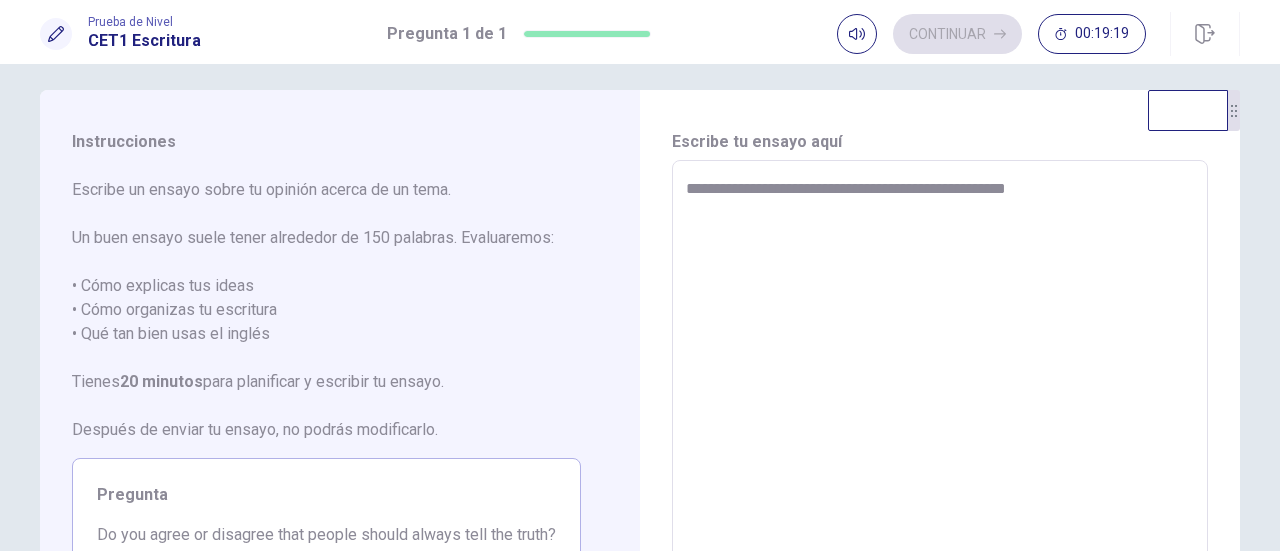 type on "*" 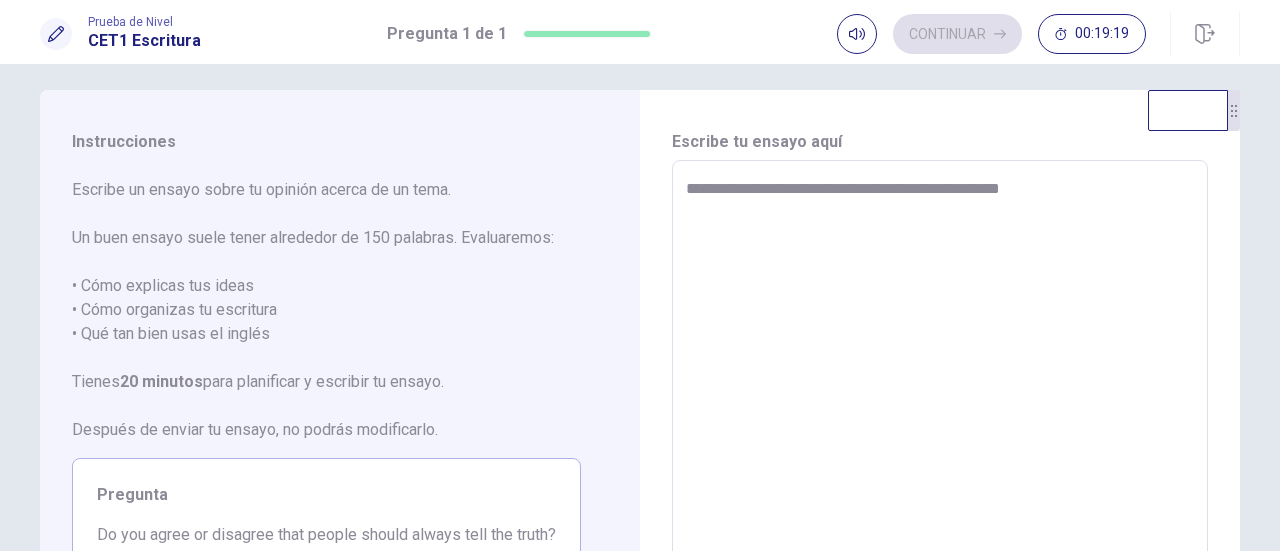 type on "**********" 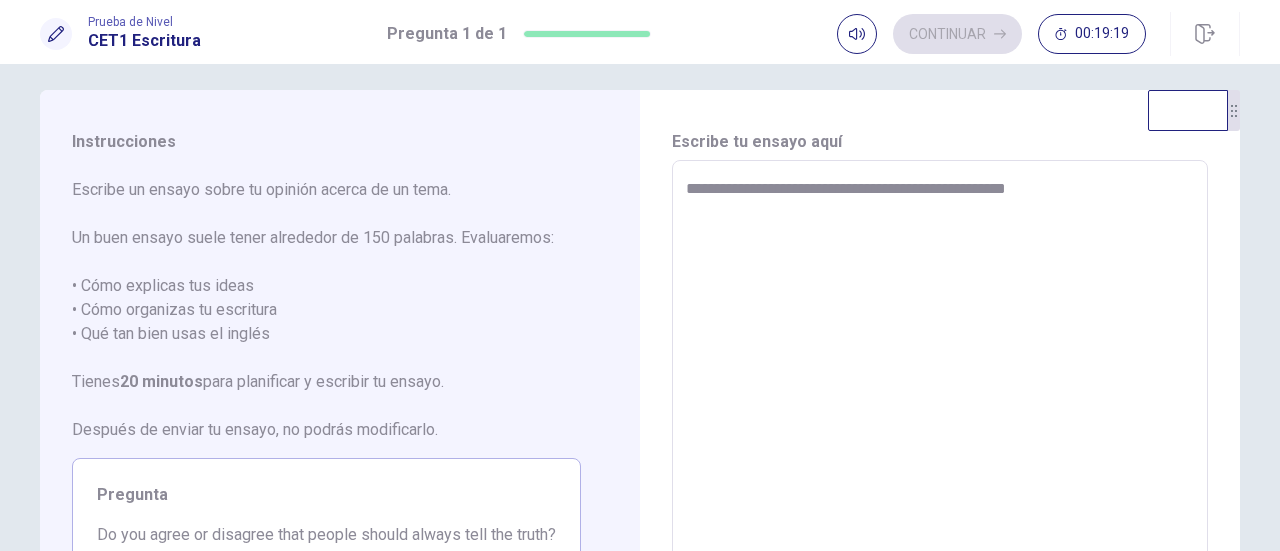 type on "*" 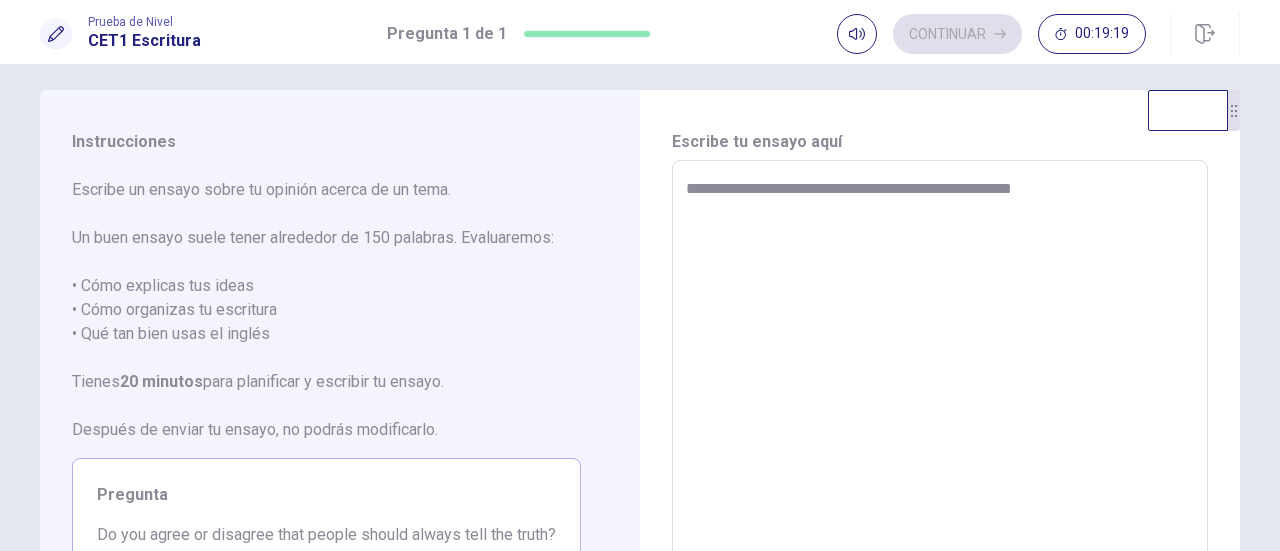 type on "*" 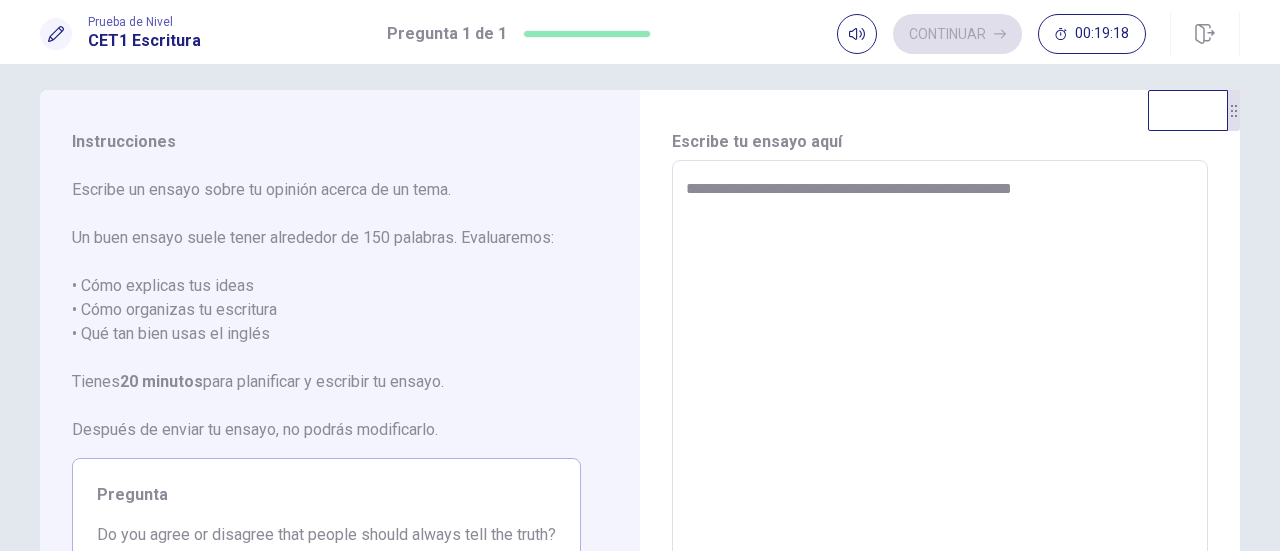 type on "**********" 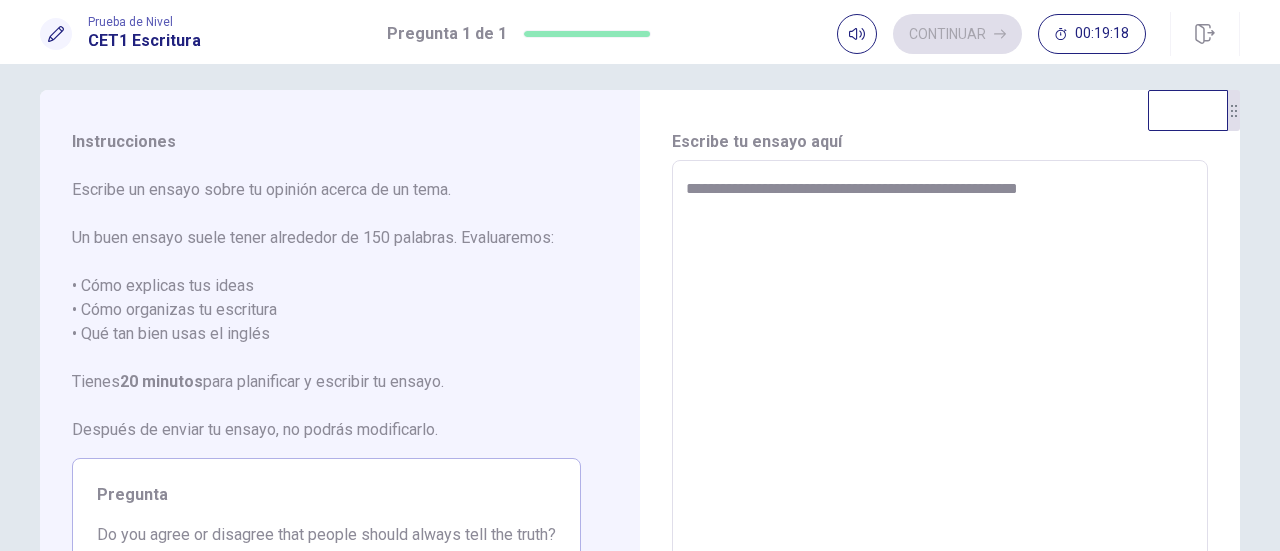 type on "*" 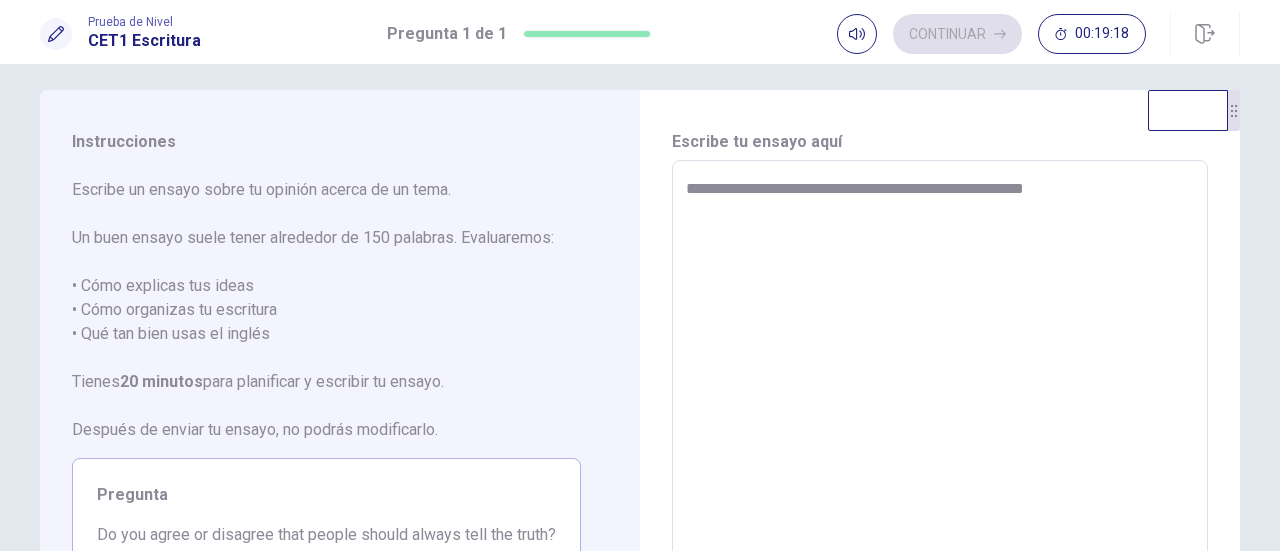 type on "*" 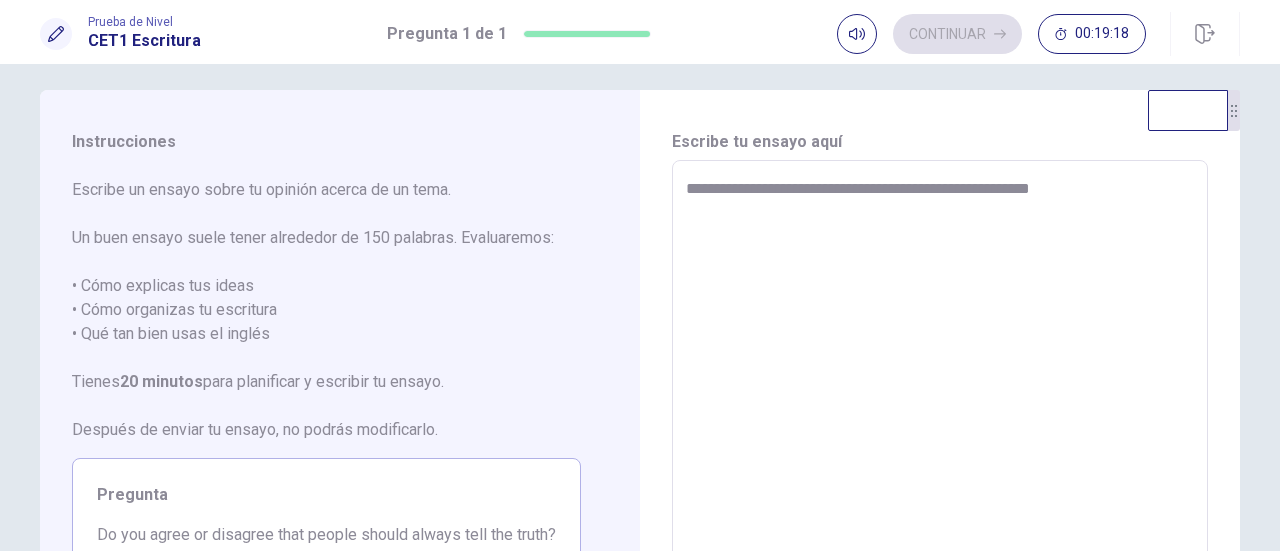 type on "*" 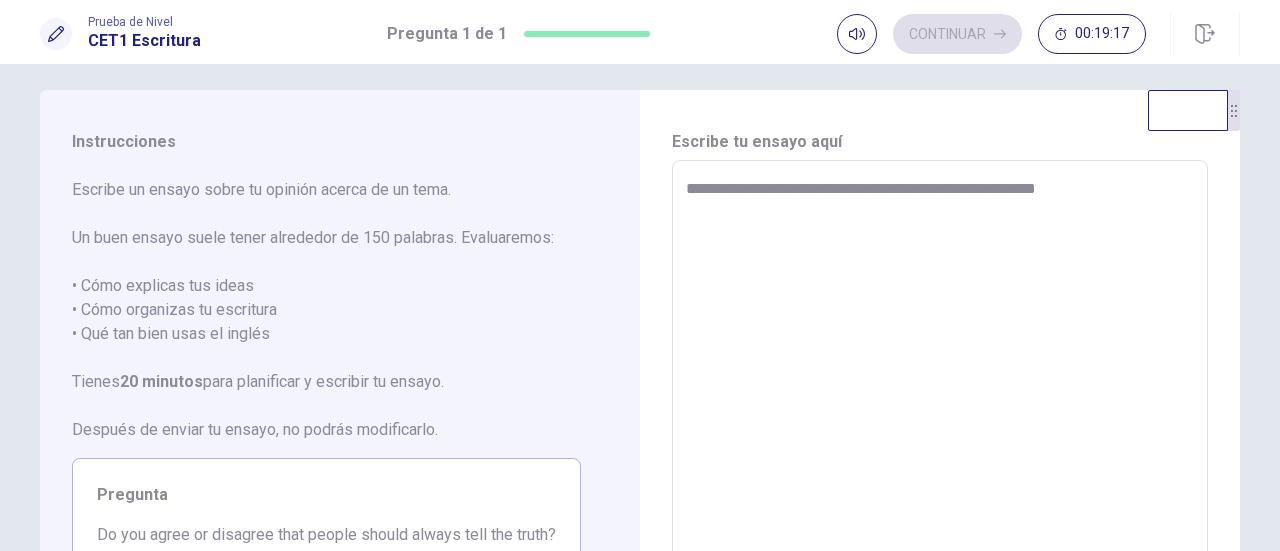 type on "*" 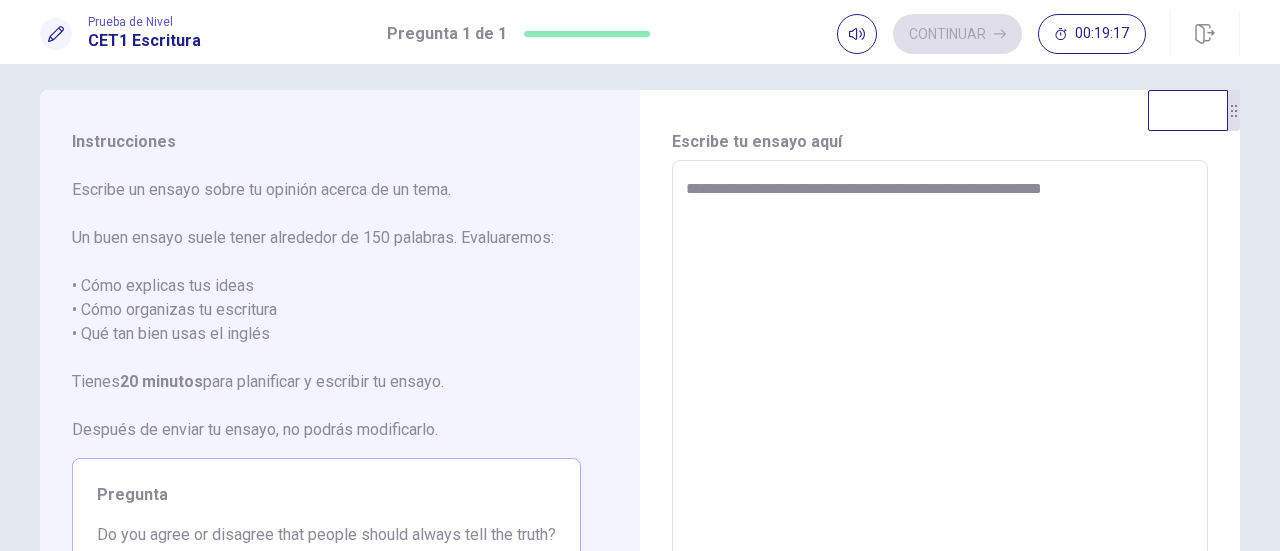 type on "*" 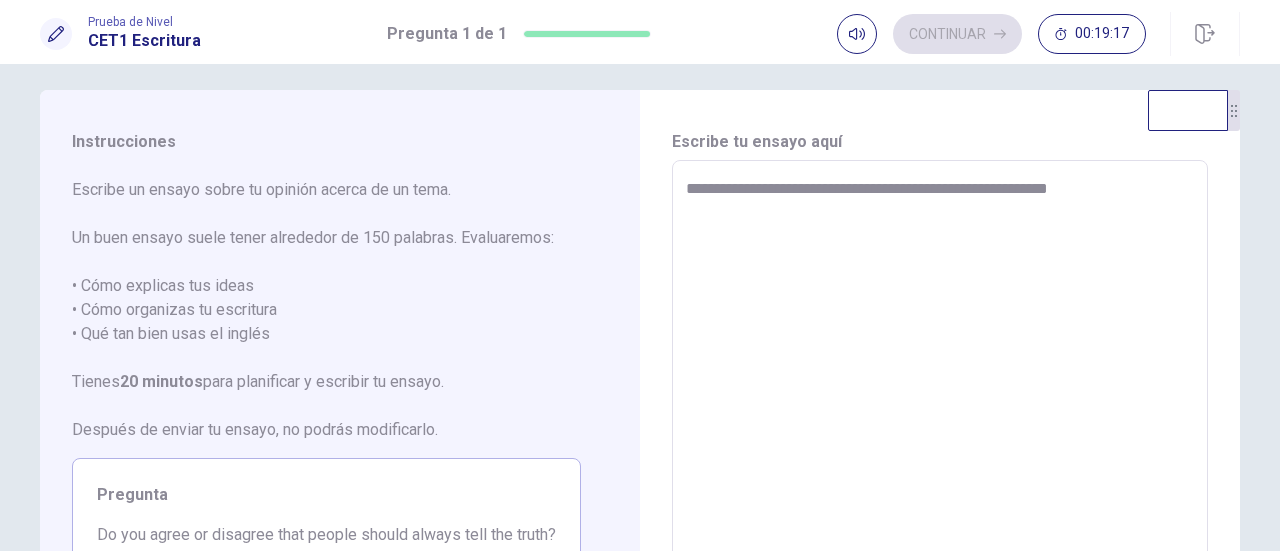 type on "*" 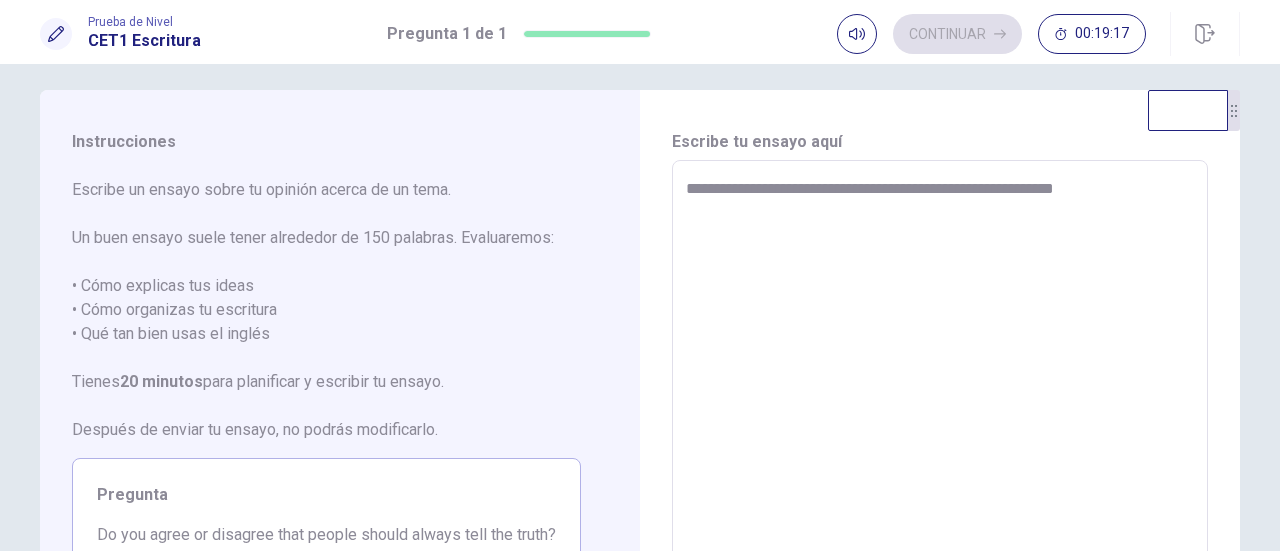 type on "*" 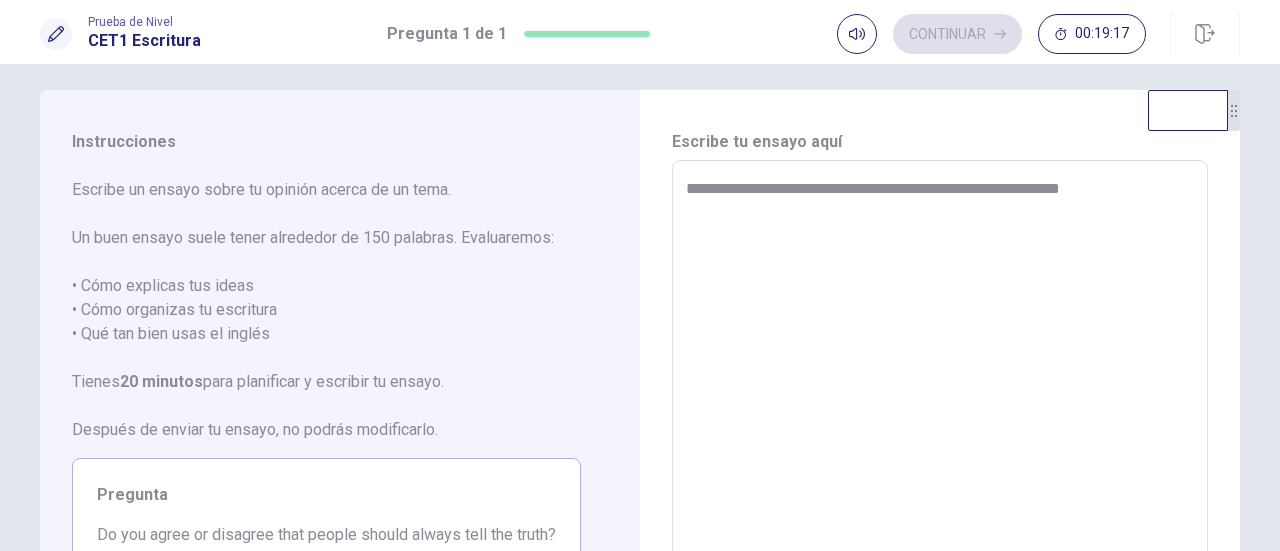 type on "*" 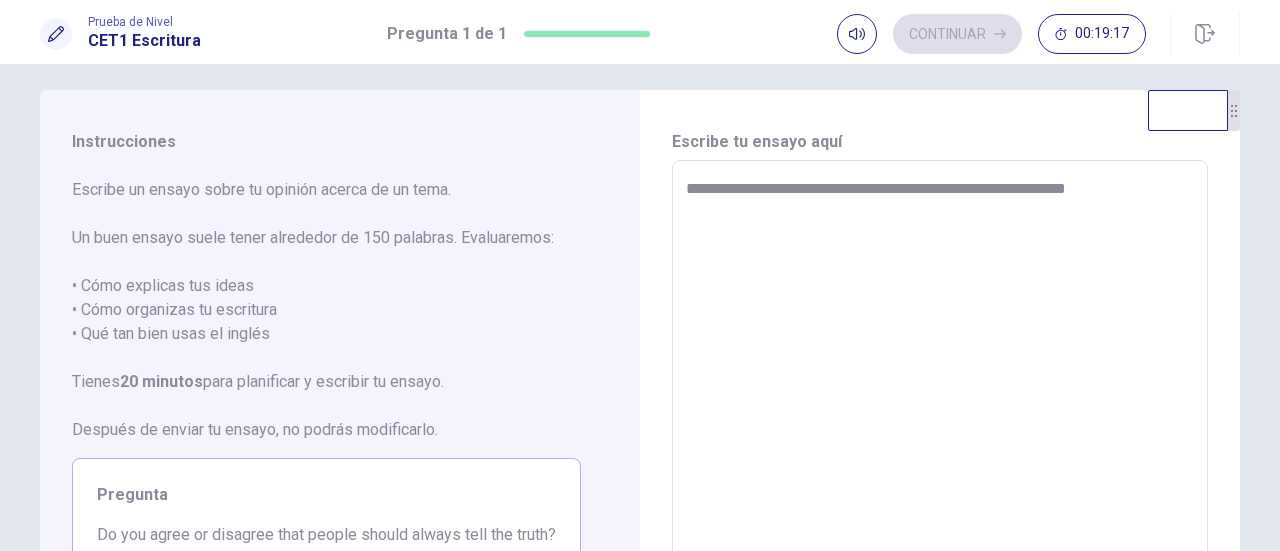 type on "*" 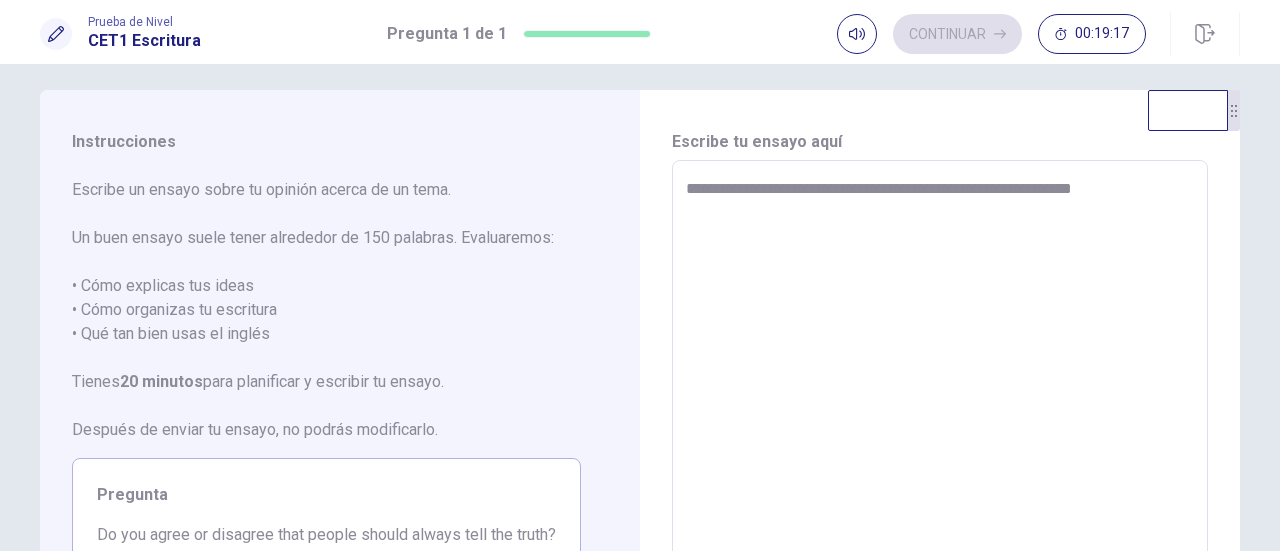 type on "*" 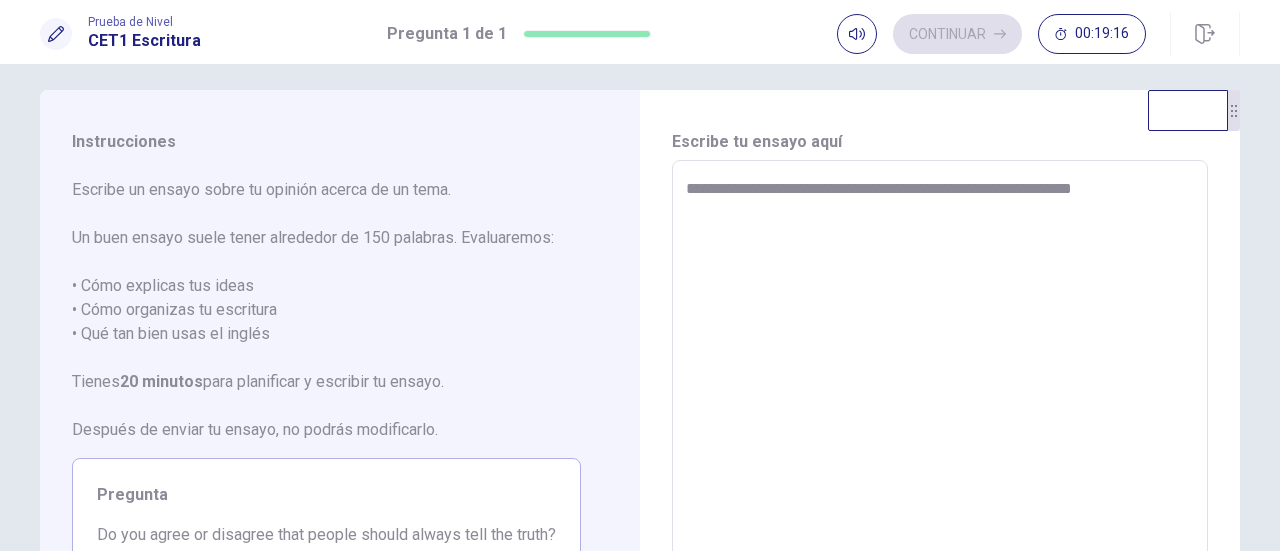 type on "**********" 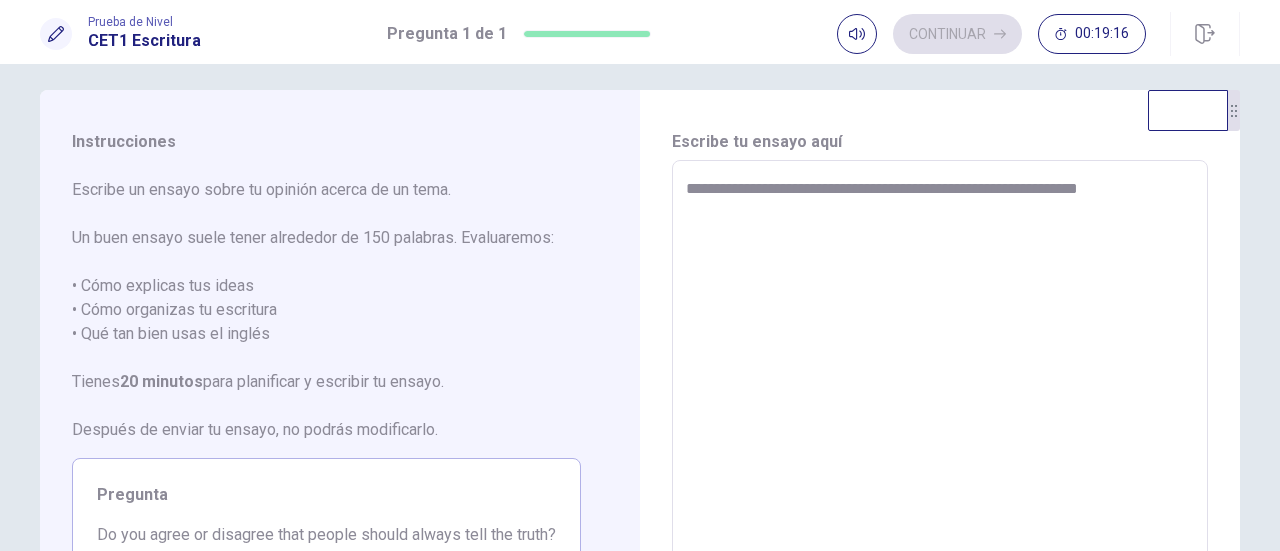 type on "*" 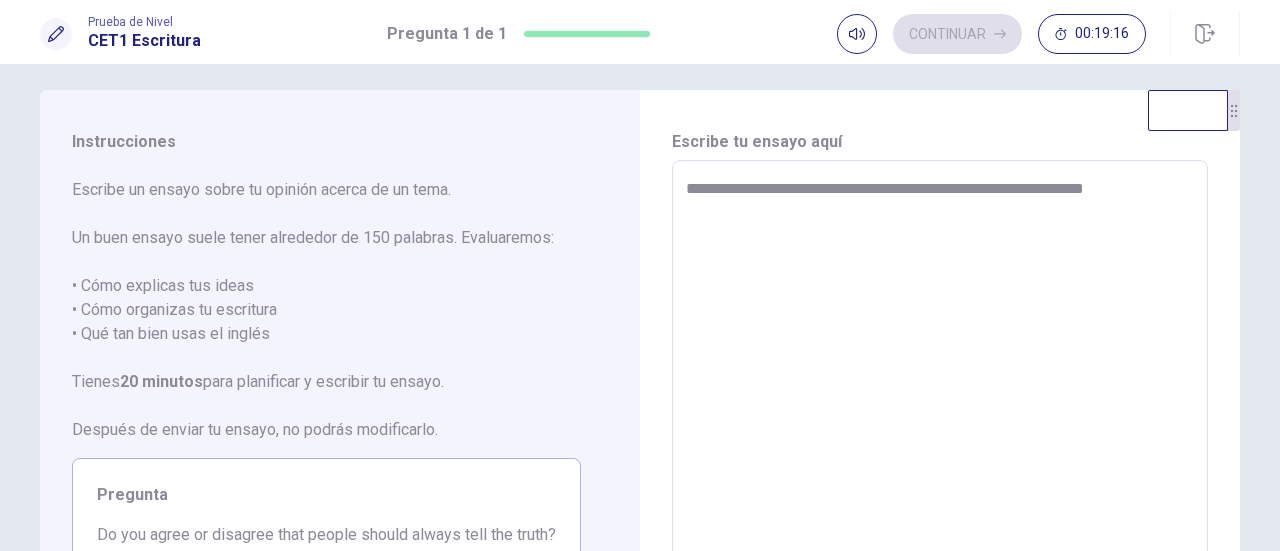 type on "*" 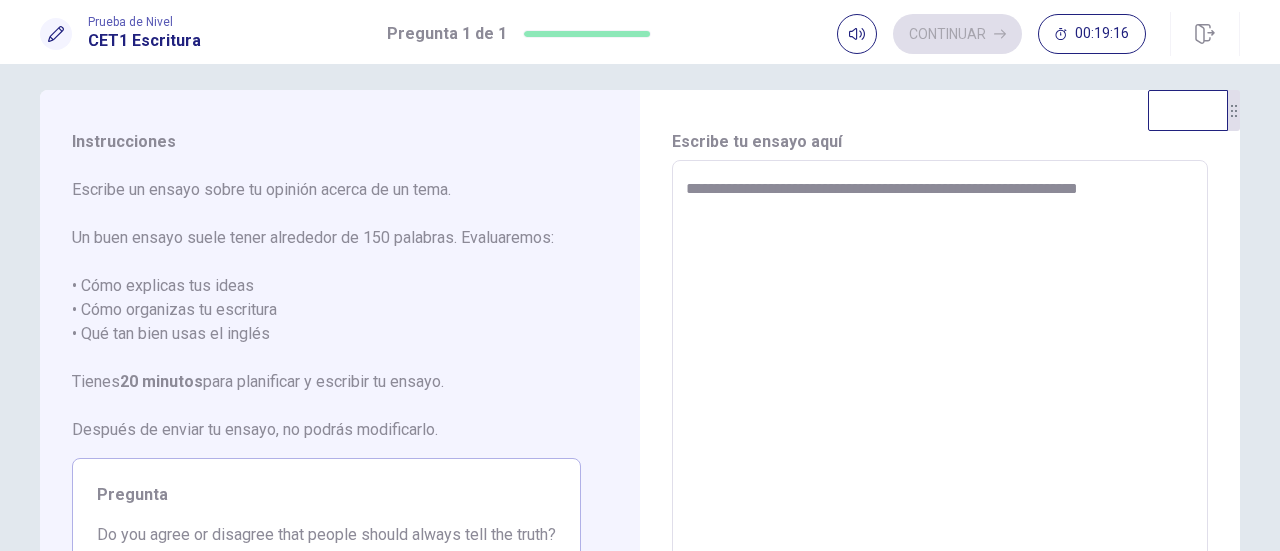 type on "*" 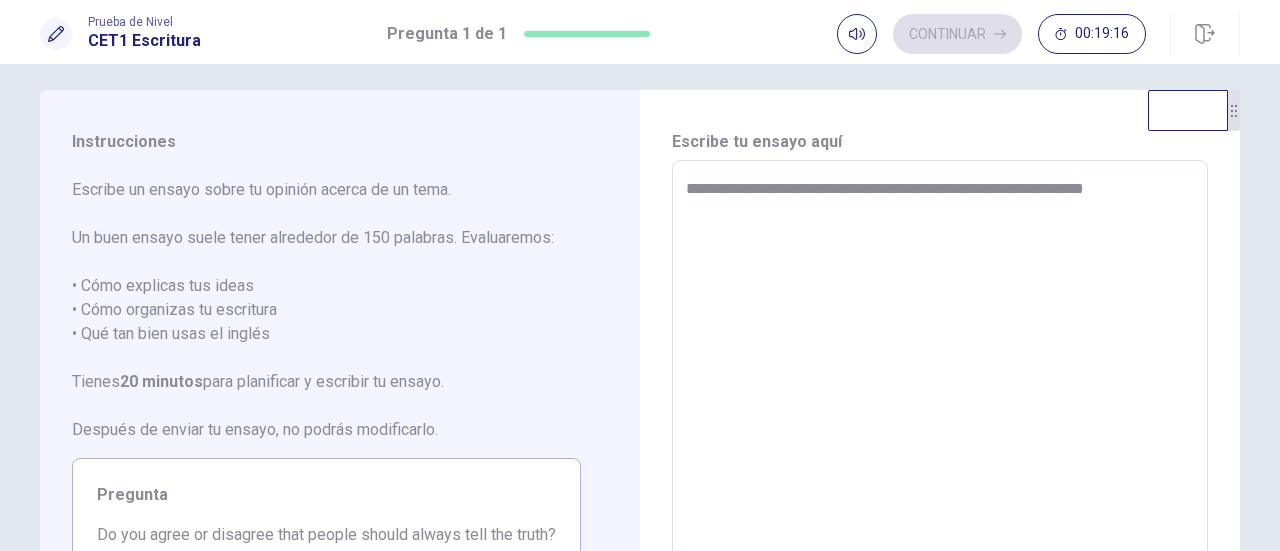 type on "*" 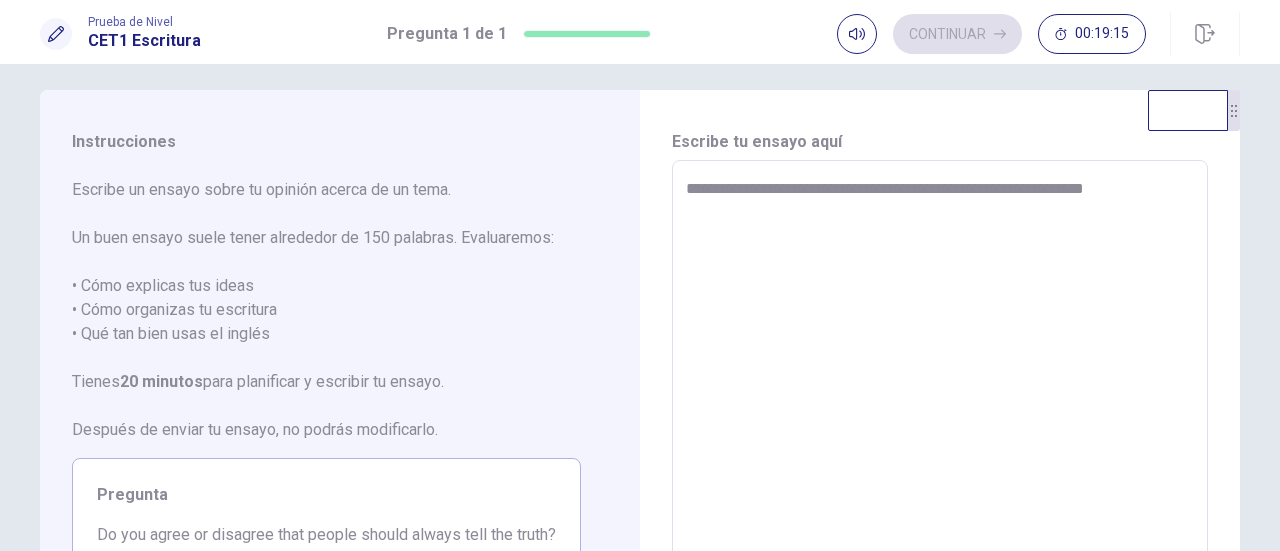 type on "**********" 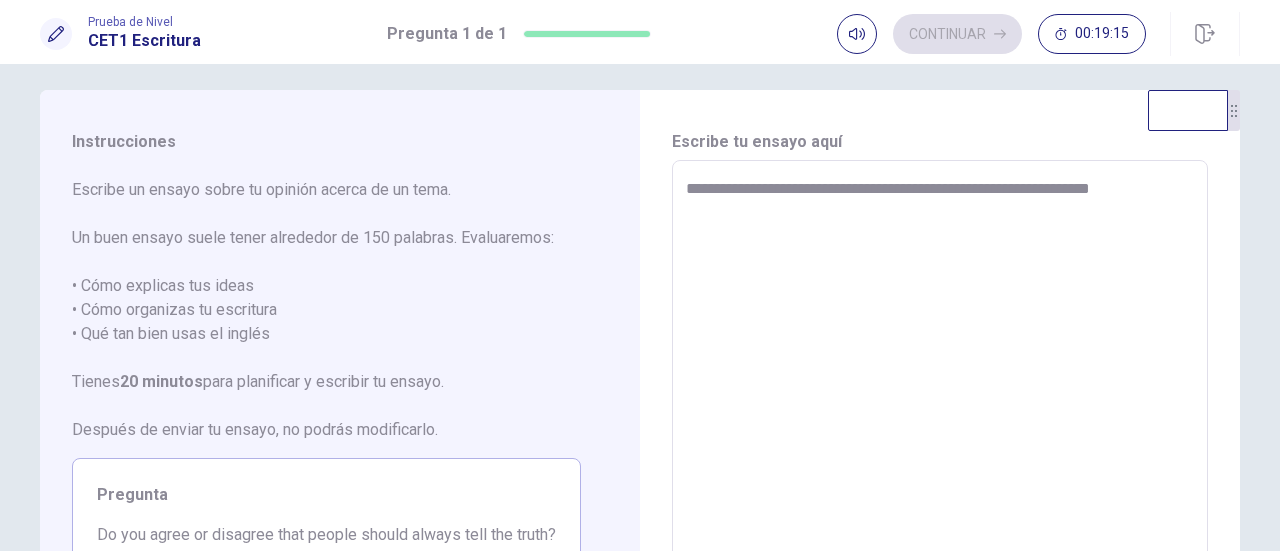 type on "**********" 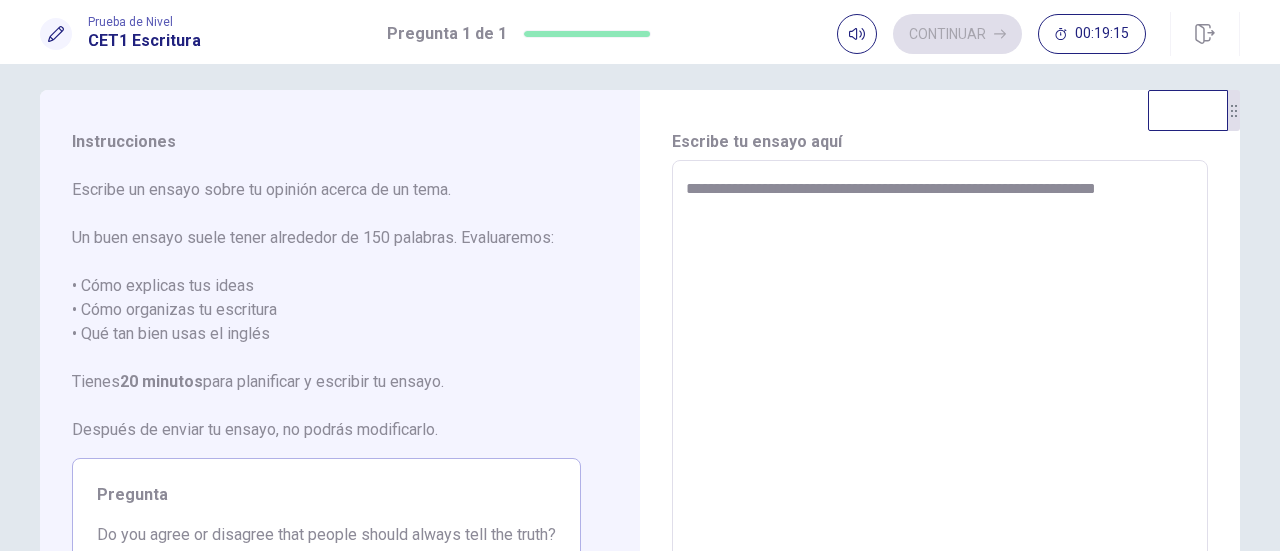 type on "*" 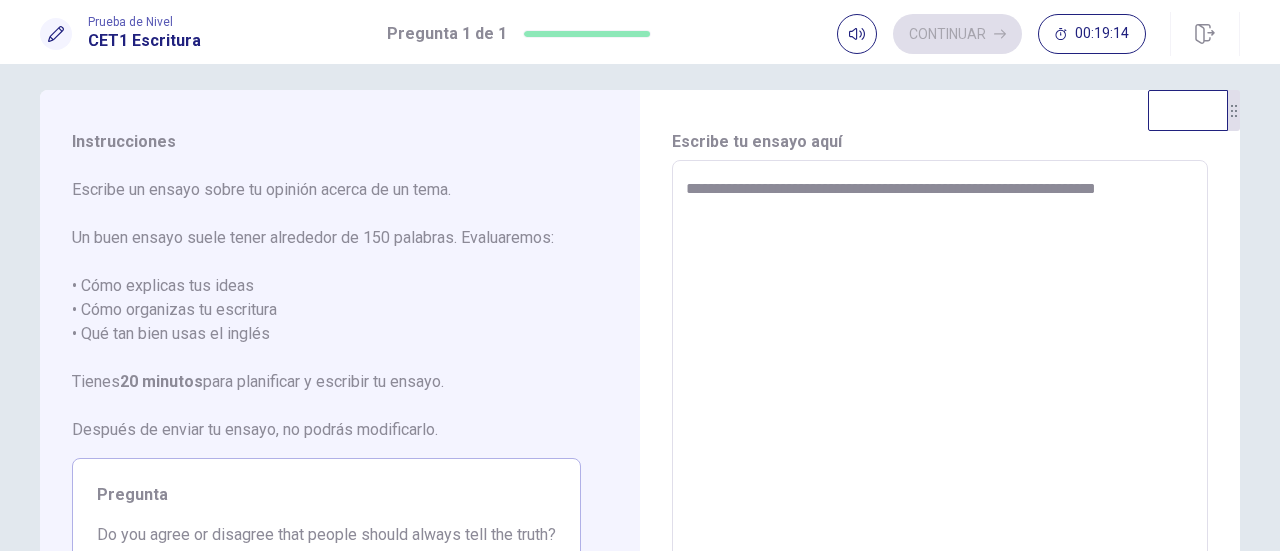 type on "**********" 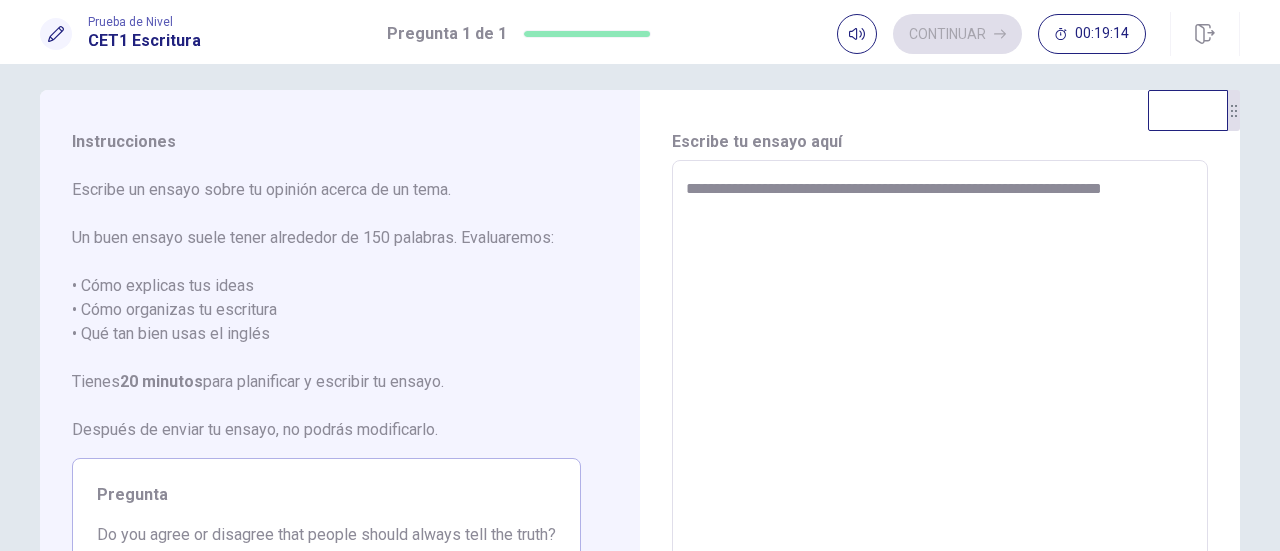 type on "*" 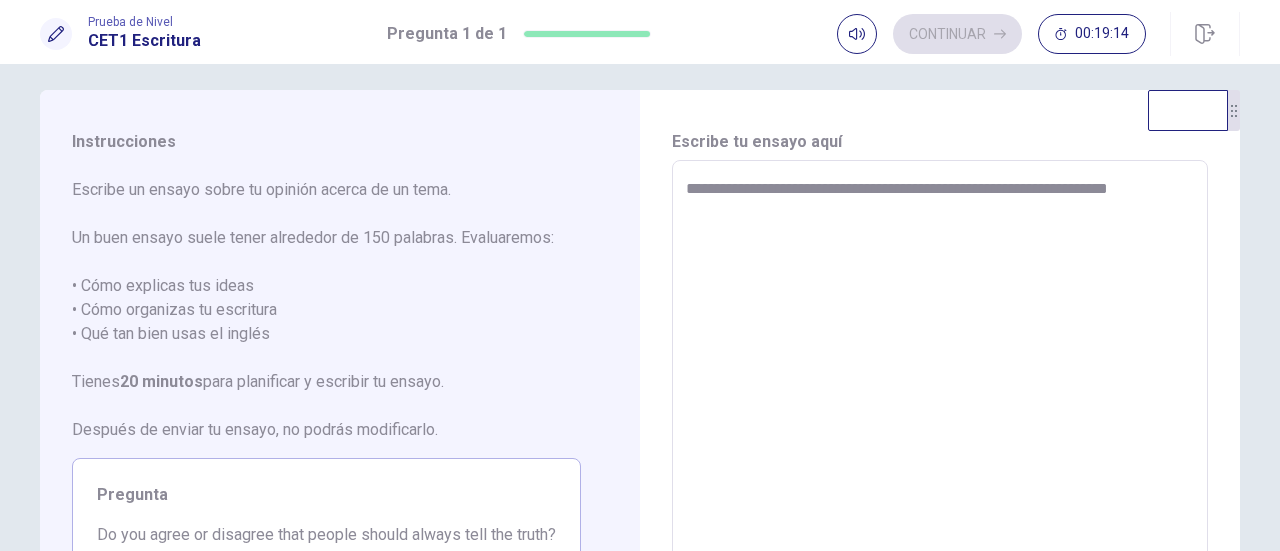 type on "*" 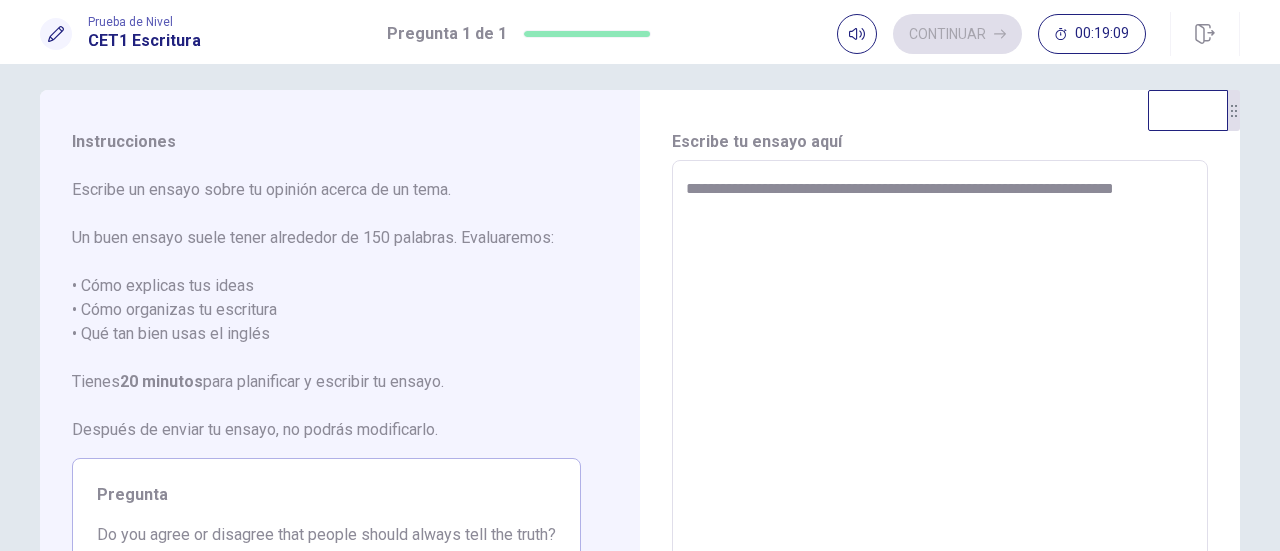 type on "*" 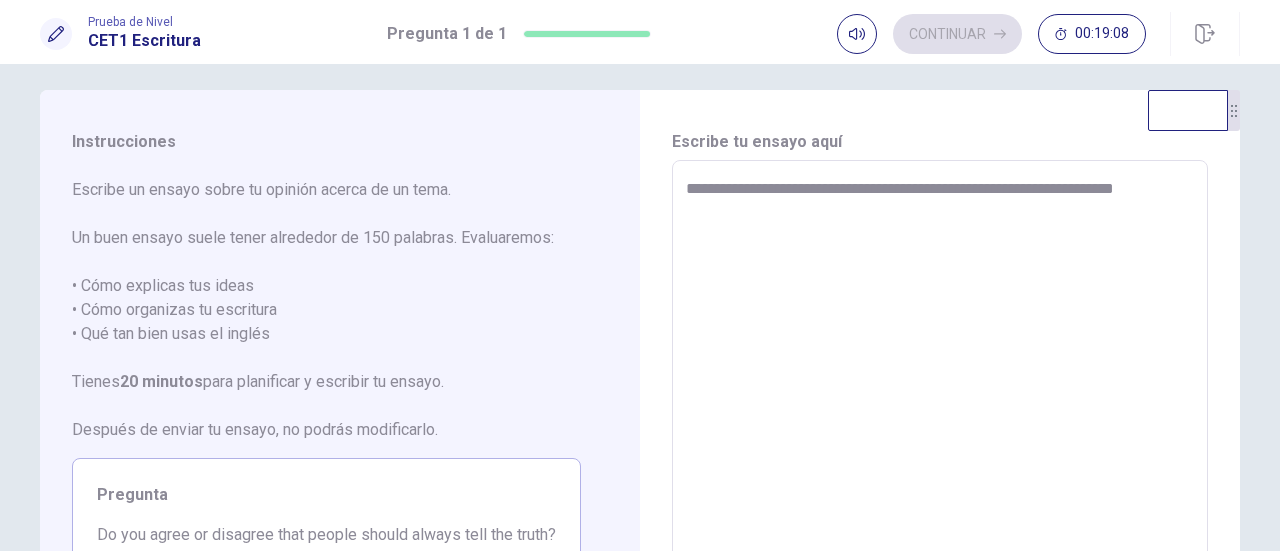 type on "**********" 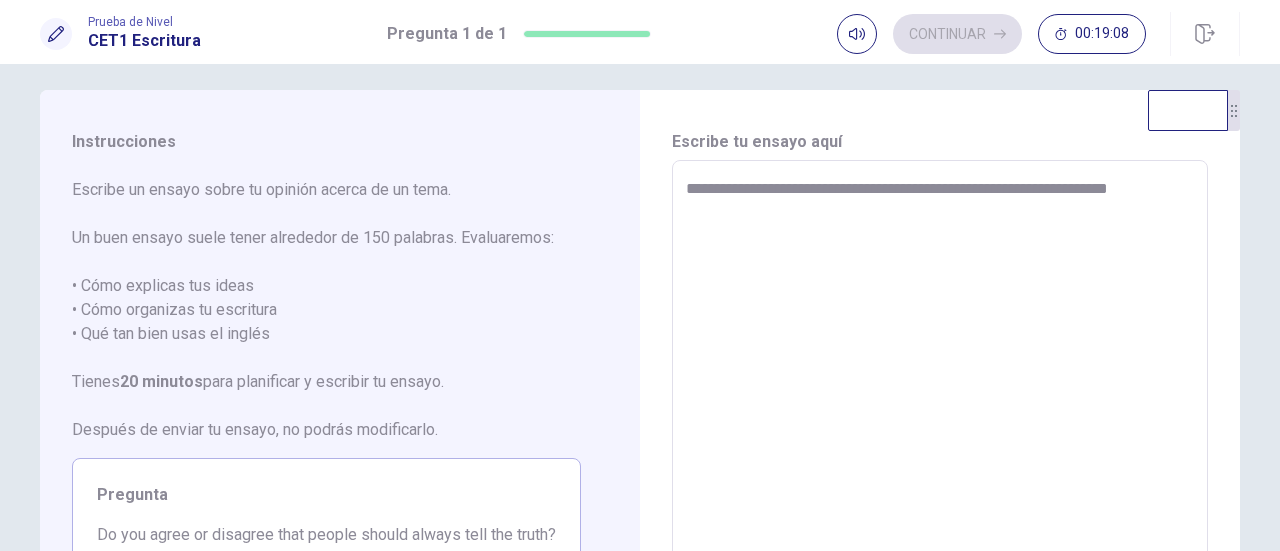 type on "*" 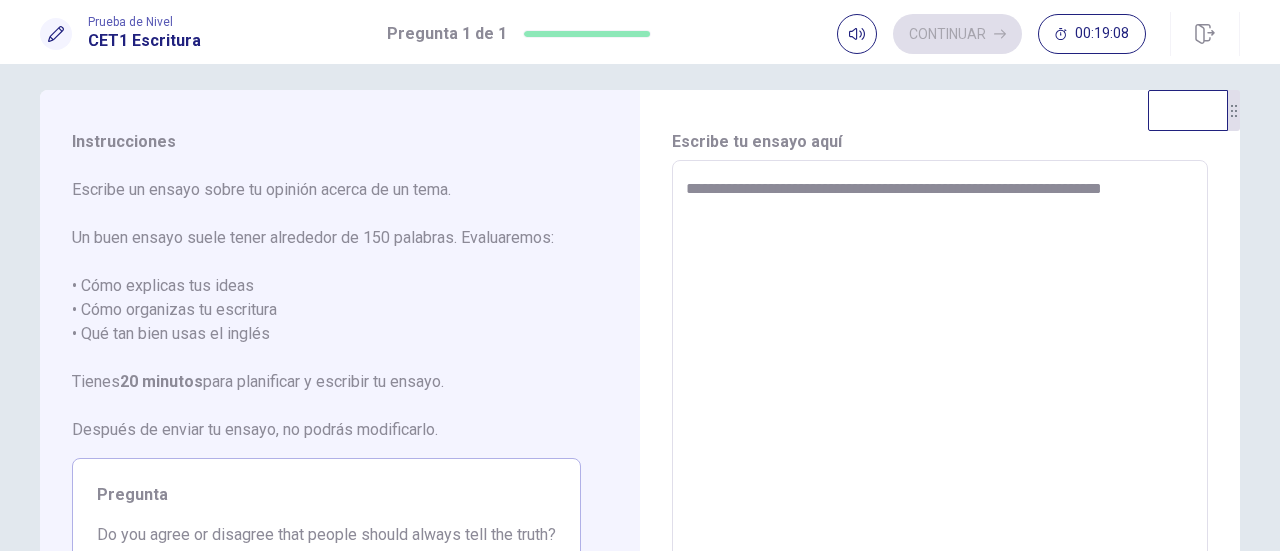 type on "*" 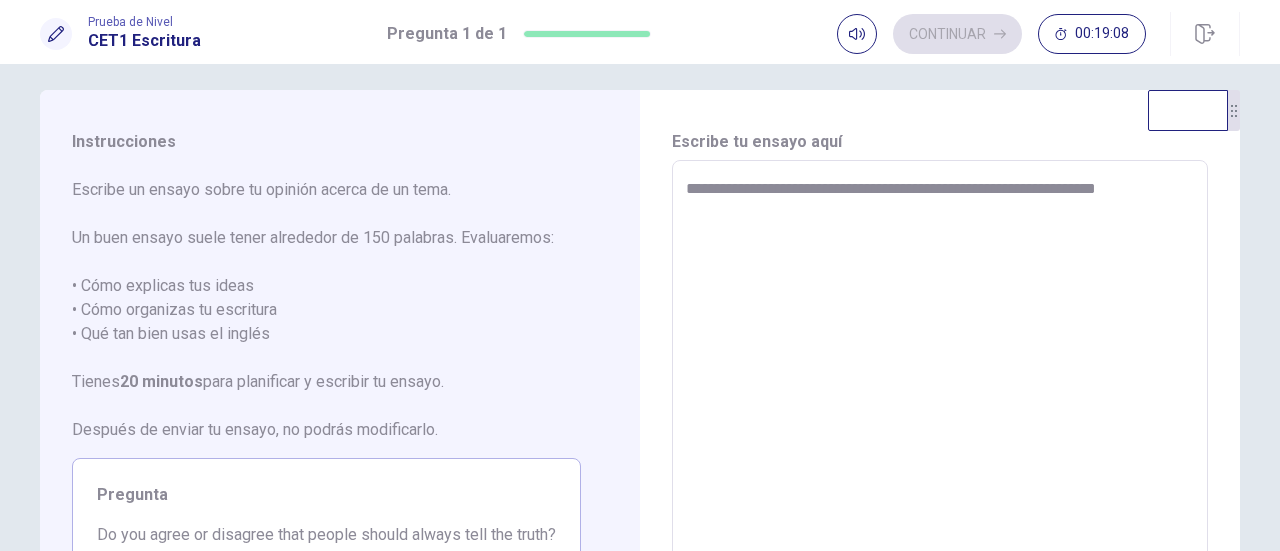 type on "*" 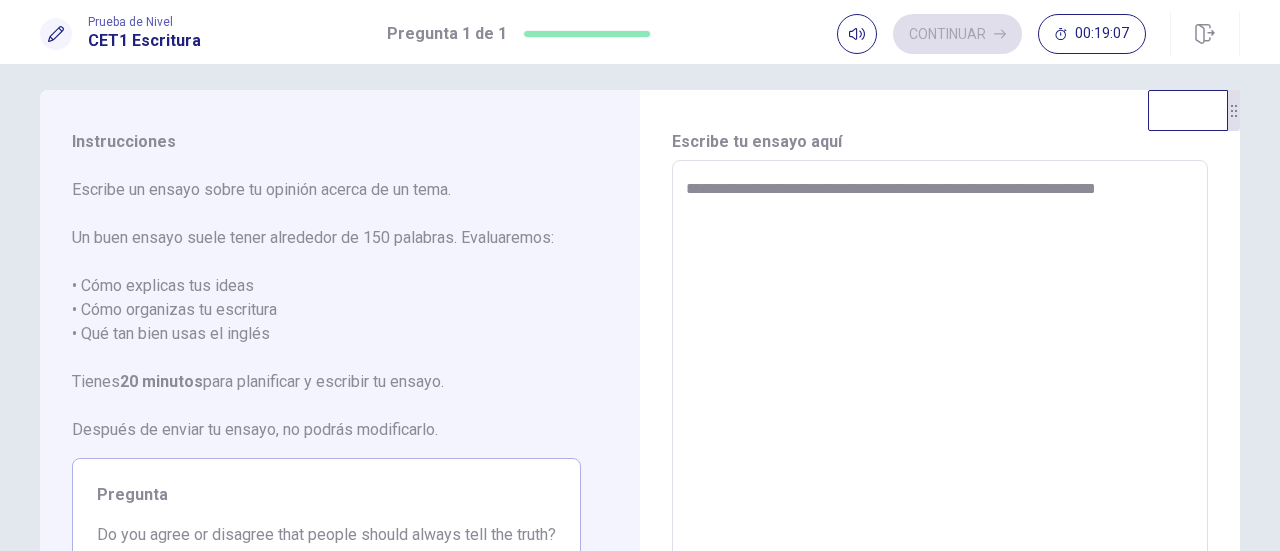 type on "**********" 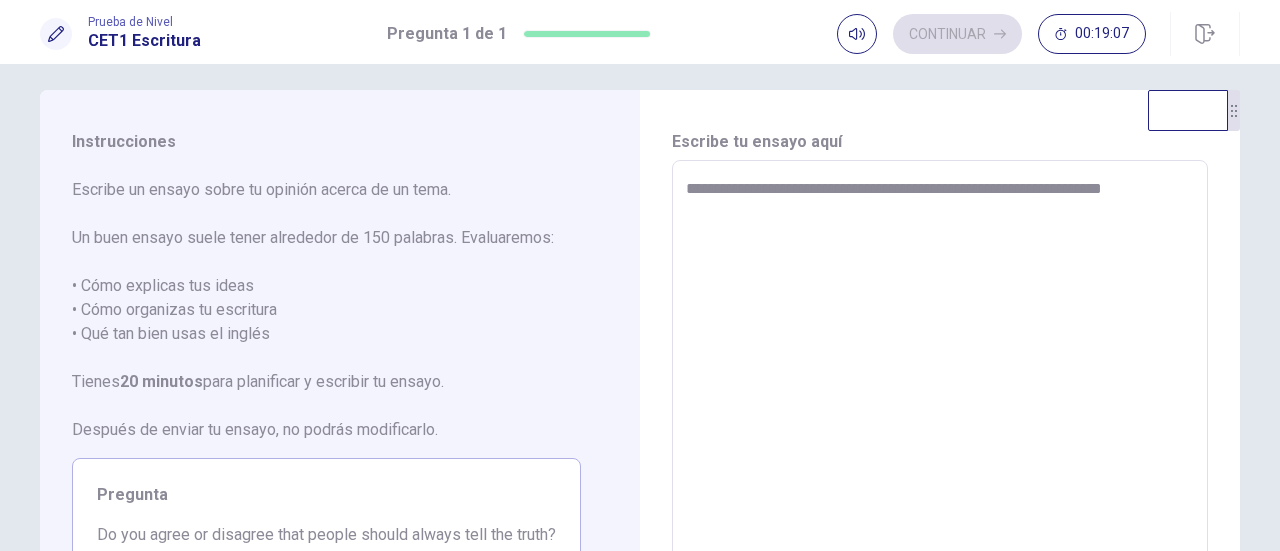 type on "*" 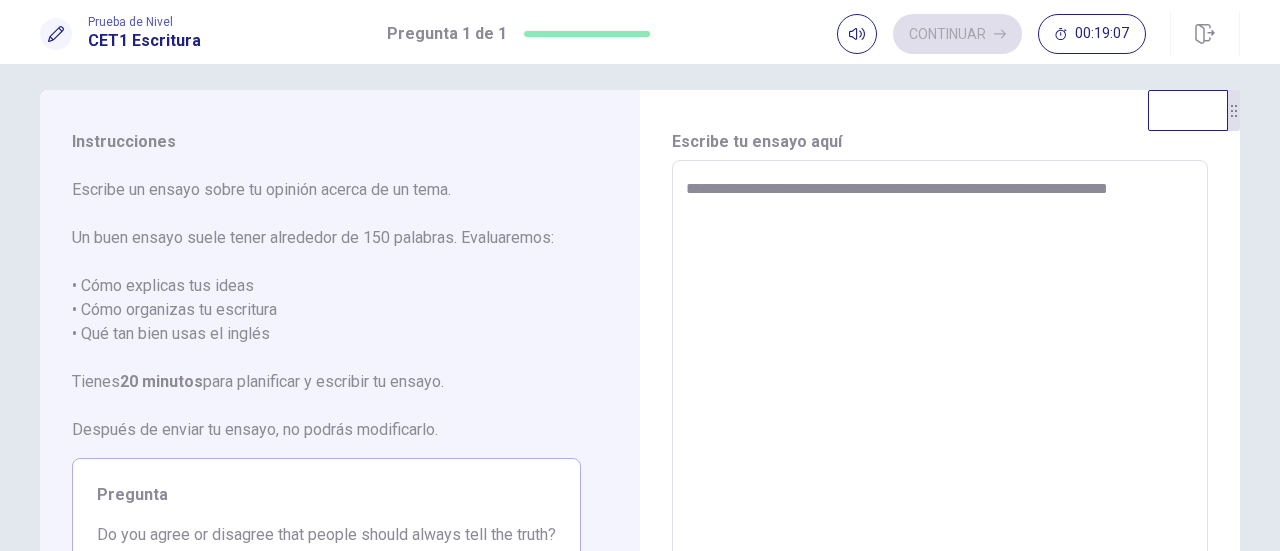 type on "*" 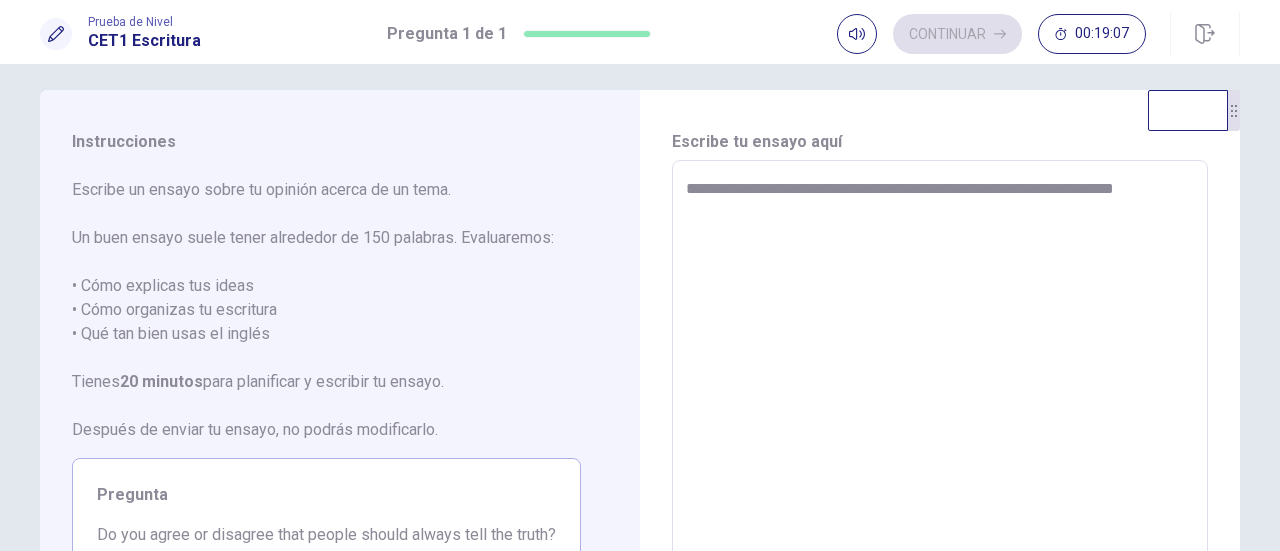 type on "*" 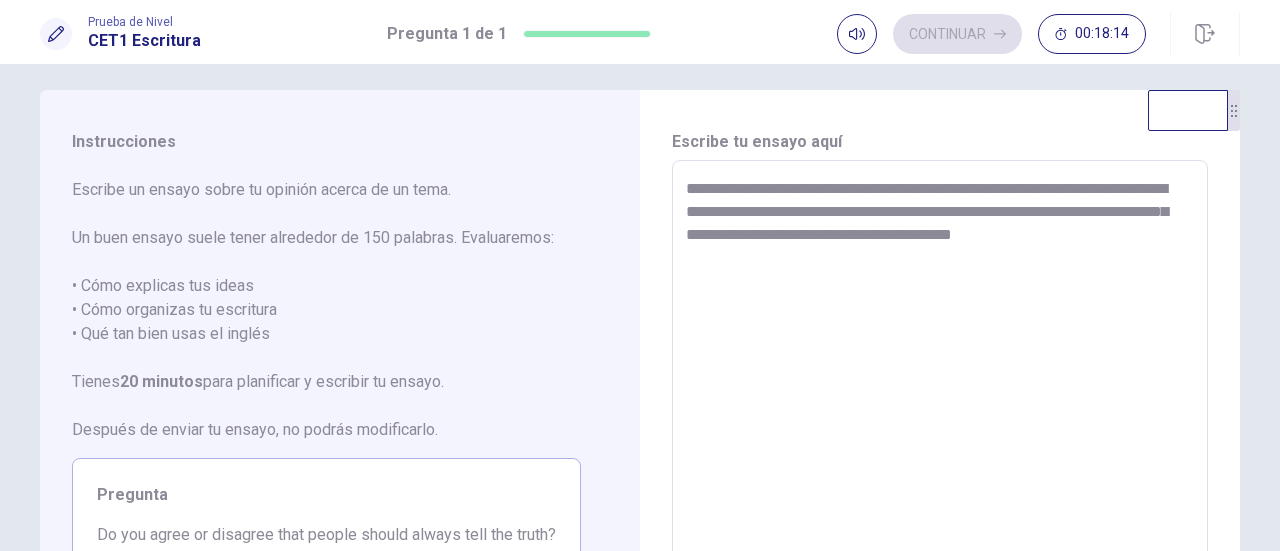 click on "**********" at bounding box center (940, 437) 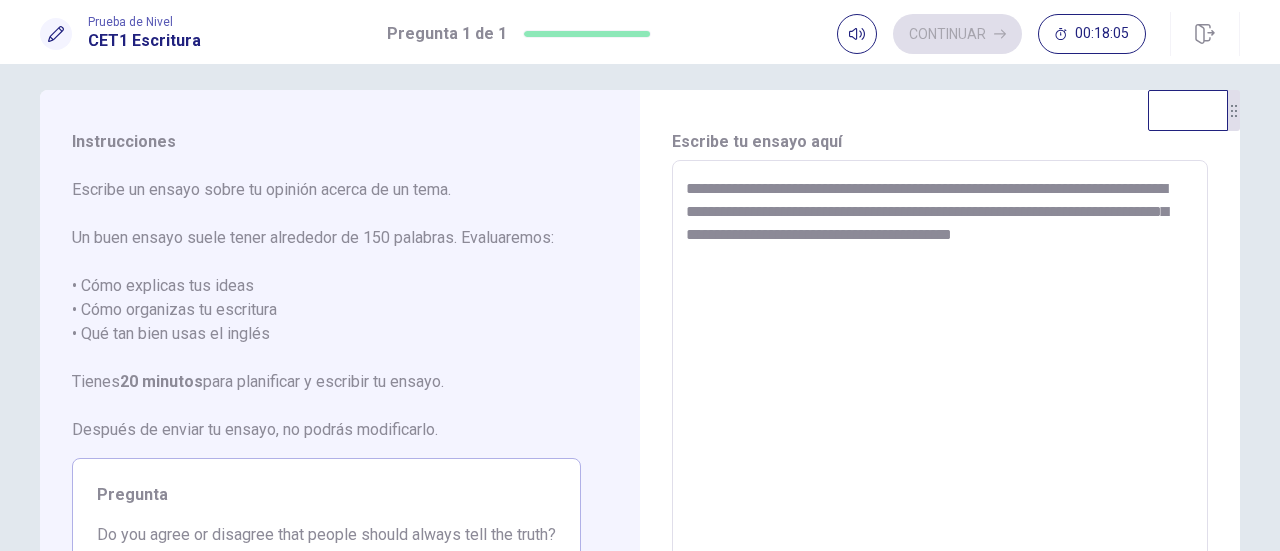 click on "**********" at bounding box center (940, 437) 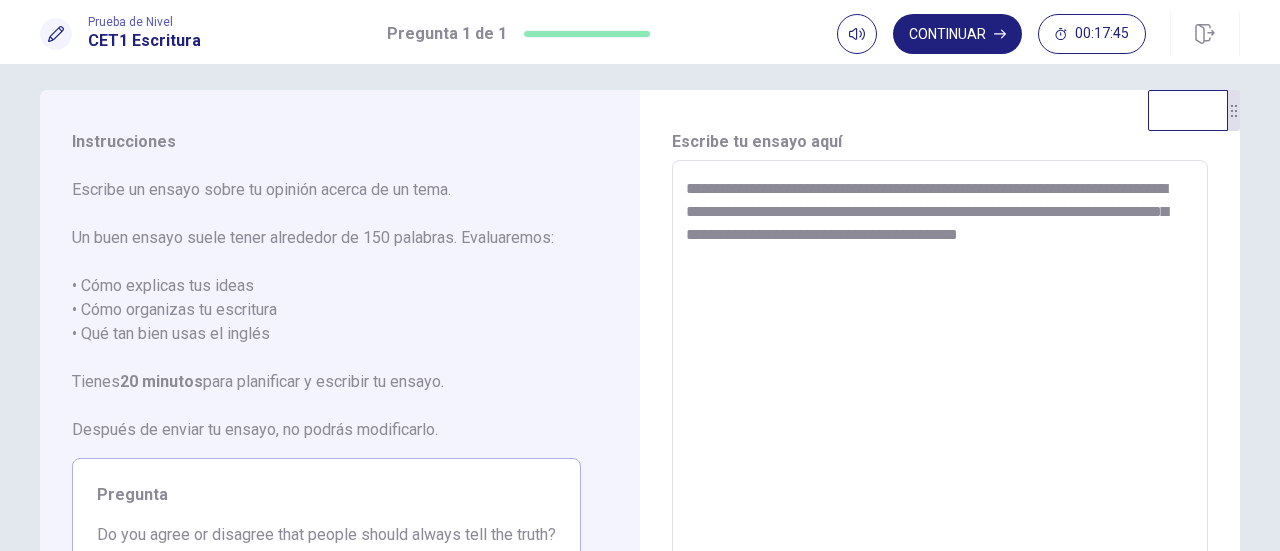 click on "**********" at bounding box center (940, 437) 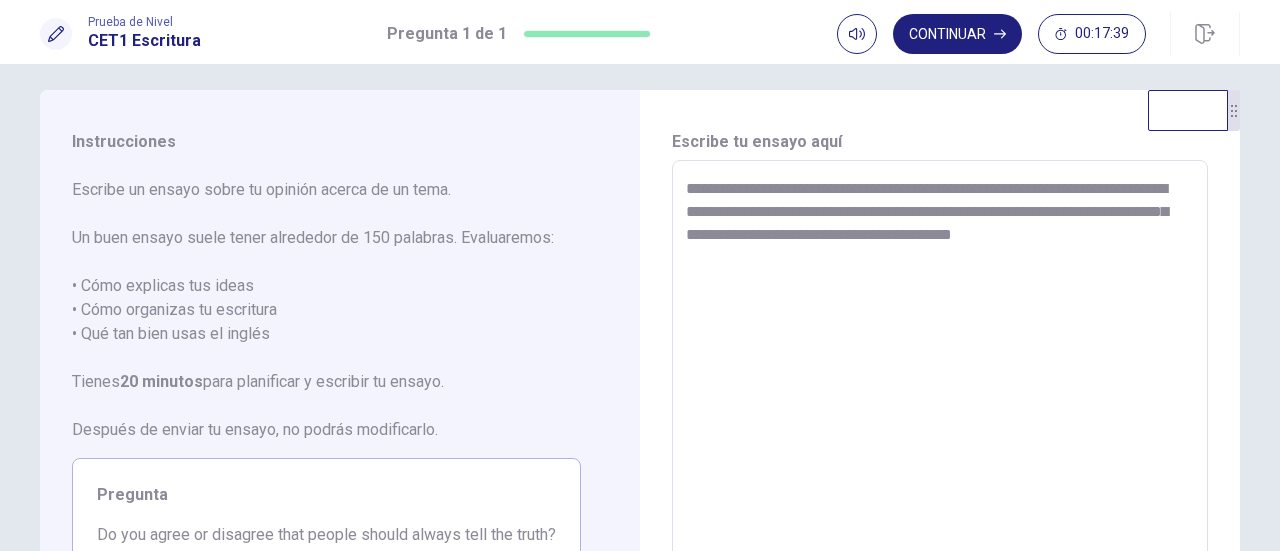click on "**********" at bounding box center (940, 437) 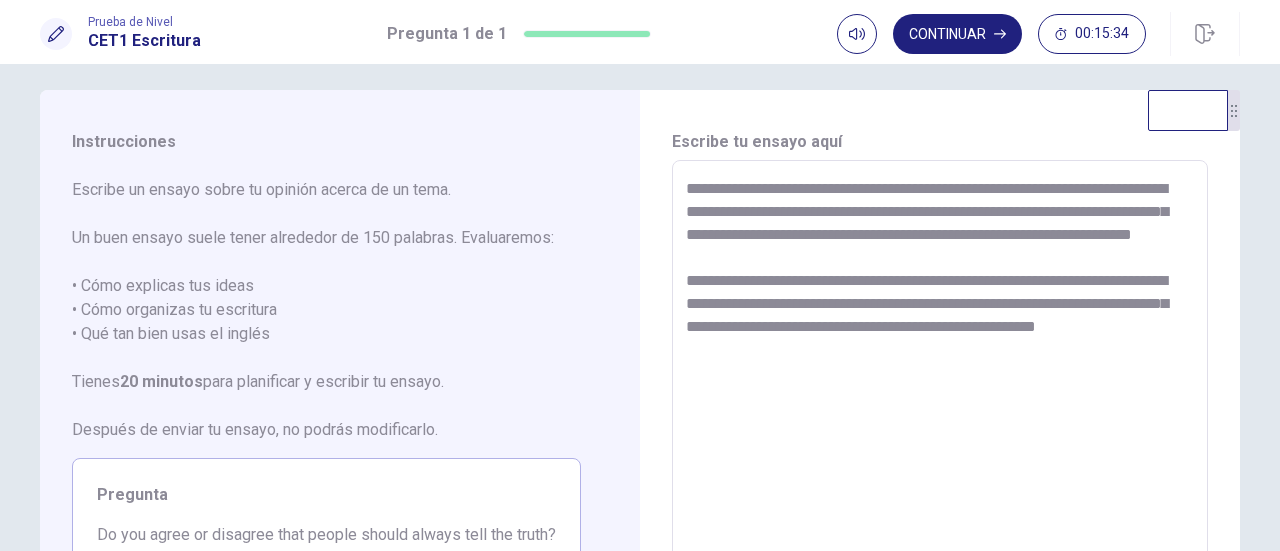 click on "**********" at bounding box center (940, 437) 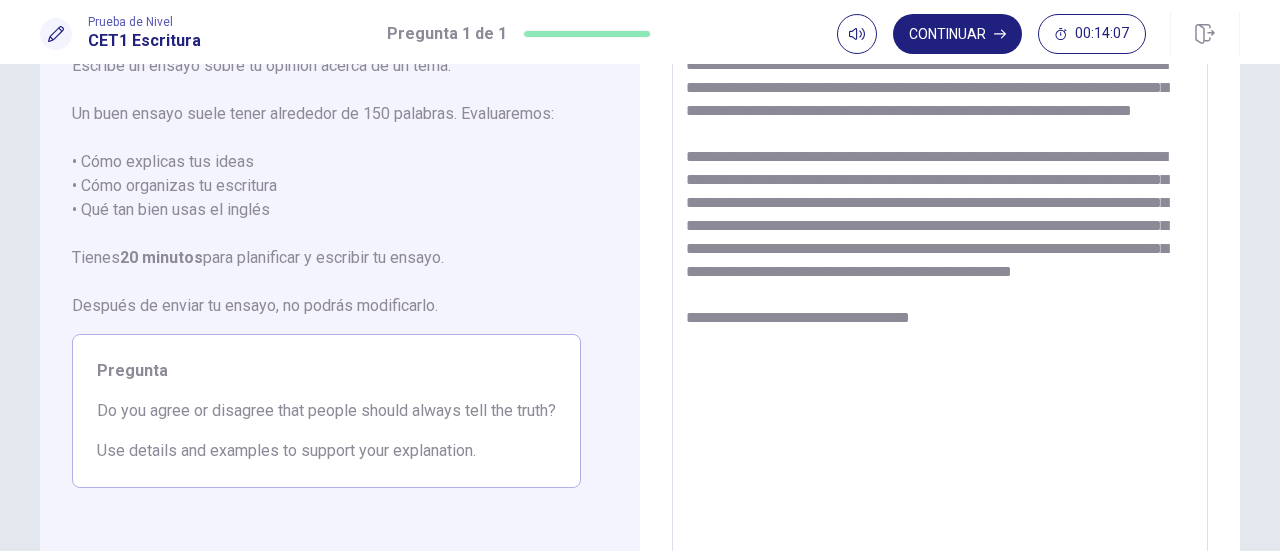 scroll, scrollTop: 128, scrollLeft: 0, axis: vertical 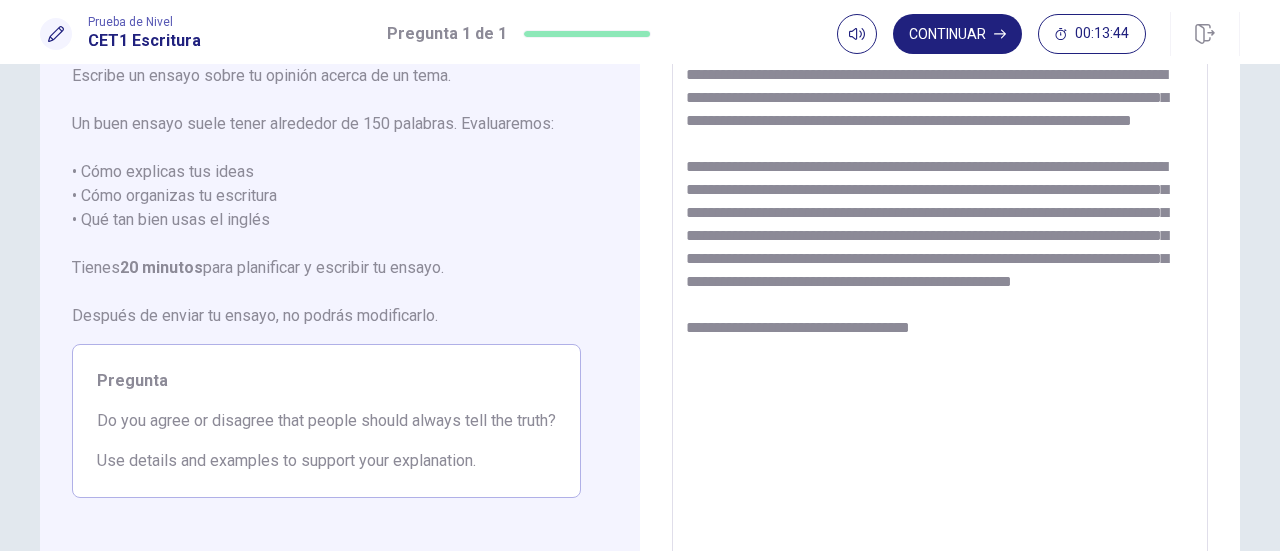 click on "**********" at bounding box center [940, 323] 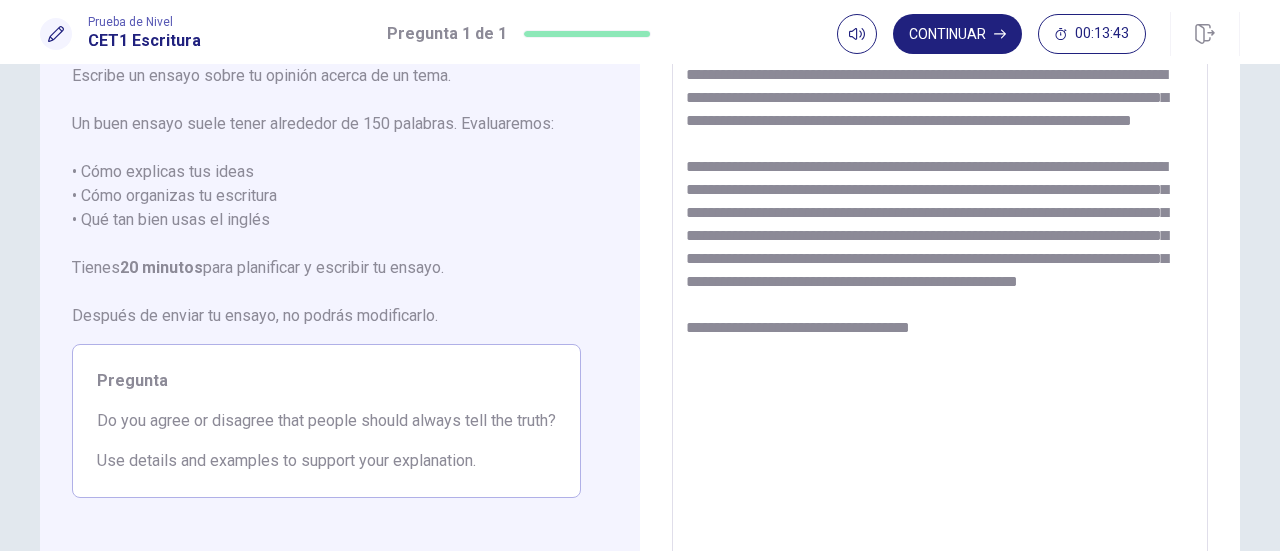 click on "**********" at bounding box center (940, 323) 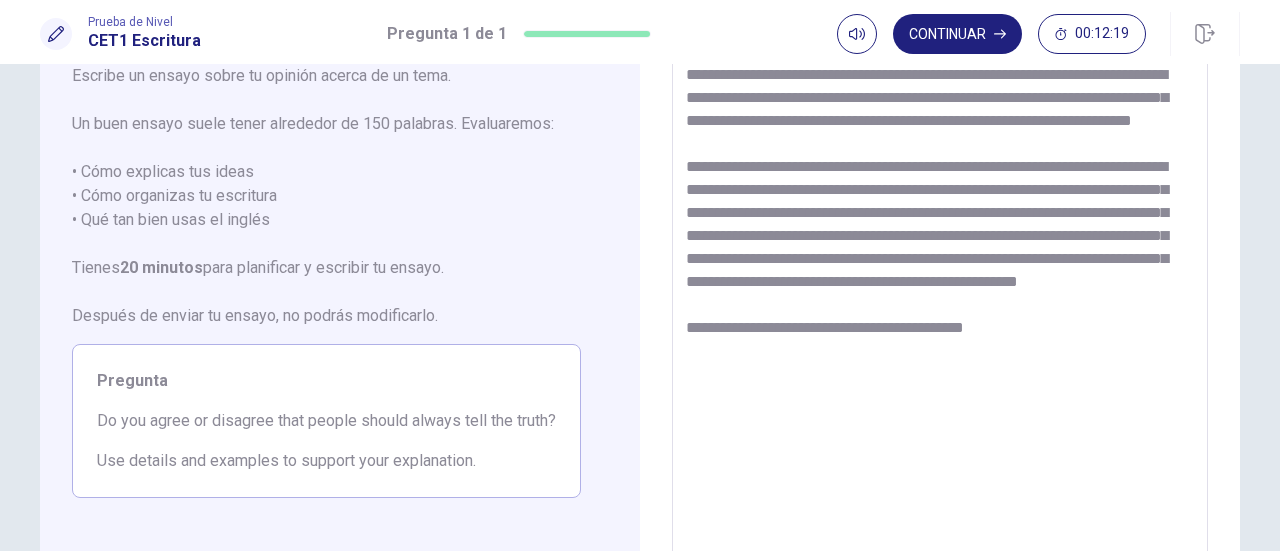 click on "**********" at bounding box center [940, 323] 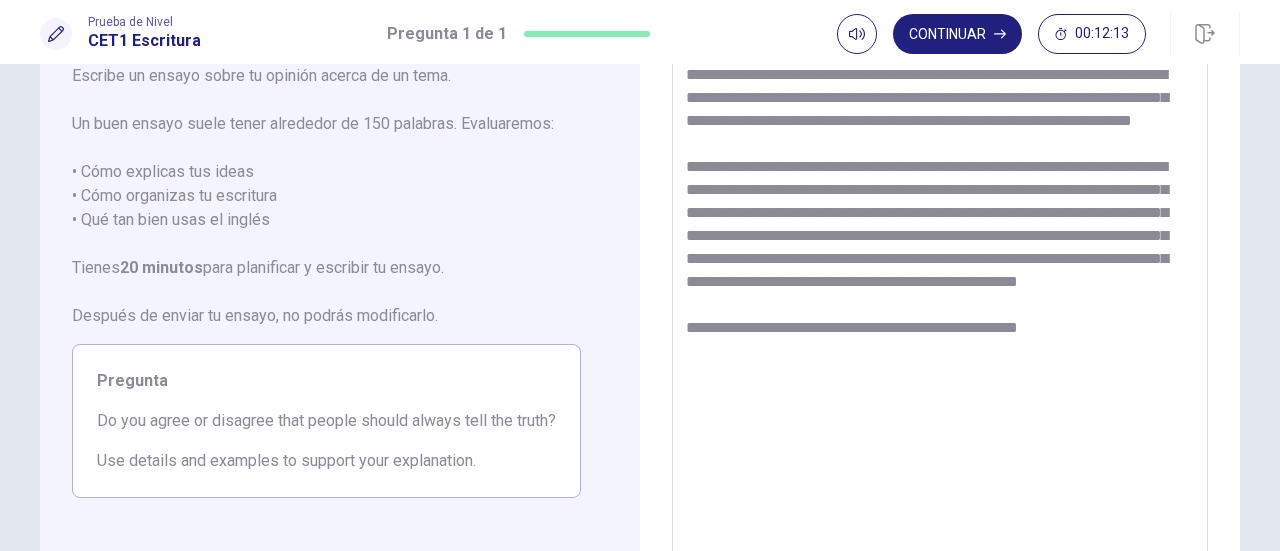 click on "**********" at bounding box center (940, 323) 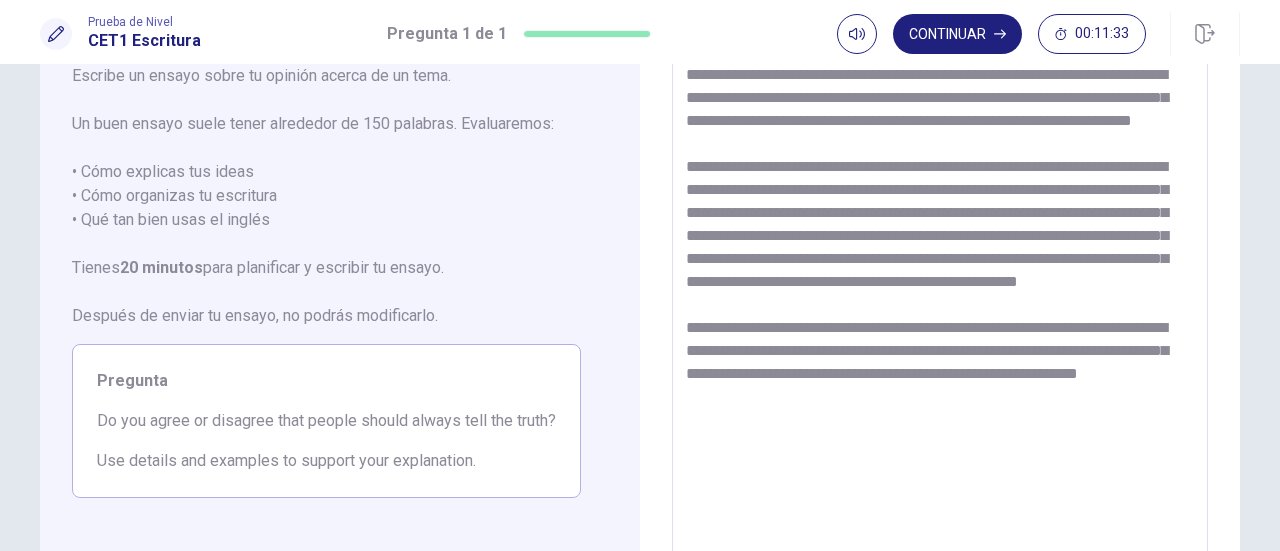 click on "**********" at bounding box center (940, 323) 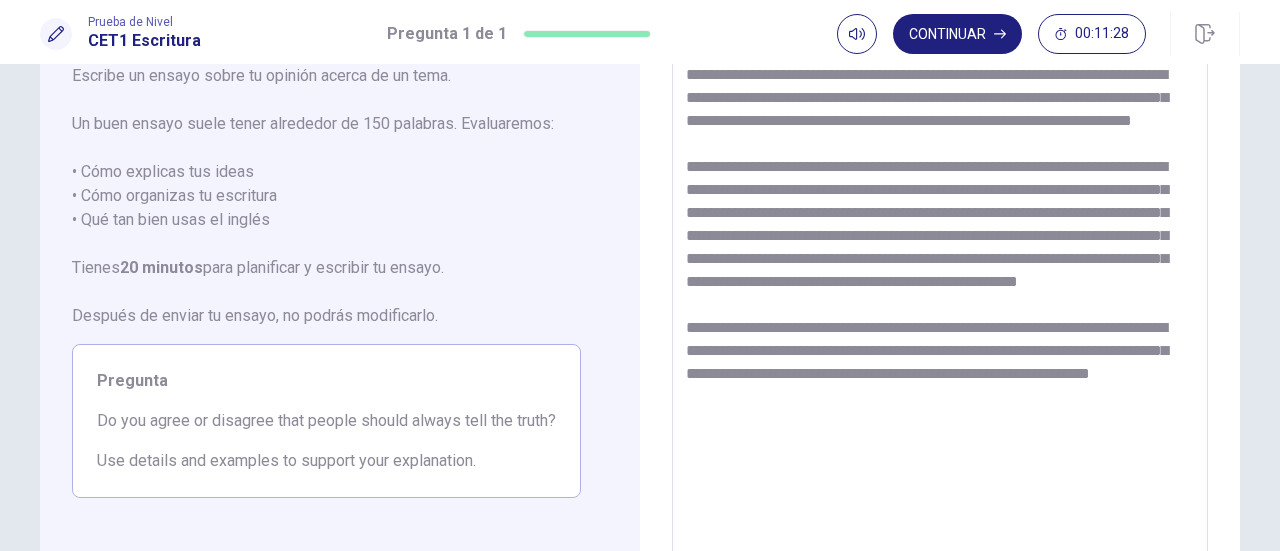 click on "**********" at bounding box center [940, 323] 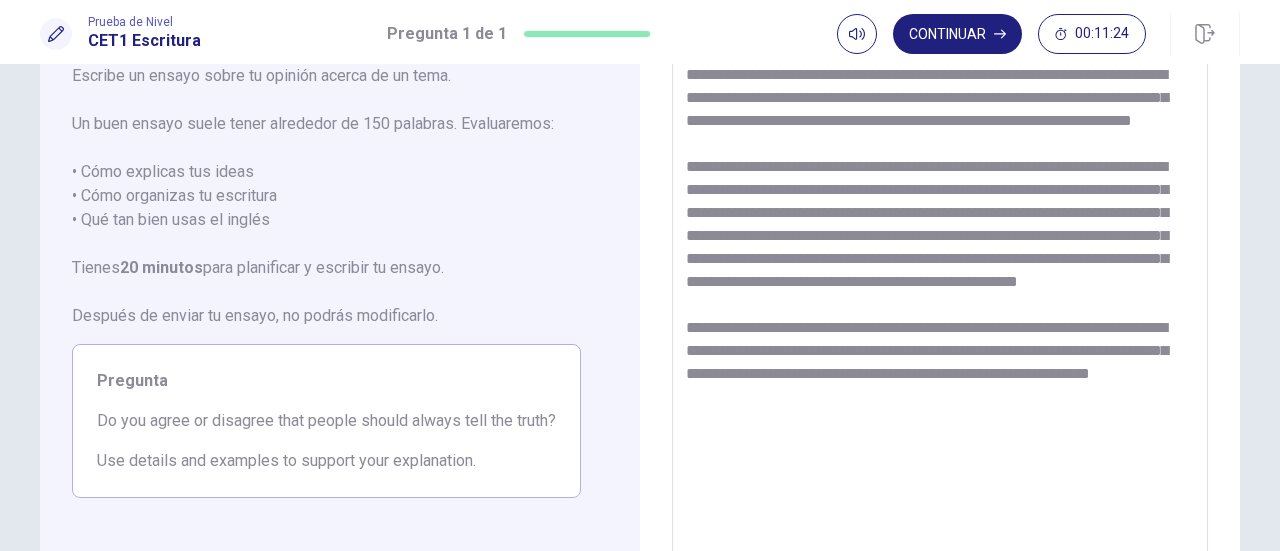 click on "**********" at bounding box center [940, 323] 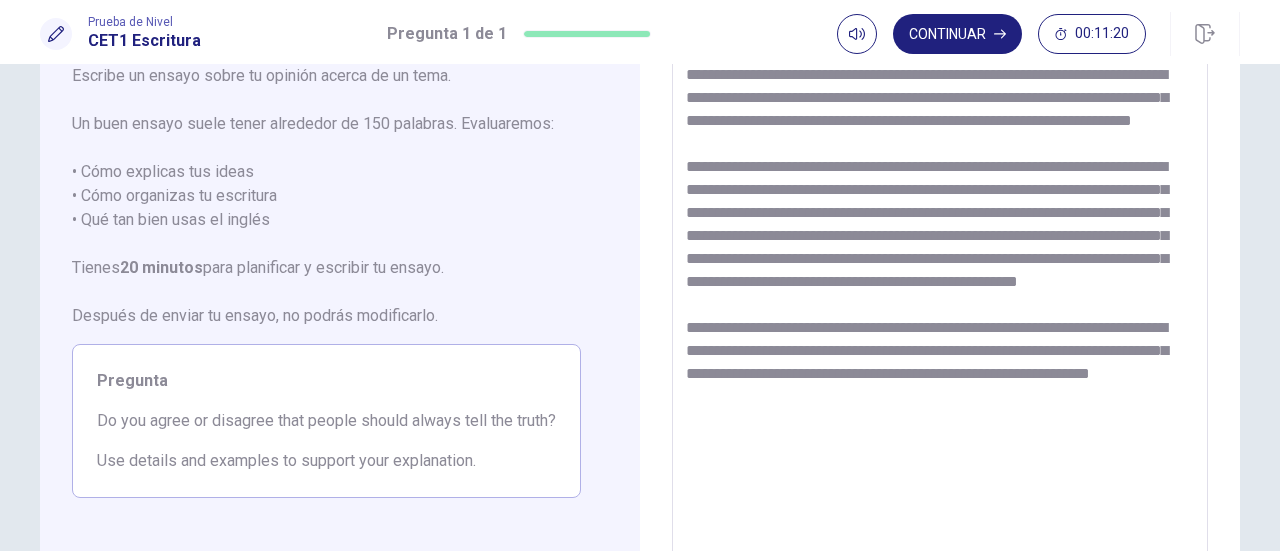 click on "**********" at bounding box center [940, 323] 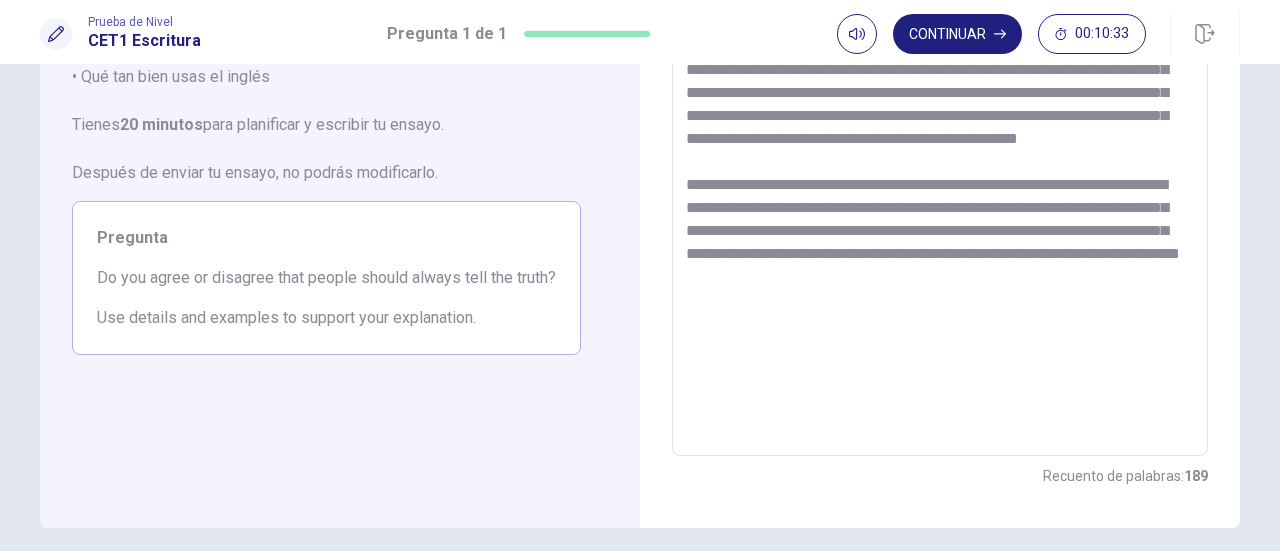 scroll, scrollTop: 272, scrollLeft: 0, axis: vertical 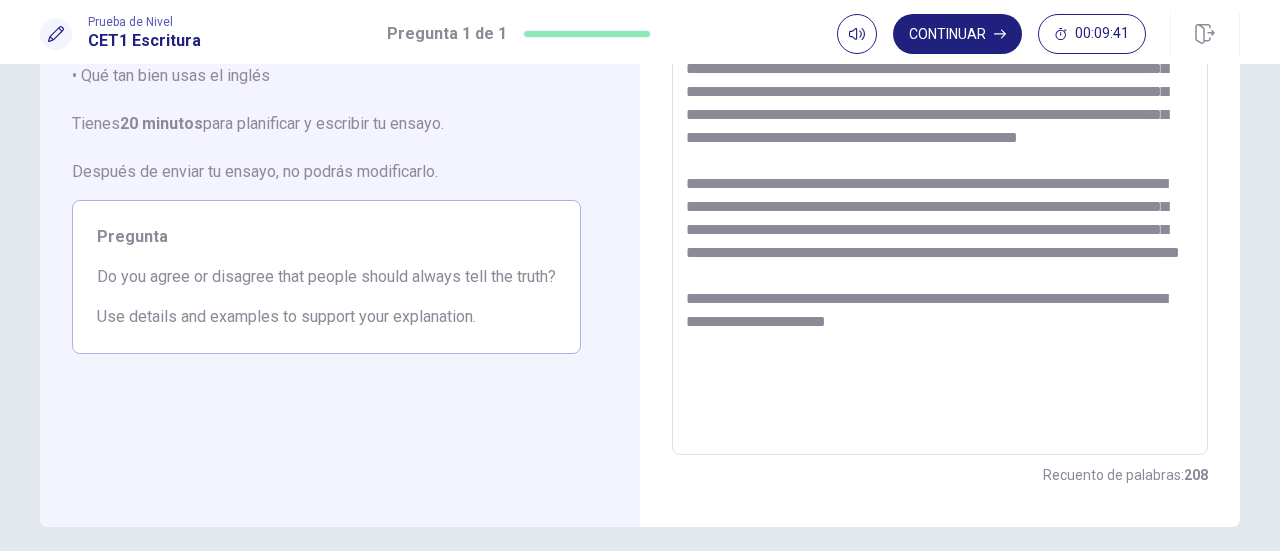 click at bounding box center (940, 179) 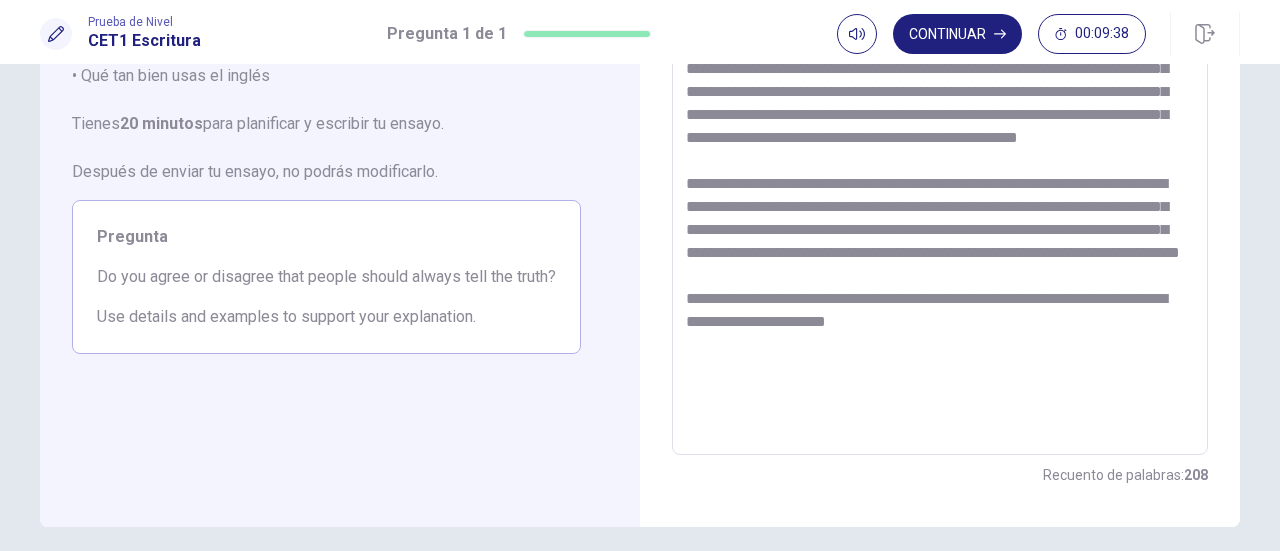 click at bounding box center [940, 179] 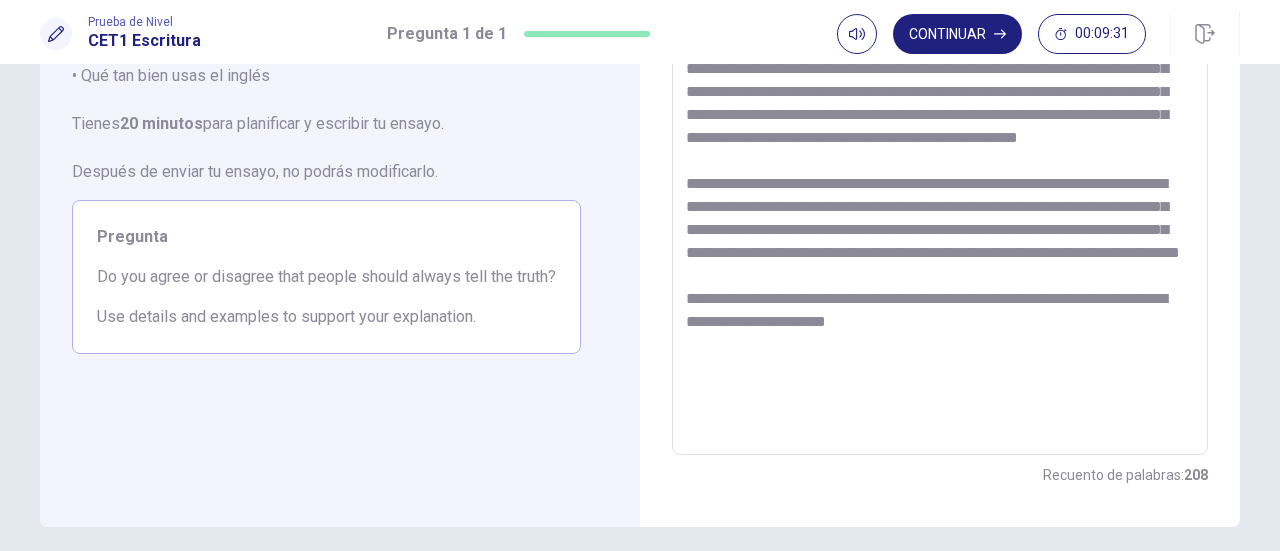click at bounding box center (940, 179) 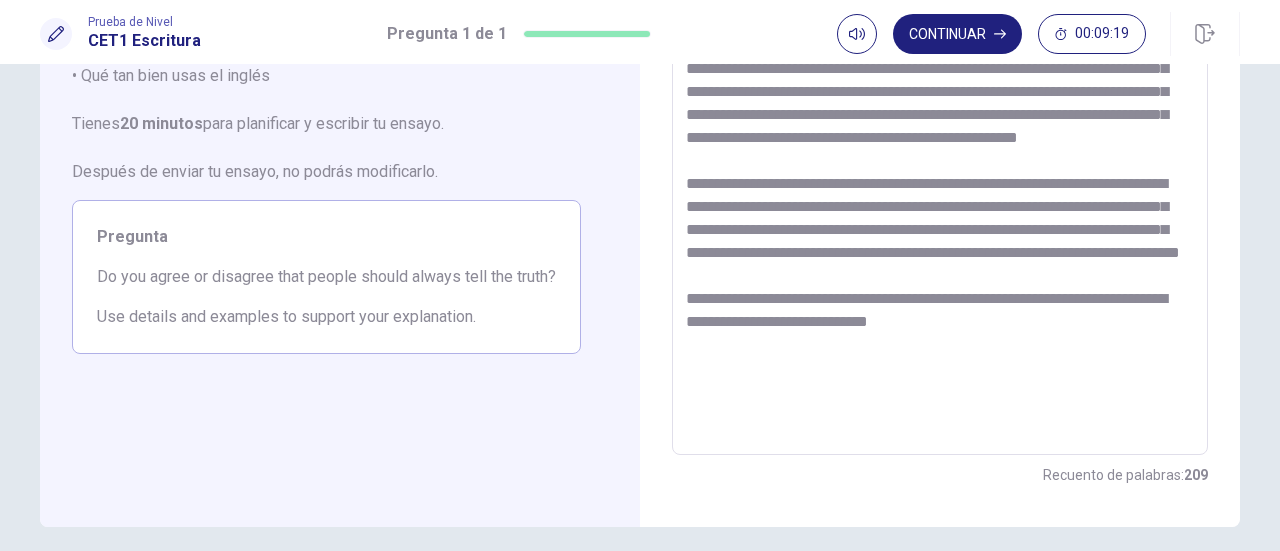 click at bounding box center (940, 179) 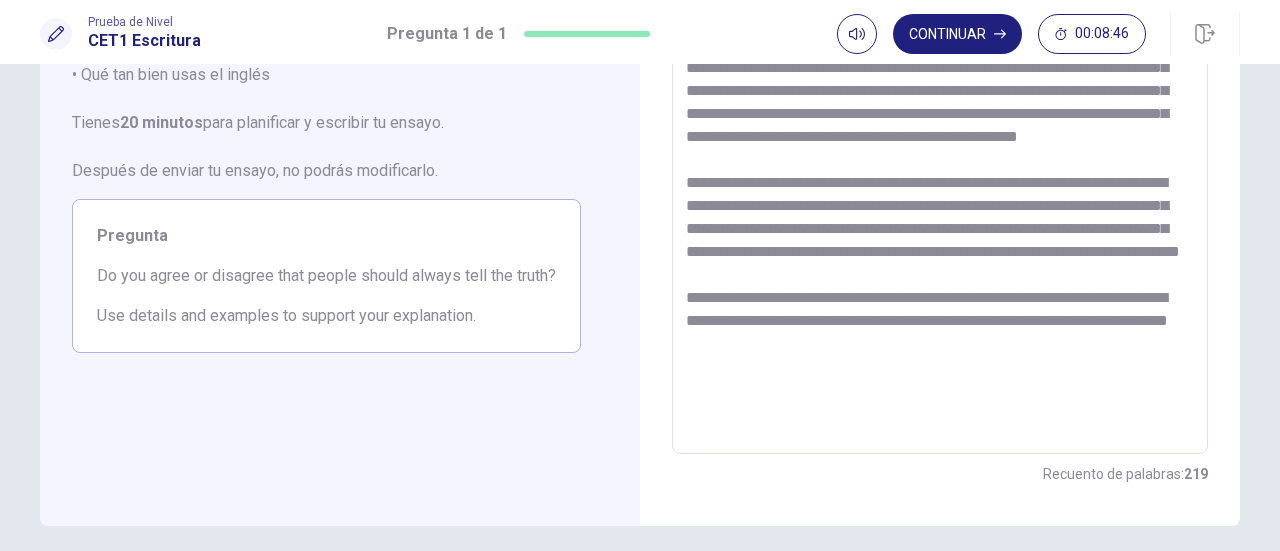 scroll, scrollTop: 277, scrollLeft: 0, axis: vertical 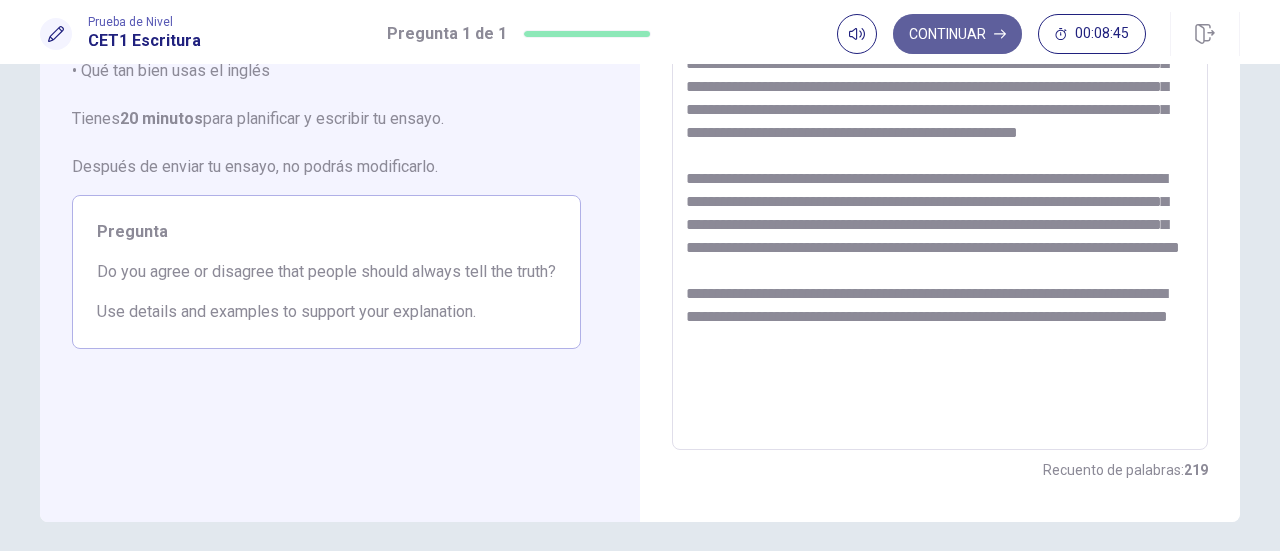 click on "Continuar" at bounding box center [957, 34] 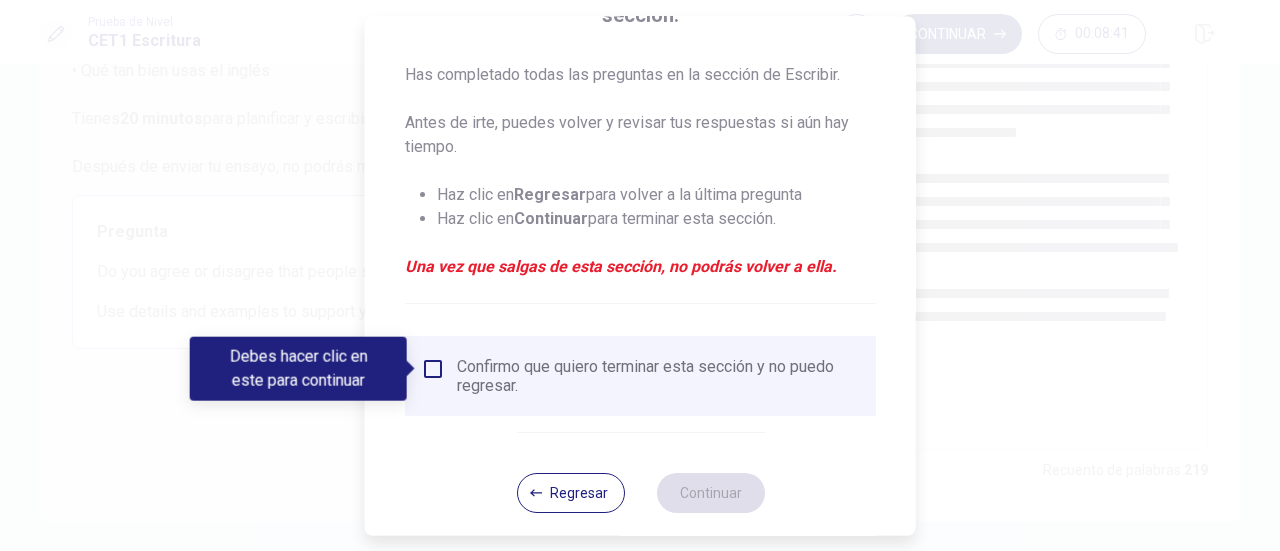 scroll, scrollTop: 226, scrollLeft: 0, axis: vertical 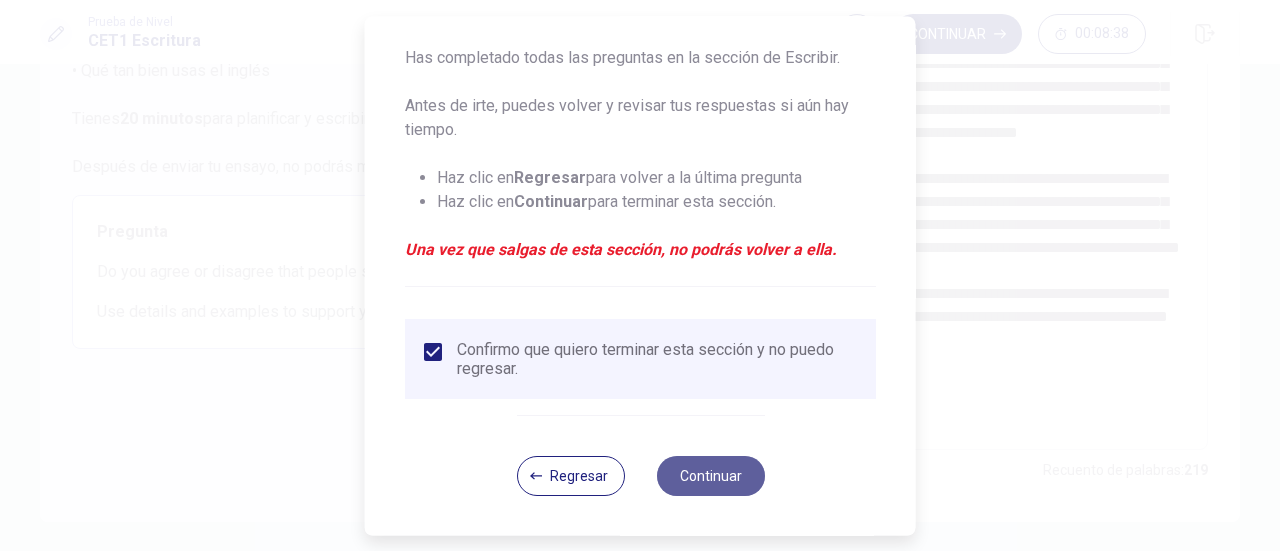 click on "Continuar" at bounding box center (710, 476) 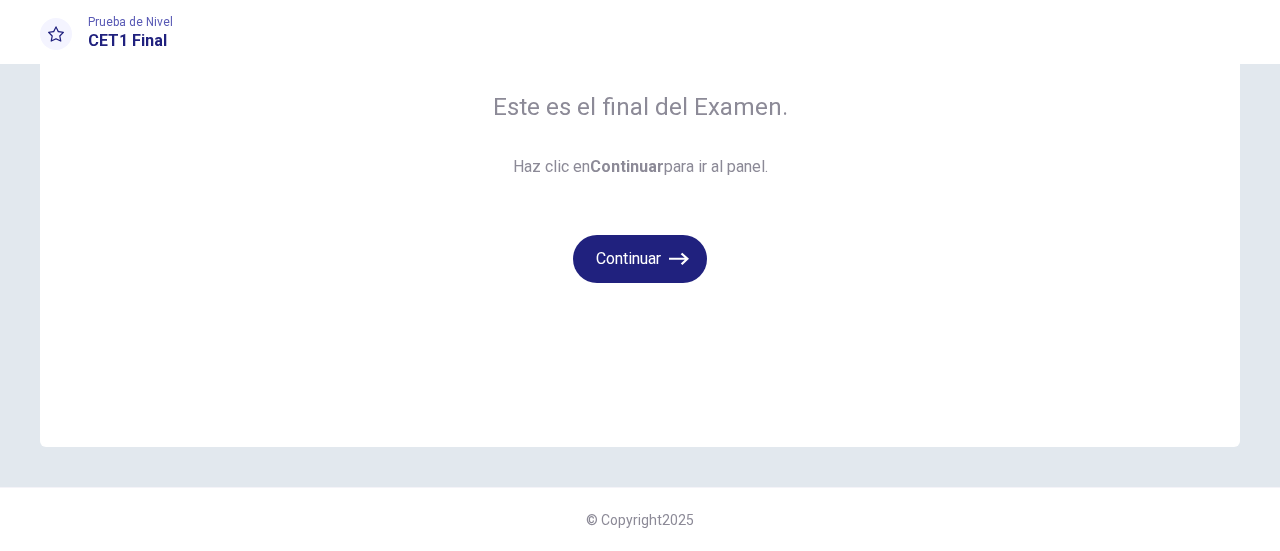 scroll, scrollTop: 176, scrollLeft: 0, axis: vertical 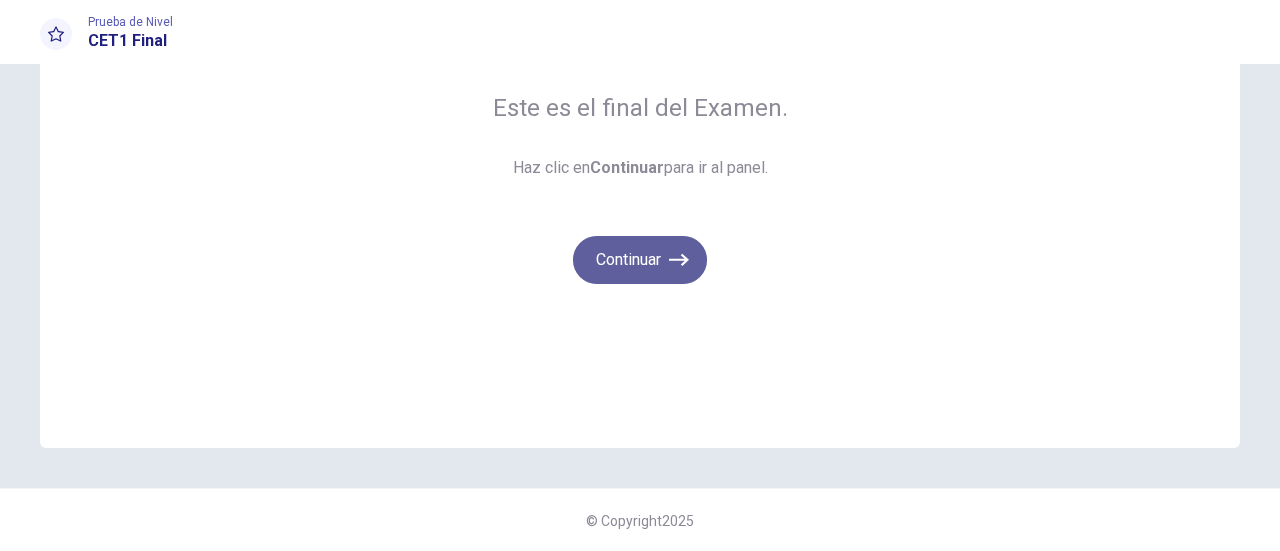 click on "Continuar" at bounding box center (640, 260) 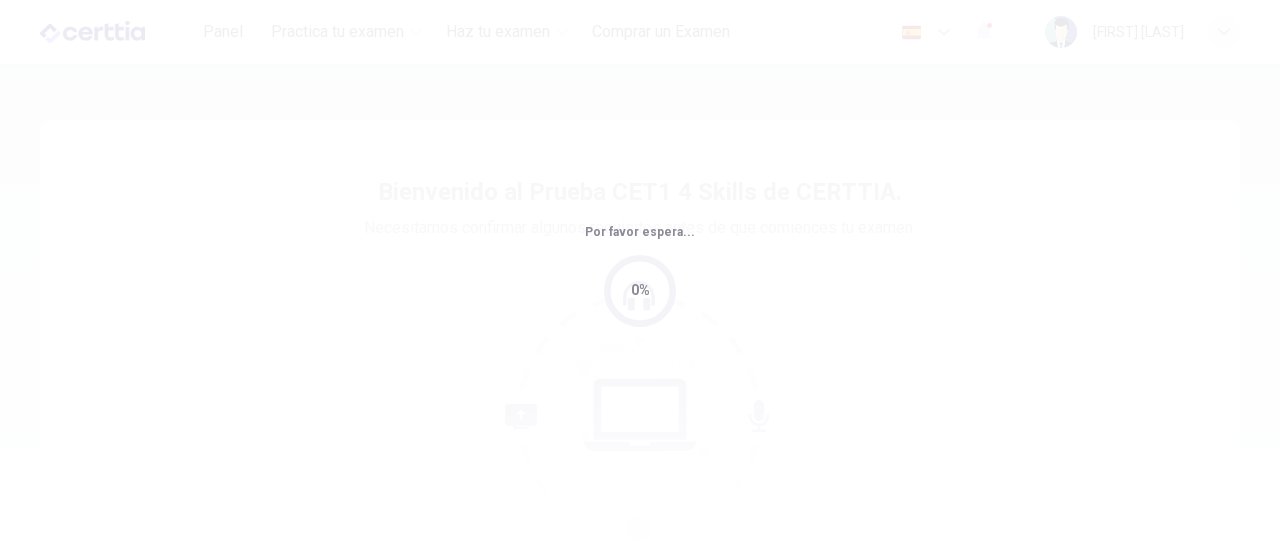 scroll, scrollTop: 0, scrollLeft: 0, axis: both 